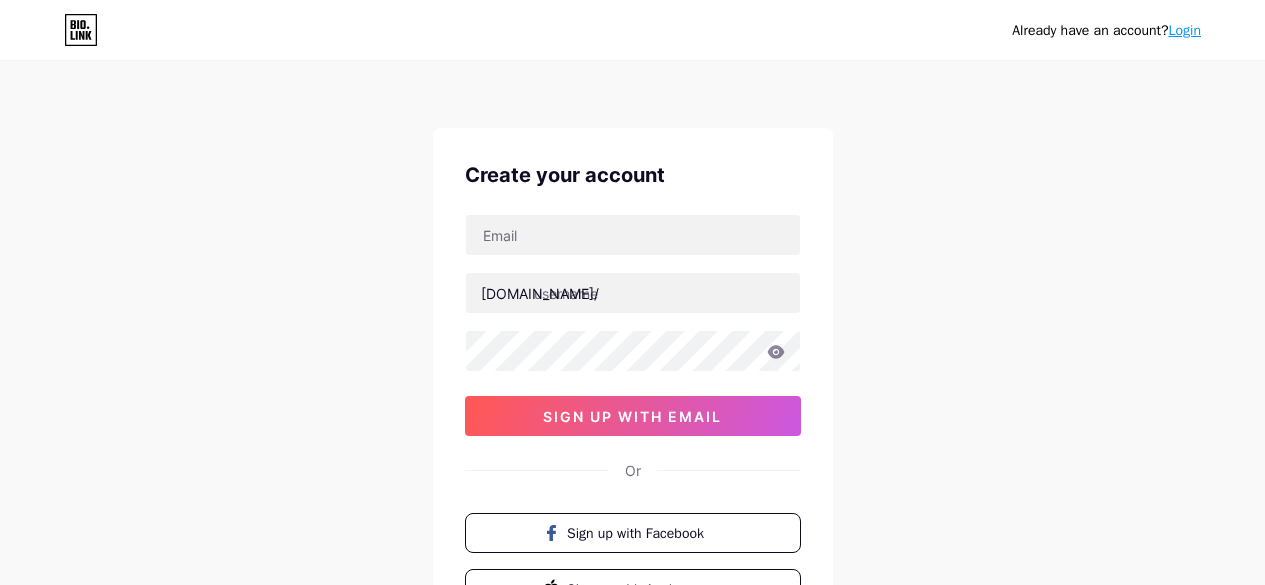 scroll, scrollTop: 0, scrollLeft: 0, axis: both 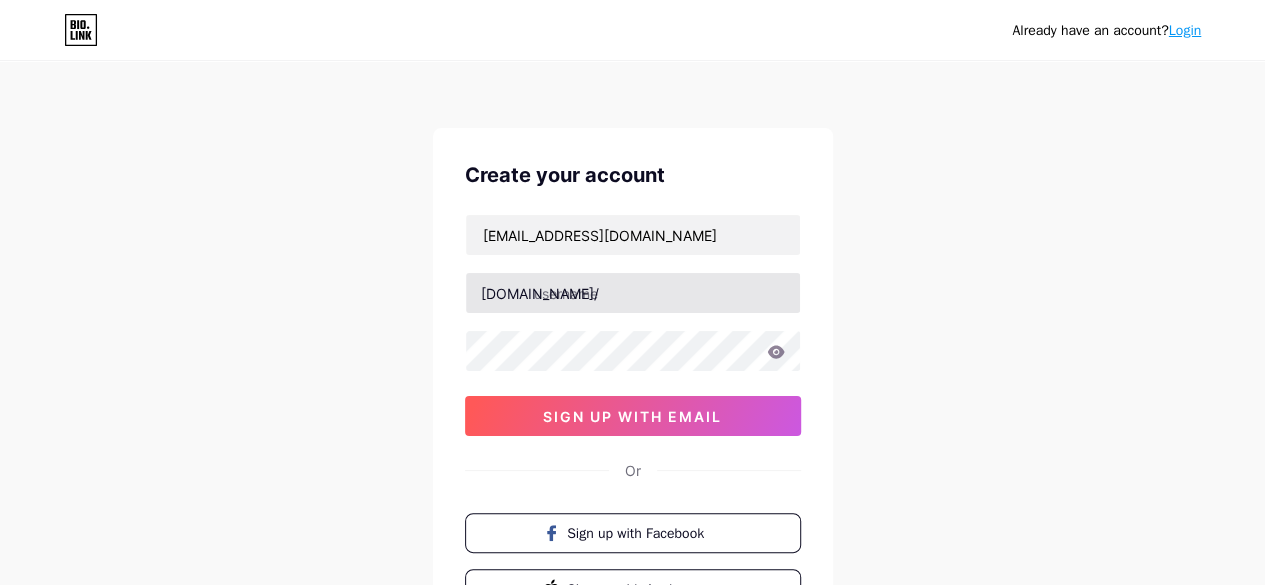 type on "[EMAIL_ADDRESS][DOMAIN_NAME]" 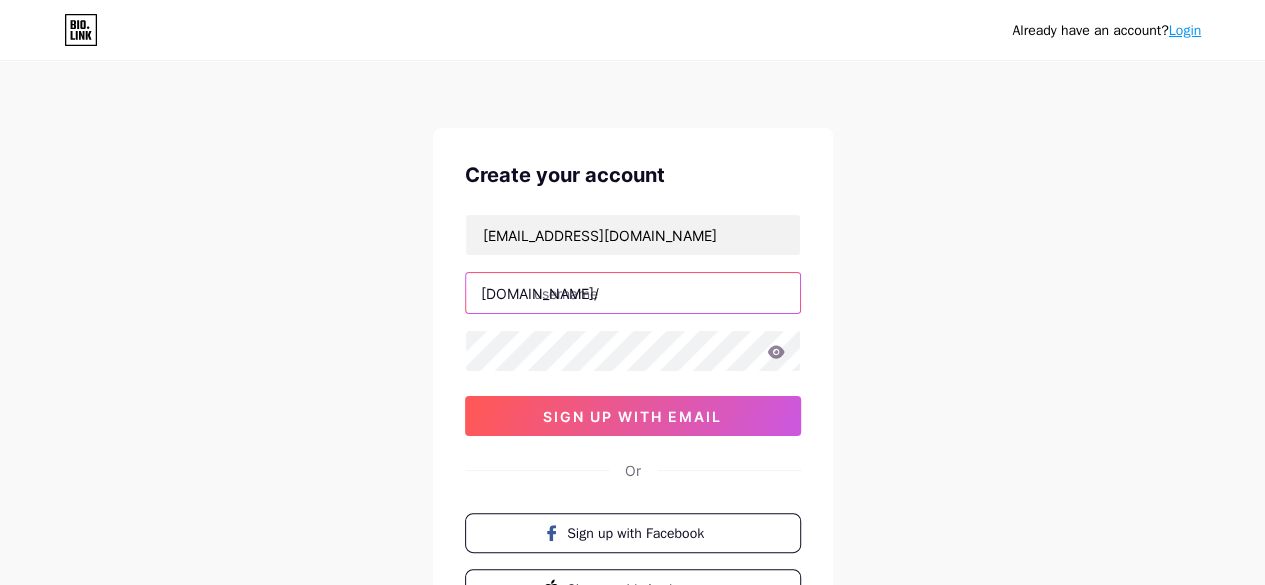 click at bounding box center (633, 293) 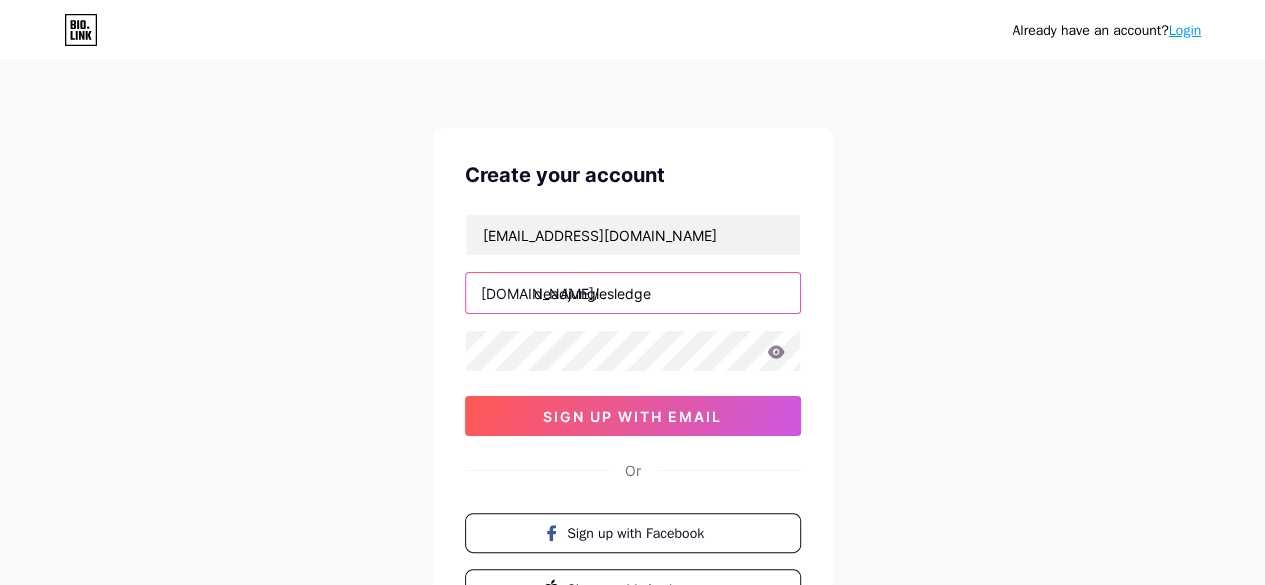 type on "deadjunglesledge" 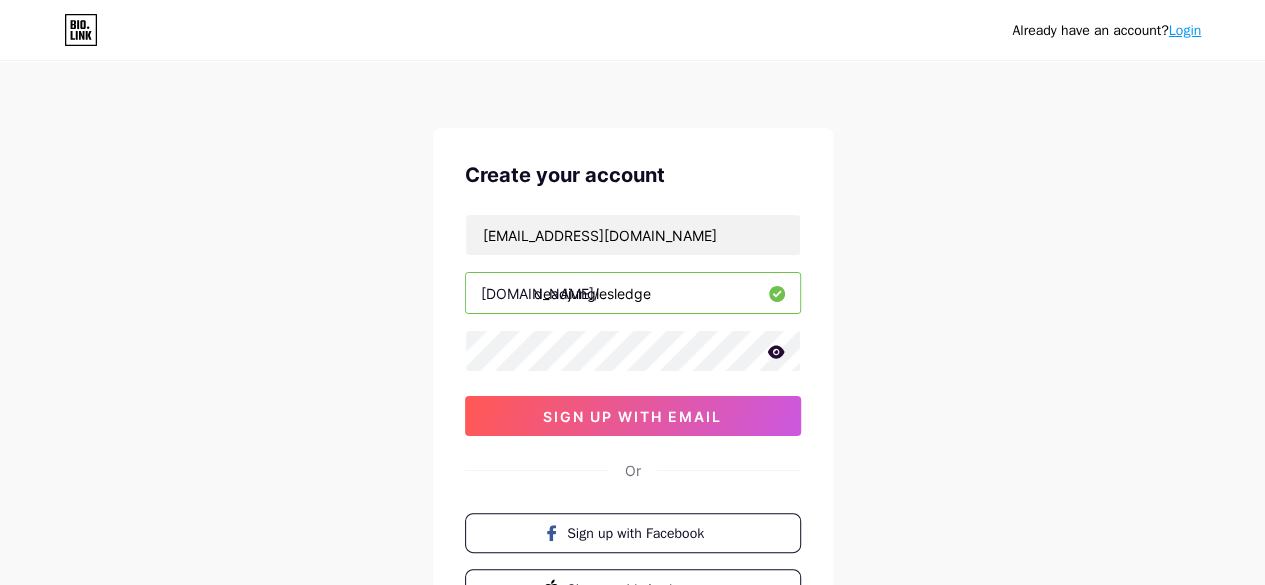 click 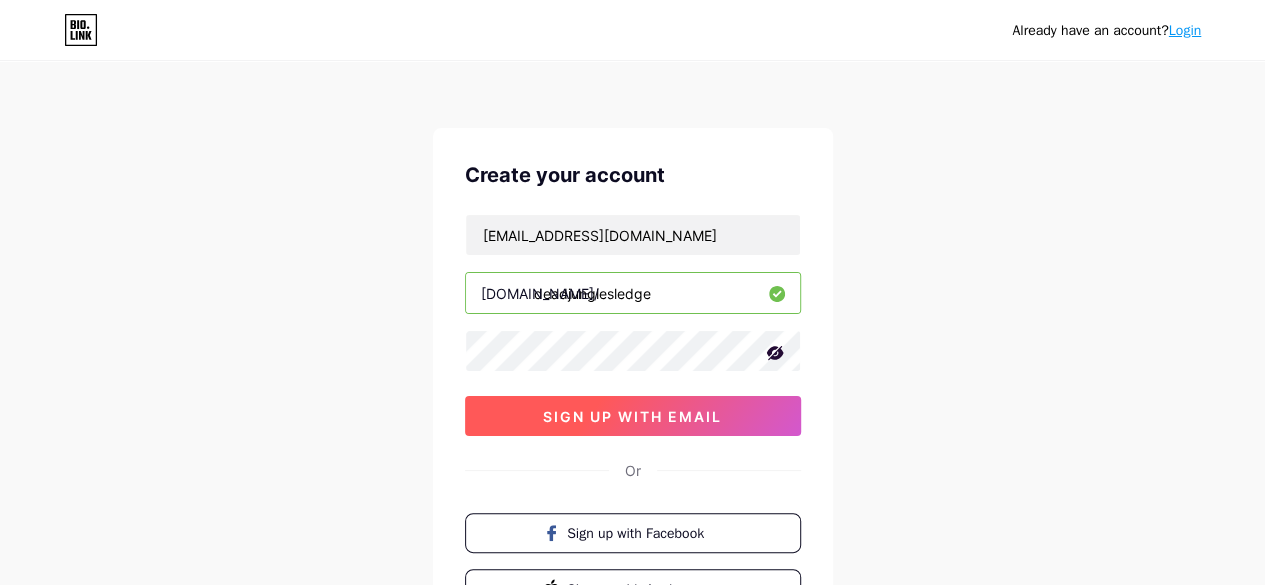 drag, startPoint x: 712, startPoint y: 412, endPoint x: 692, endPoint y: 417, distance: 20.615528 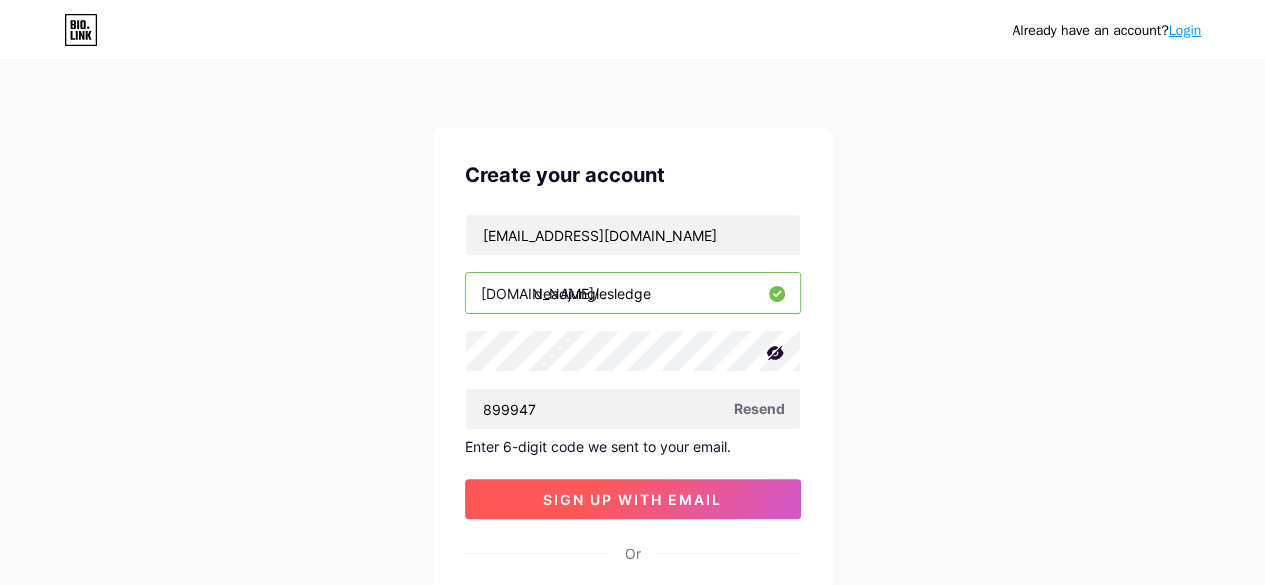 type on "899947" 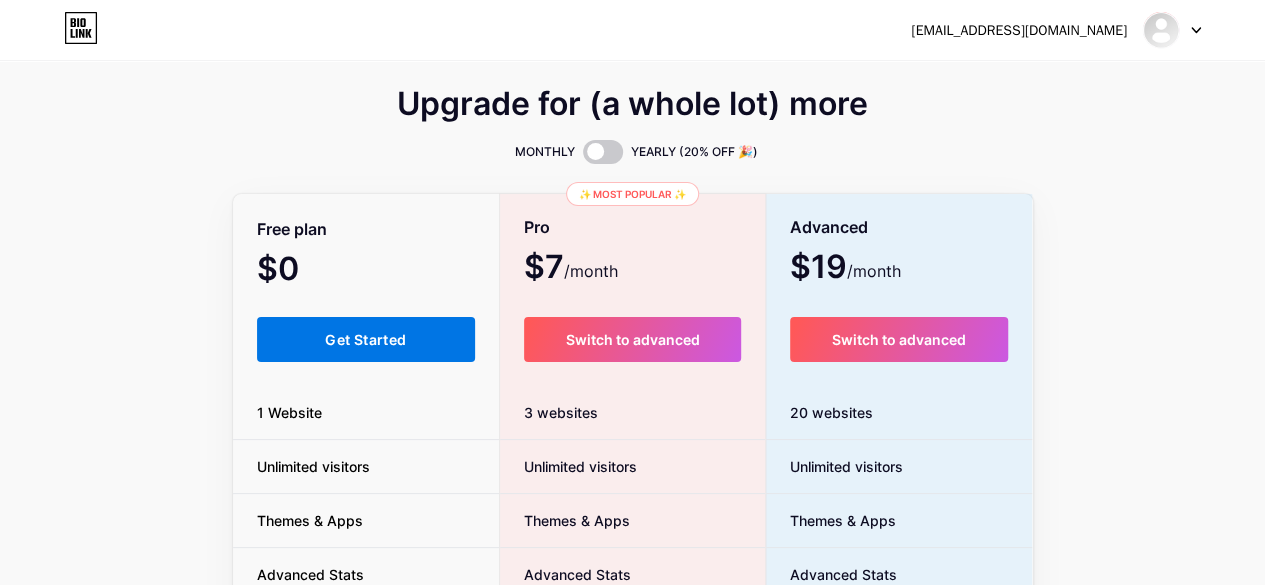 click on "Get Started" at bounding box center (365, 339) 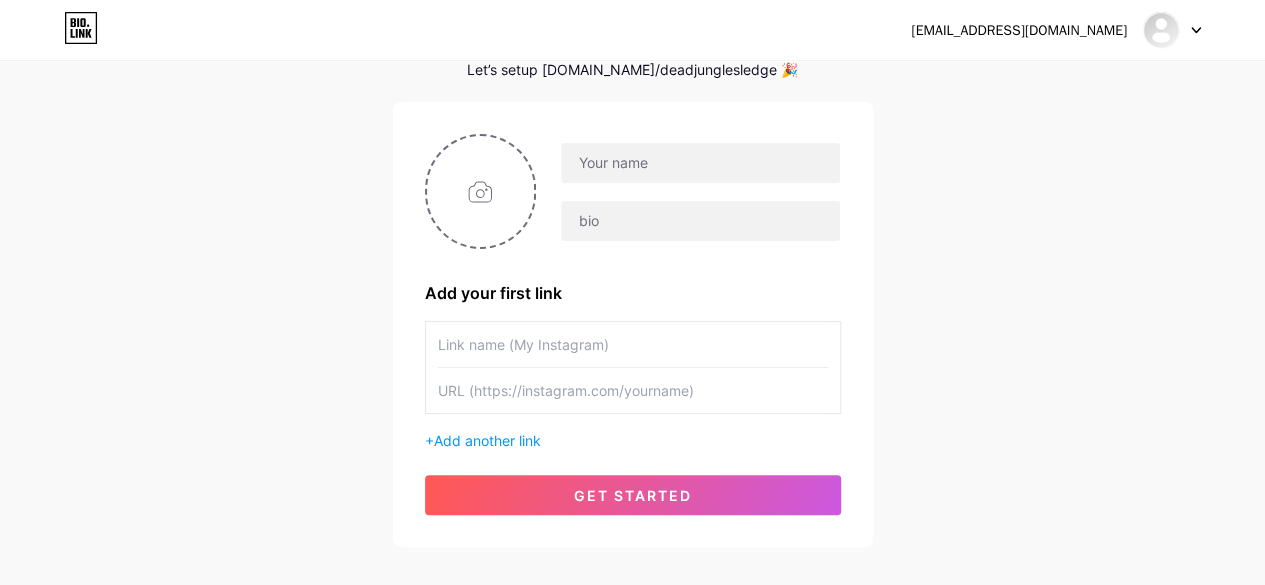 scroll, scrollTop: 100, scrollLeft: 0, axis: vertical 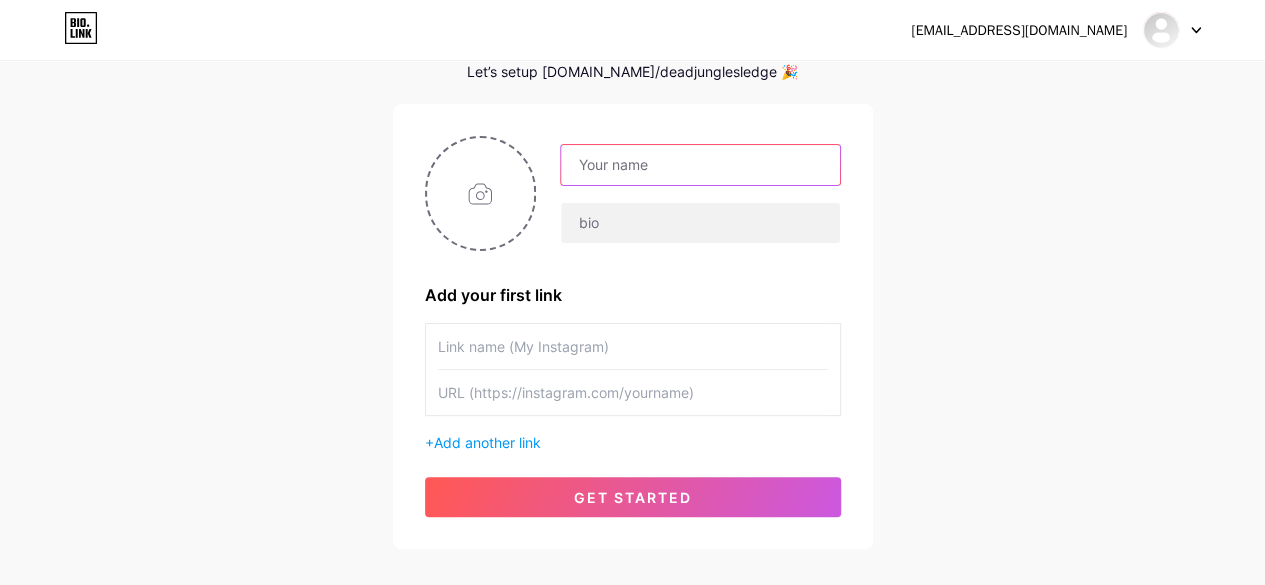 click at bounding box center (700, 165) 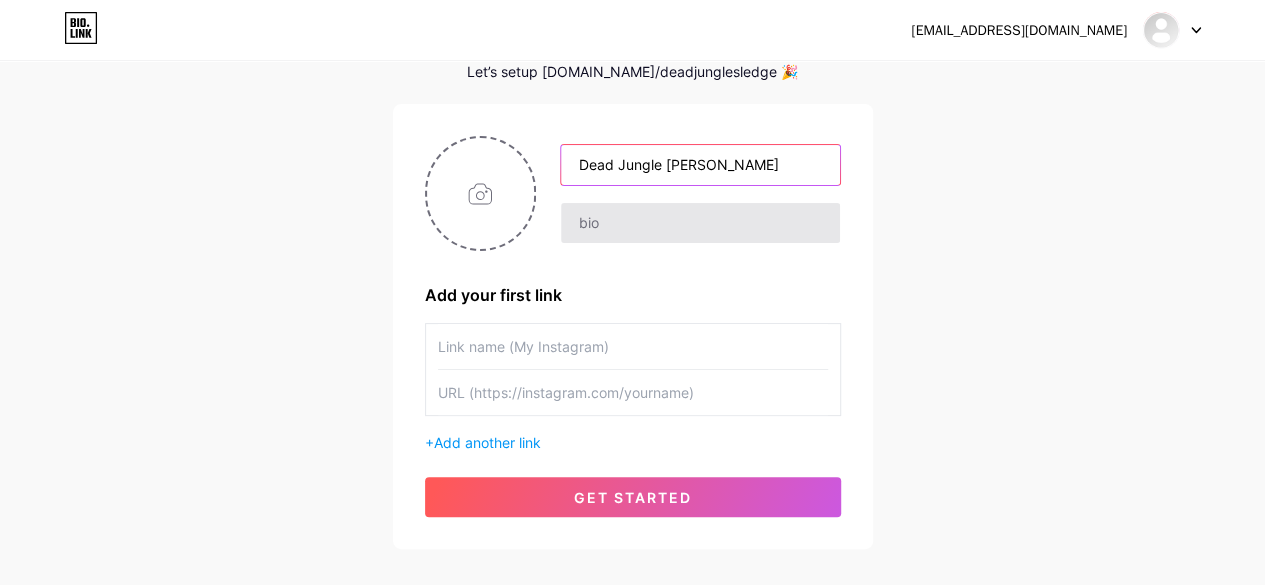 type on "Dead Jungle [PERSON_NAME]" 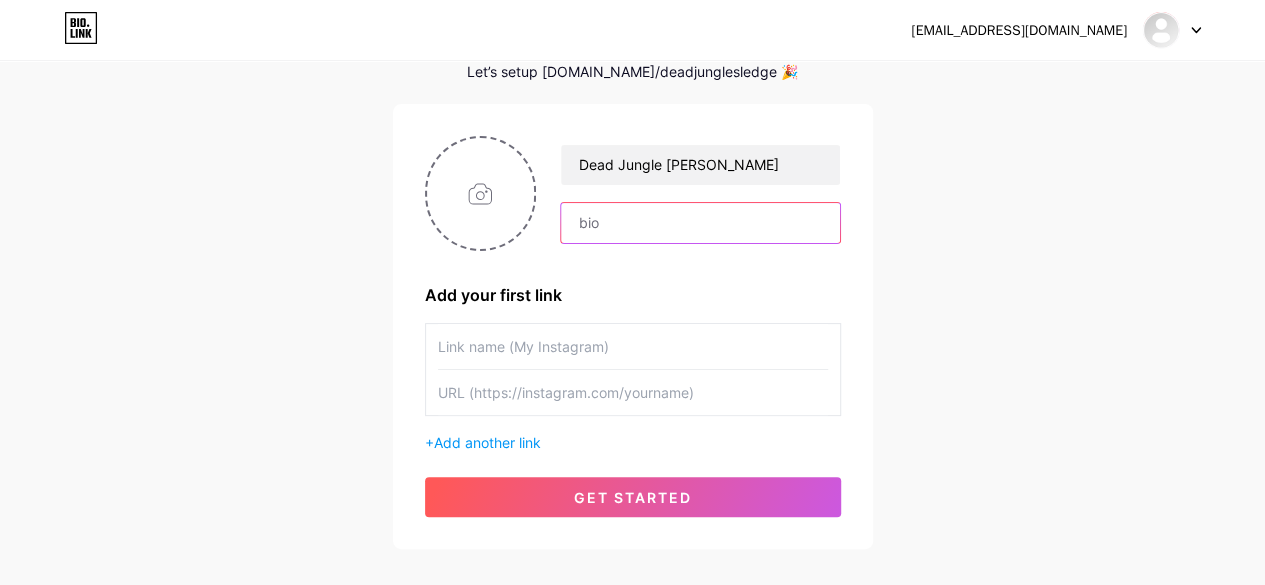 click at bounding box center [700, 223] 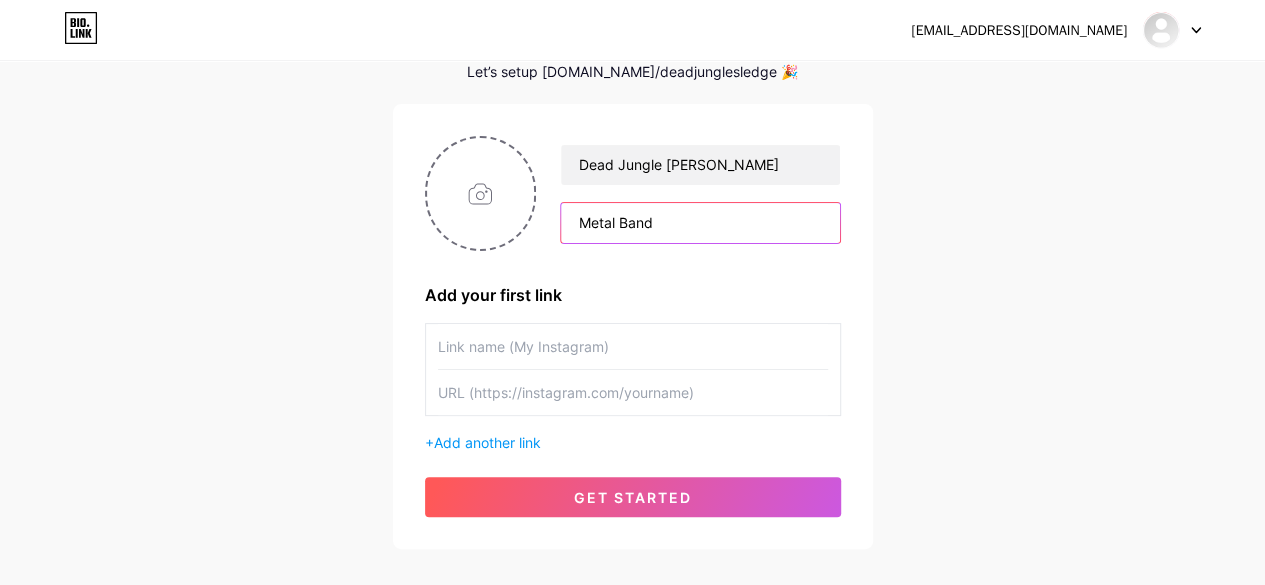 type on "Metal Band" 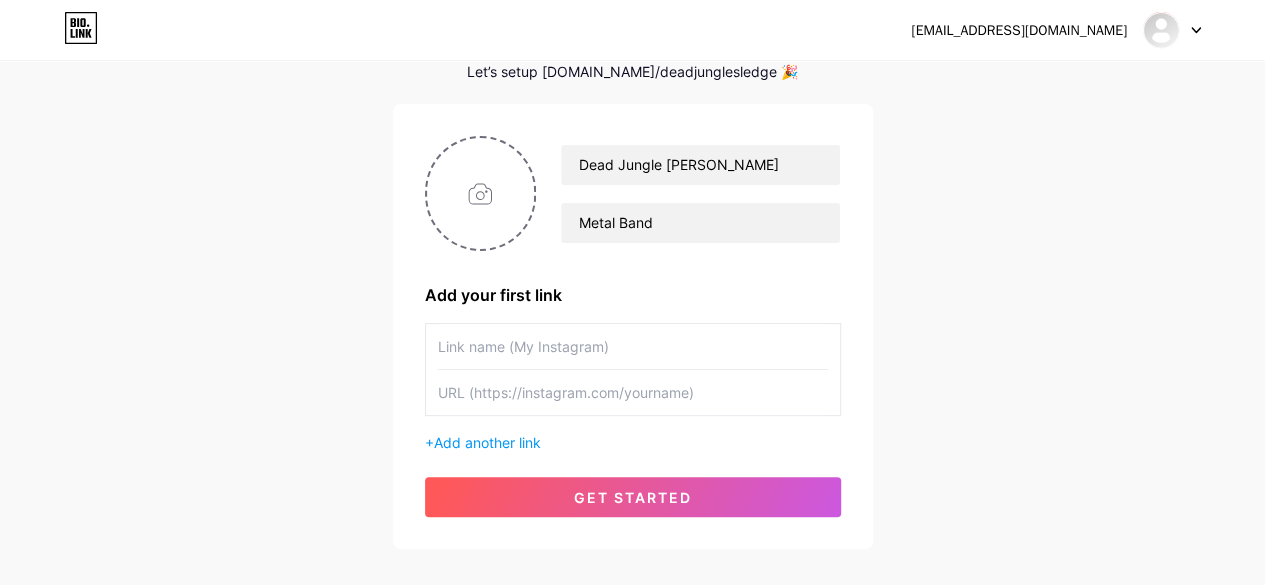 click at bounding box center (633, 346) 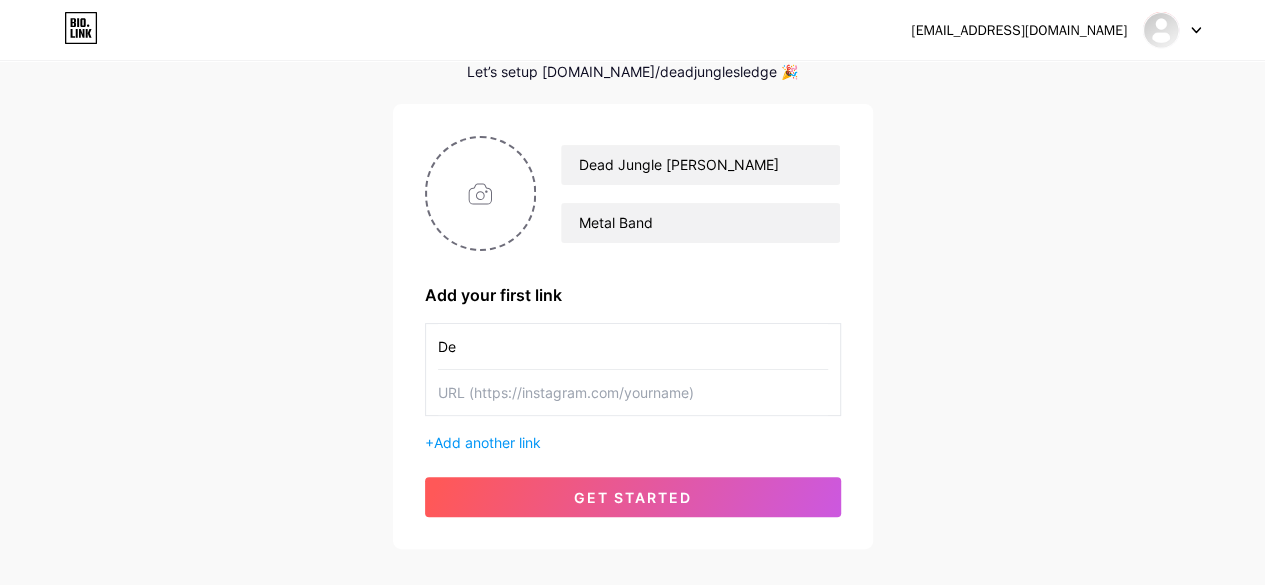 type on "D" 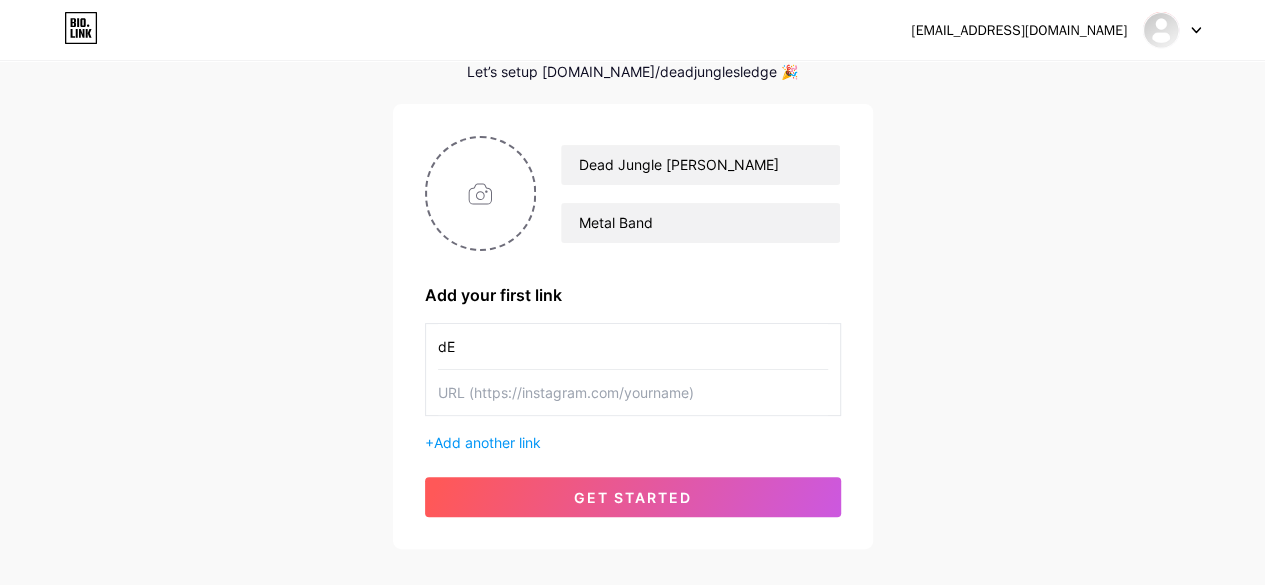 type on "d" 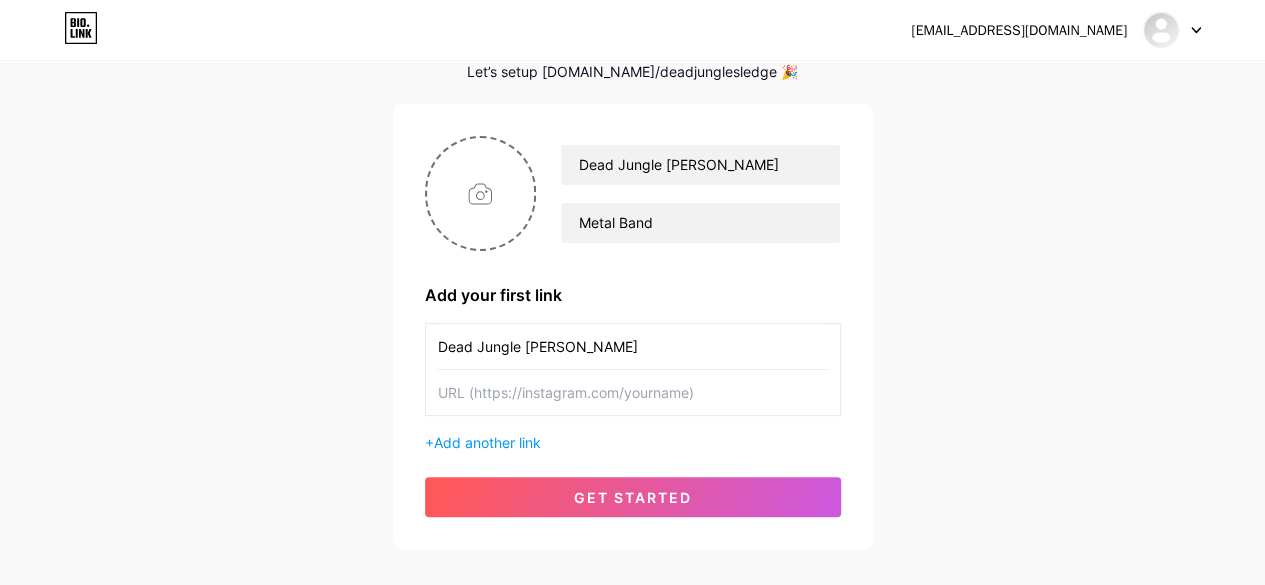 type on "Dead Jungle [PERSON_NAME]" 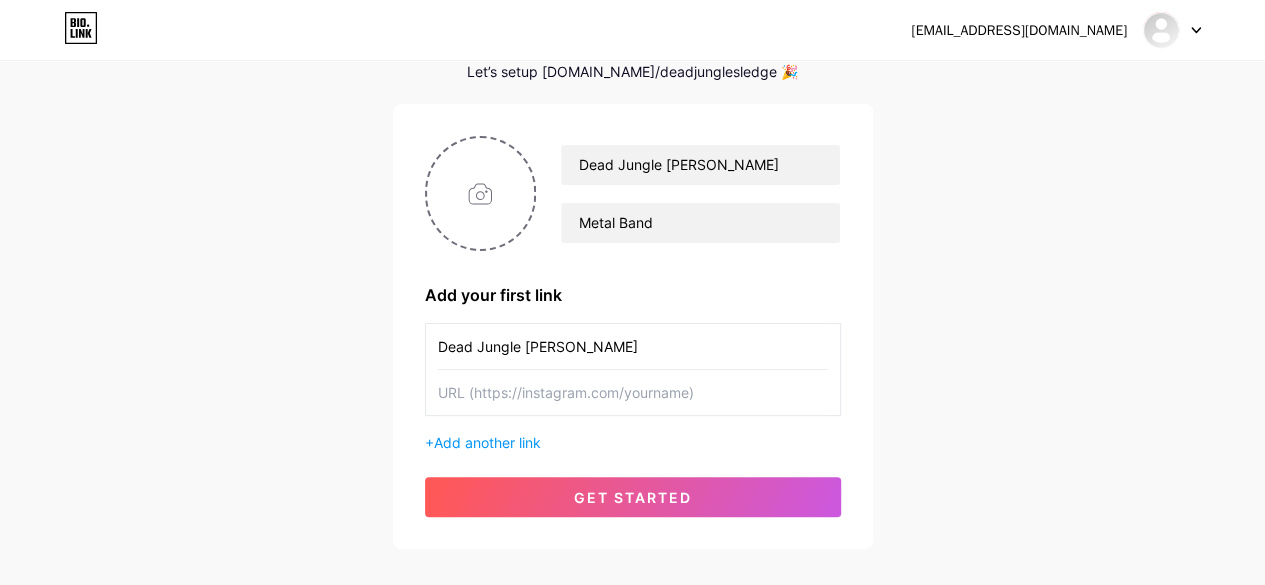 click at bounding box center (633, 392) 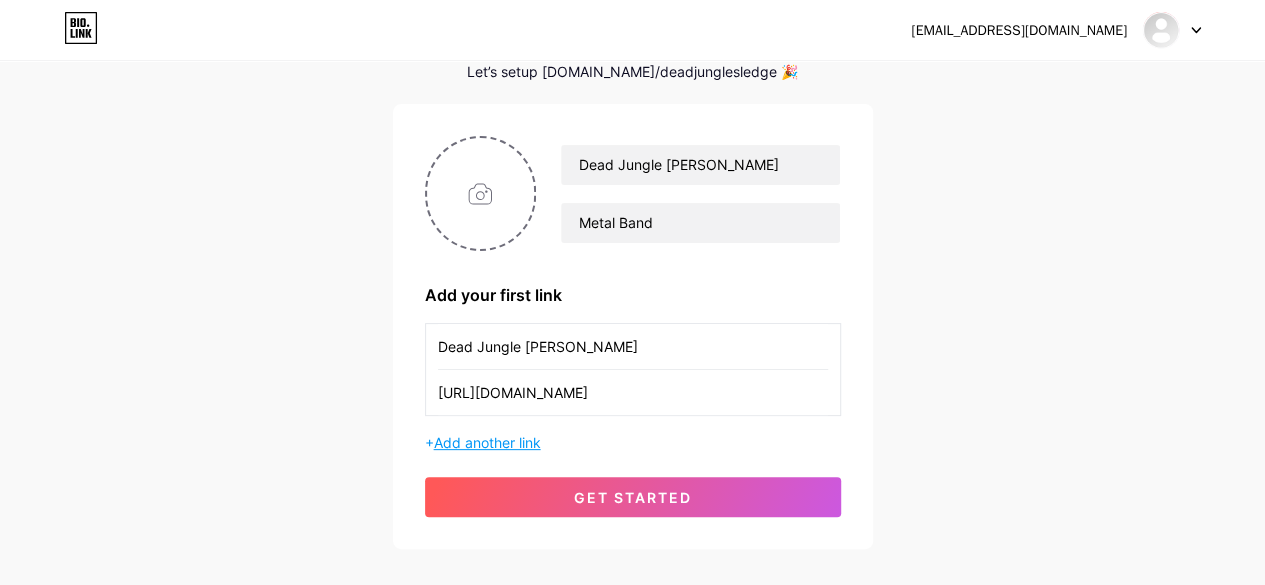 type on "[URL][DOMAIN_NAME]" 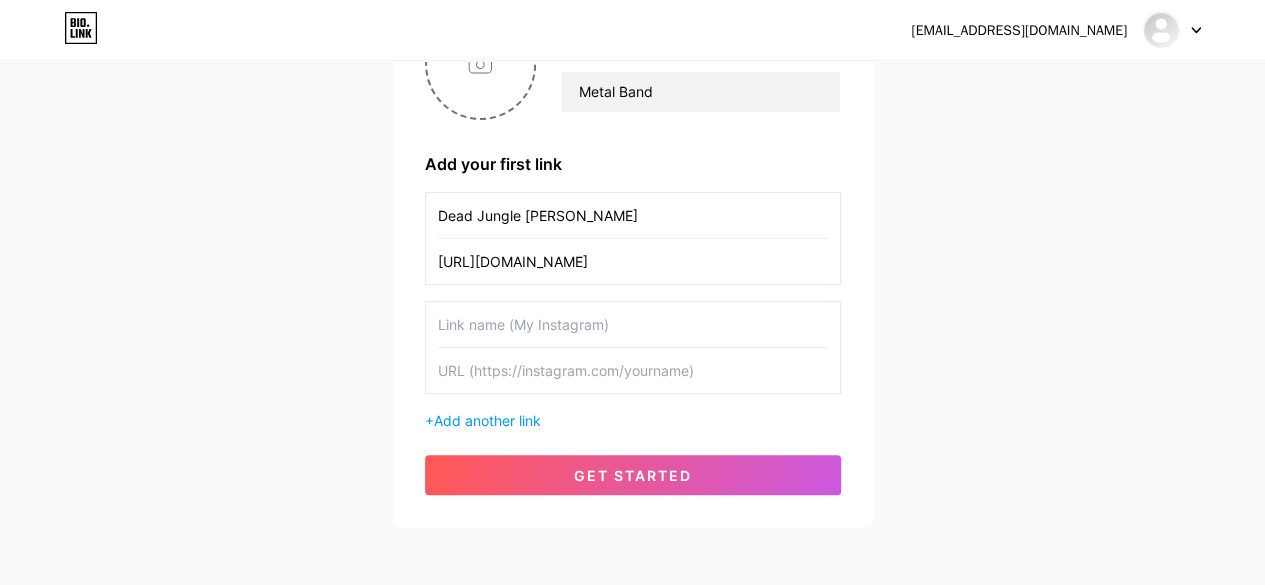 scroll, scrollTop: 232, scrollLeft: 0, axis: vertical 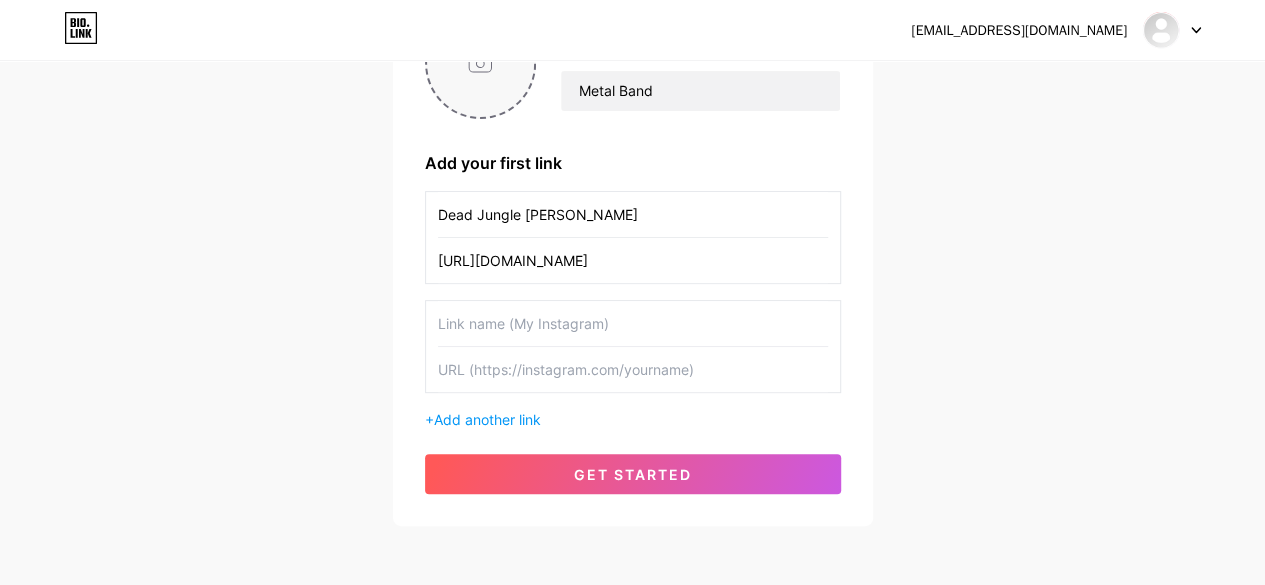 click at bounding box center (481, 61) 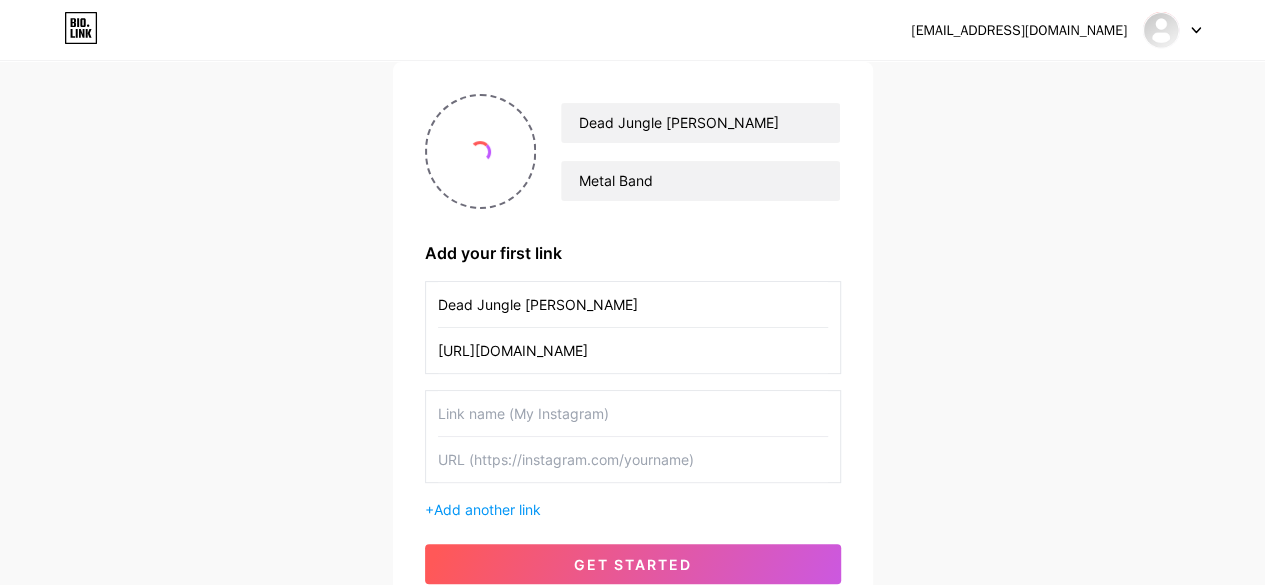 scroll, scrollTop: 136, scrollLeft: 0, axis: vertical 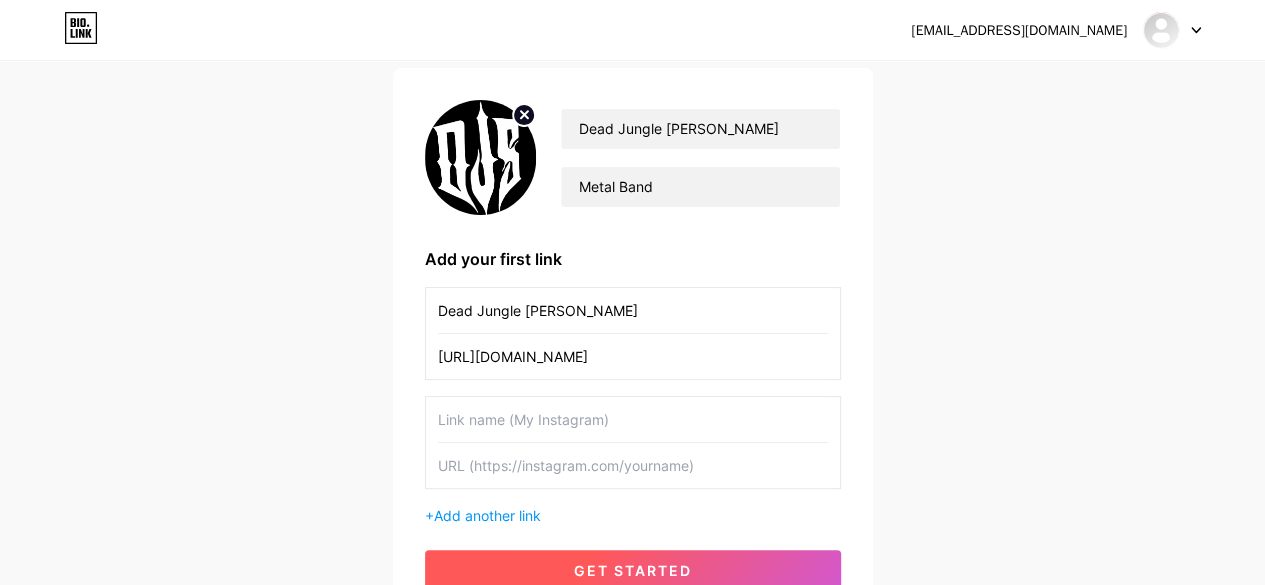 click on "get started" at bounding box center [633, 570] 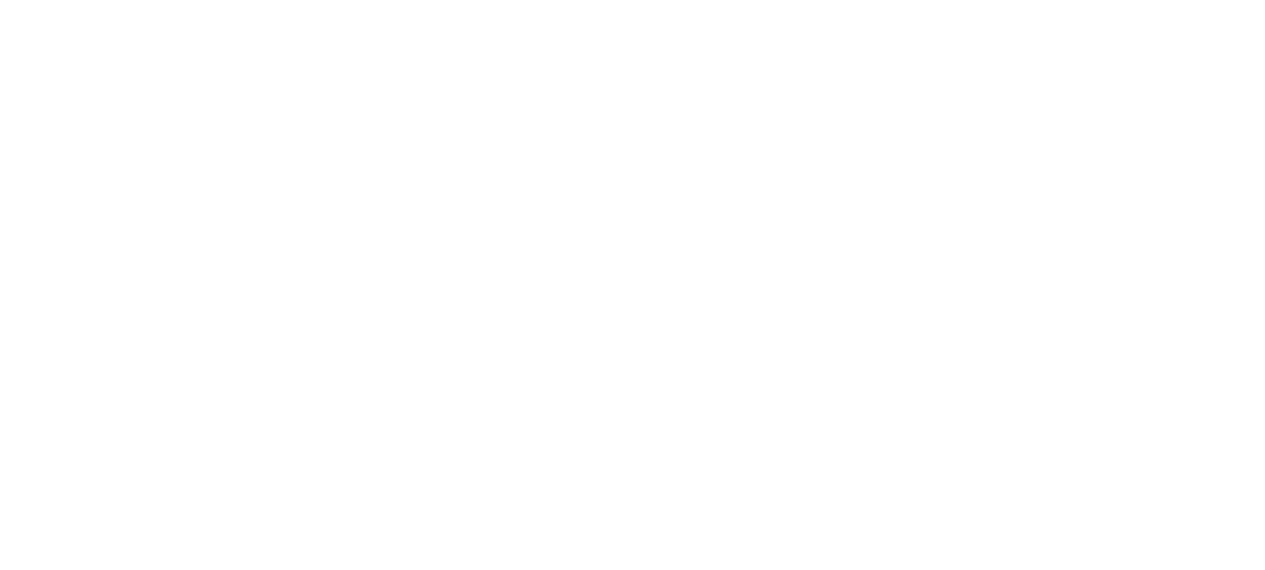 scroll, scrollTop: 0, scrollLeft: 0, axis: both 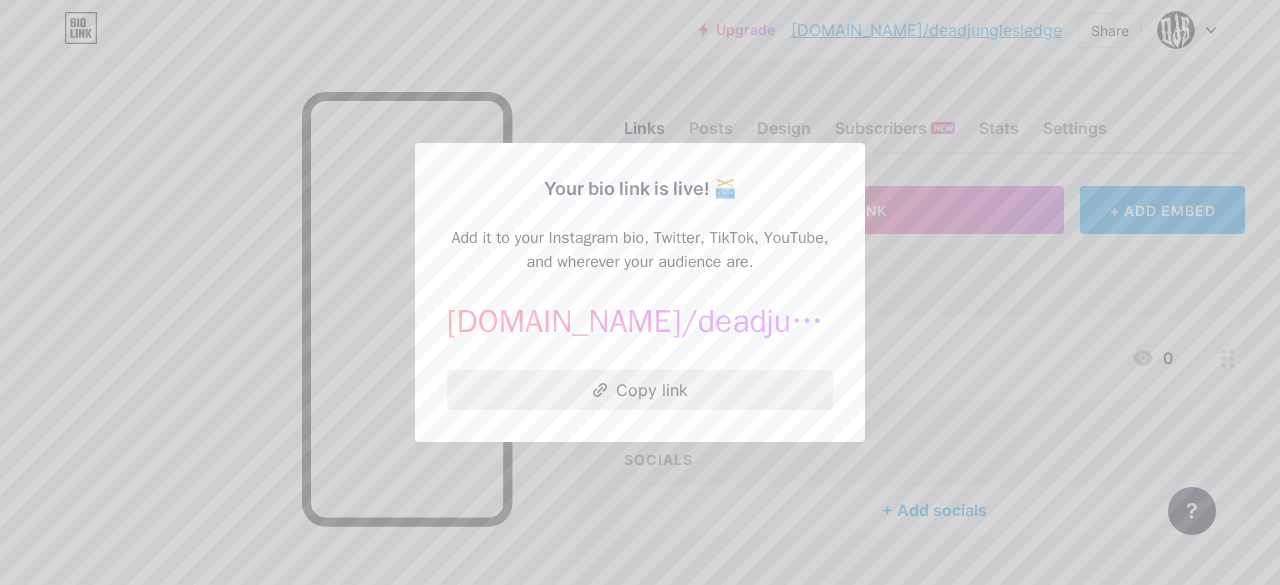 click on "Copy link" at bounding box center (640, 390) 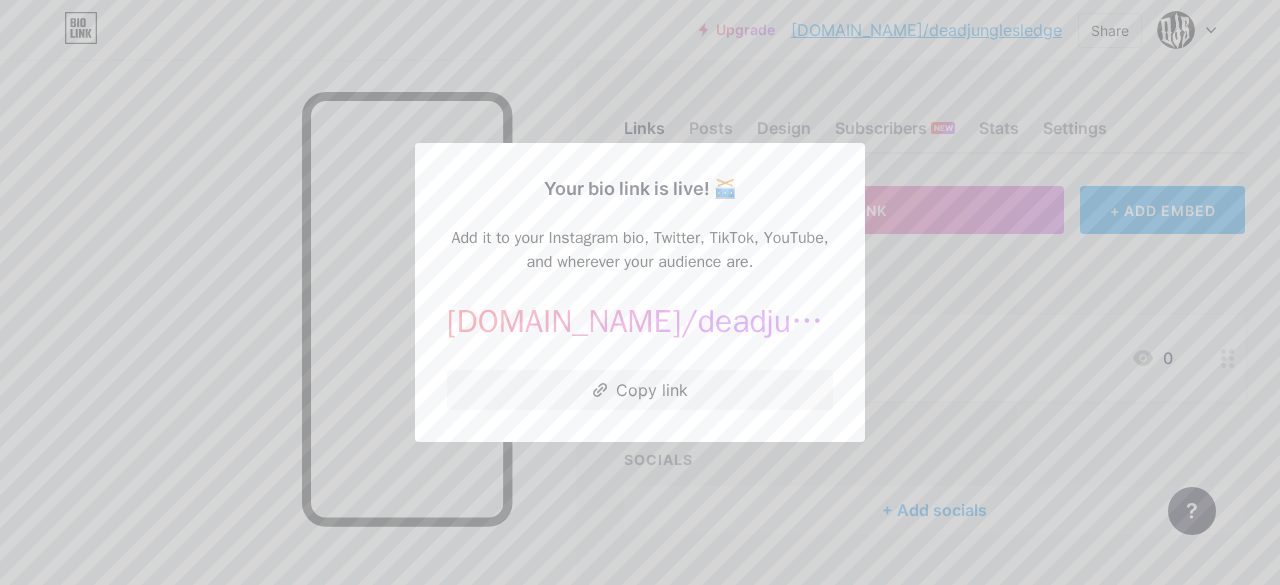 click at bounding box center [640, 292] 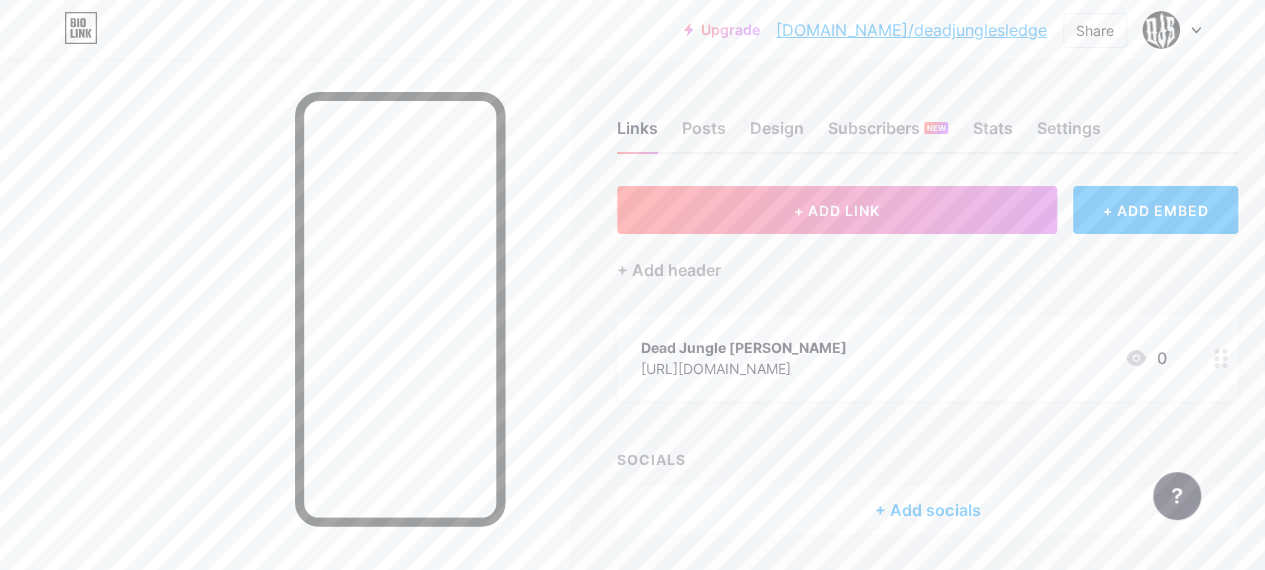 scroll, scrollTop: 63, scrollLeft: 0, axis: vertical 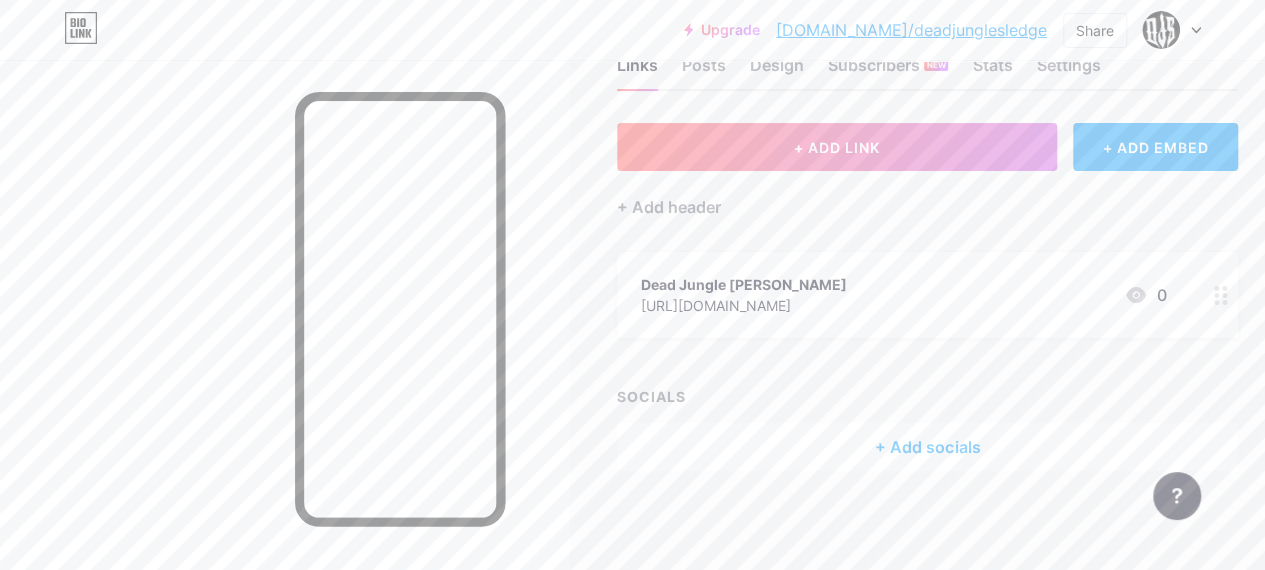 click on "+ Add socials" at bounding box center [927, 447] 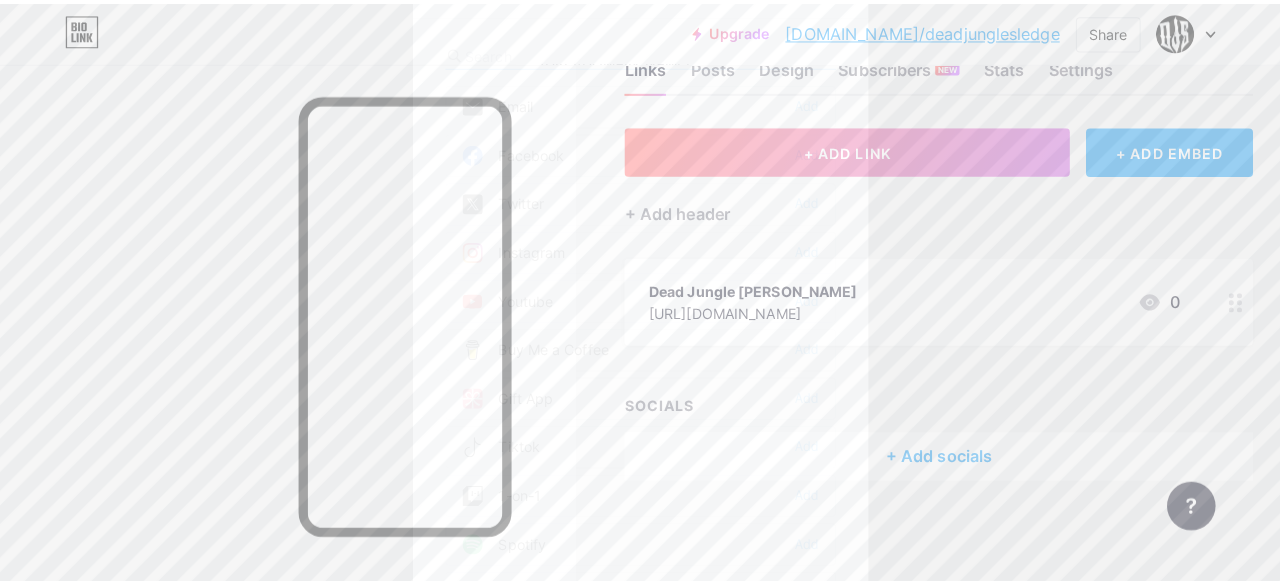 scroll, scrollTop: 48, scrollLeft: 0, axis: vertical 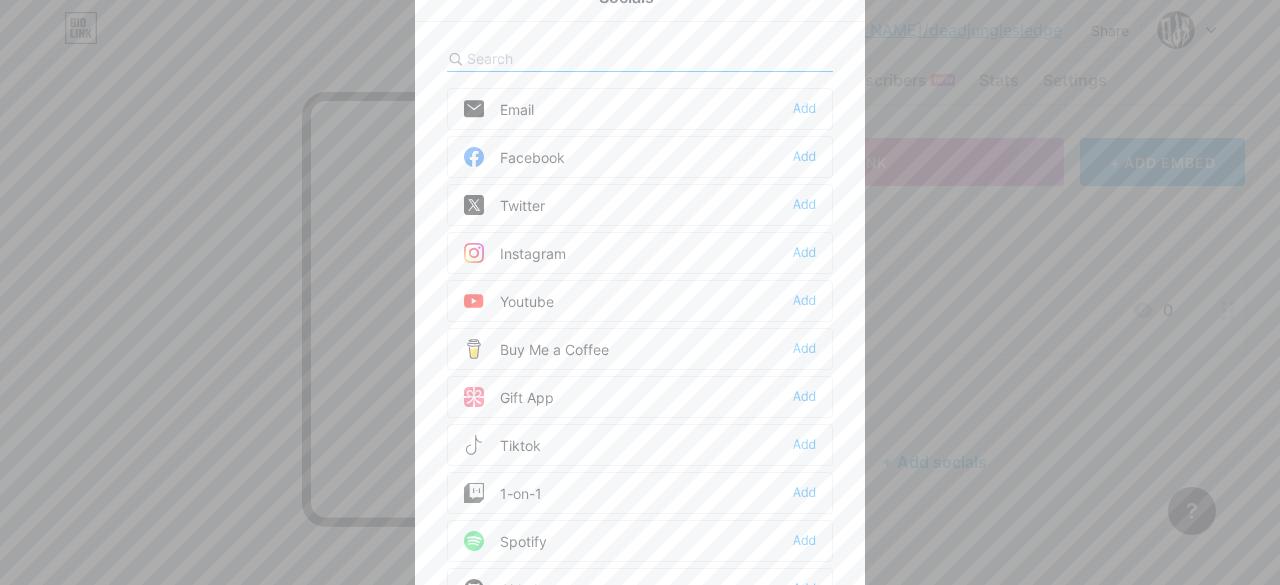 click on "Spotify
Add" at bounding box center (640, 541) 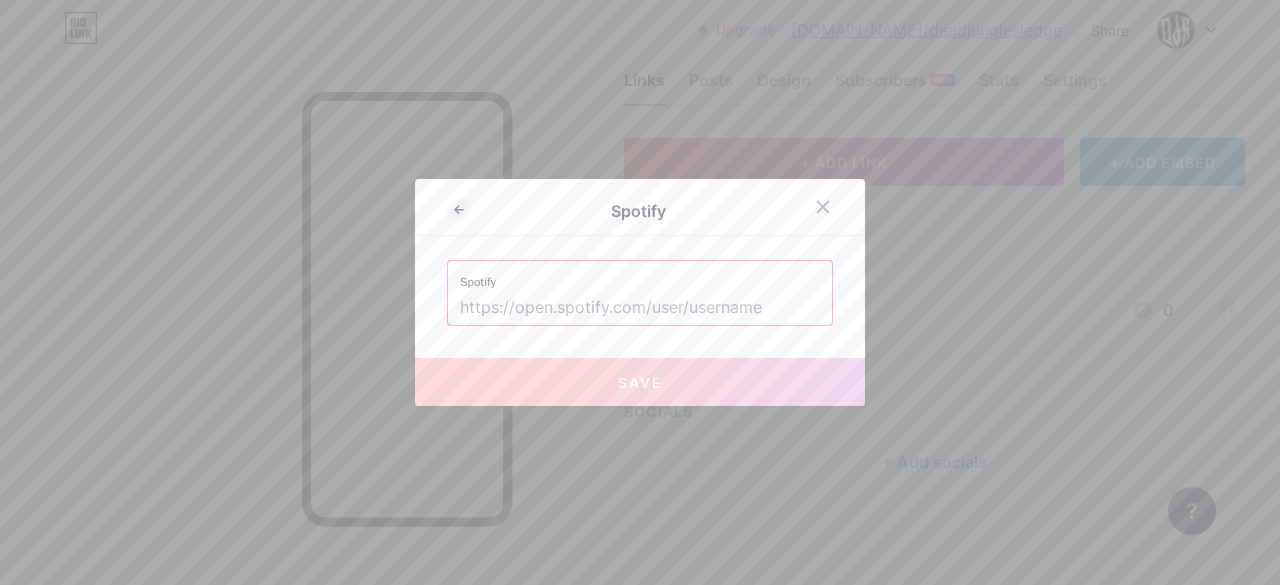 click at bounding box center [640, 308] 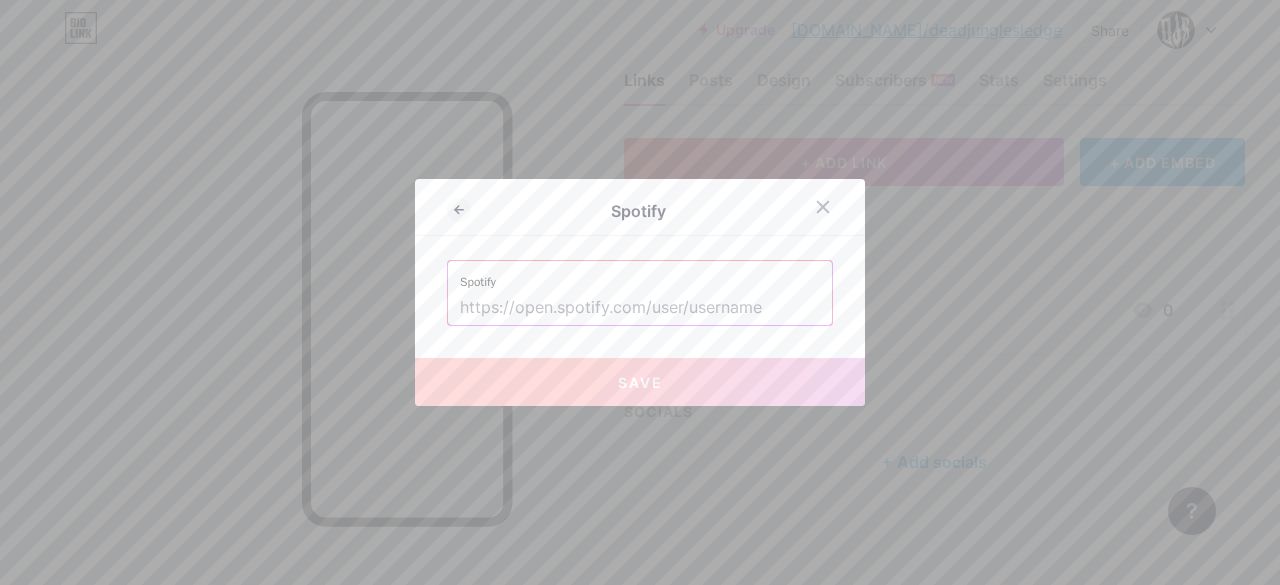 paste on "[URL][DOMAIN_NAME]" 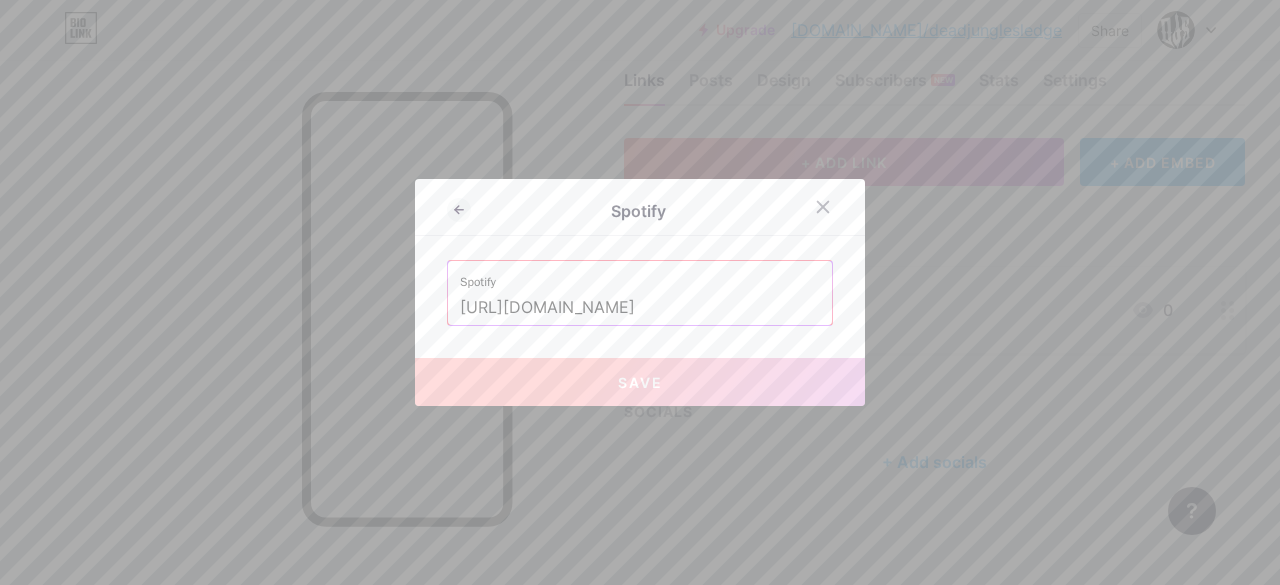 scroll, scrollTop: 0, scrollLeft: 359, axis: horizontal 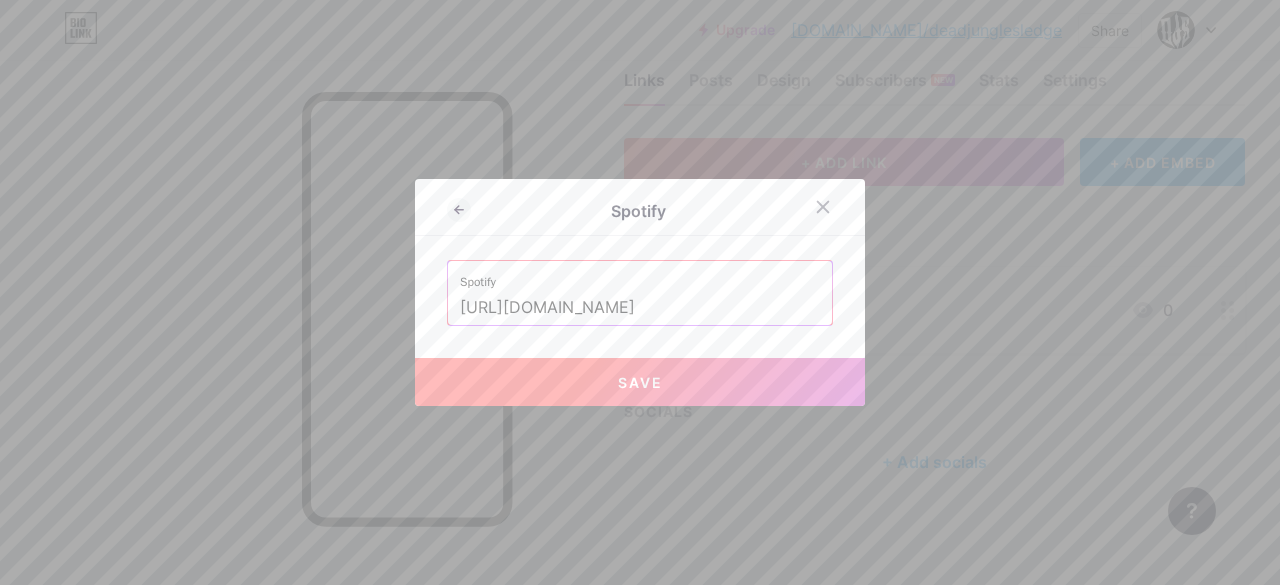 type on "[URL][DOMAIN_NAME]" 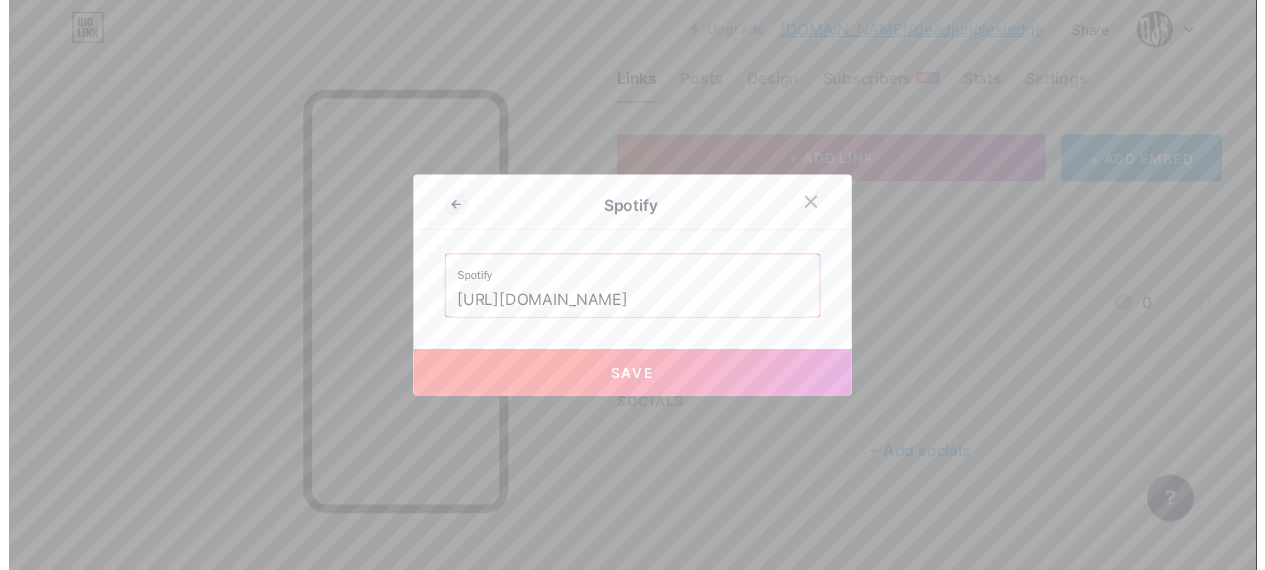 scroll, scrollTop: 0, scrollLeft: 0, axis: both 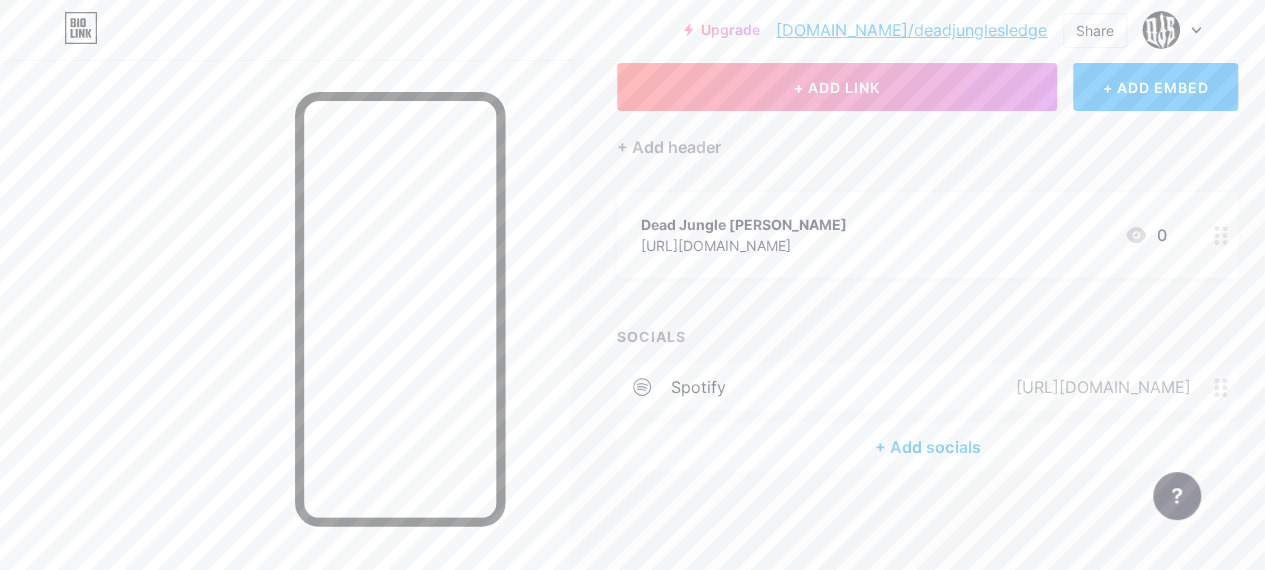 click 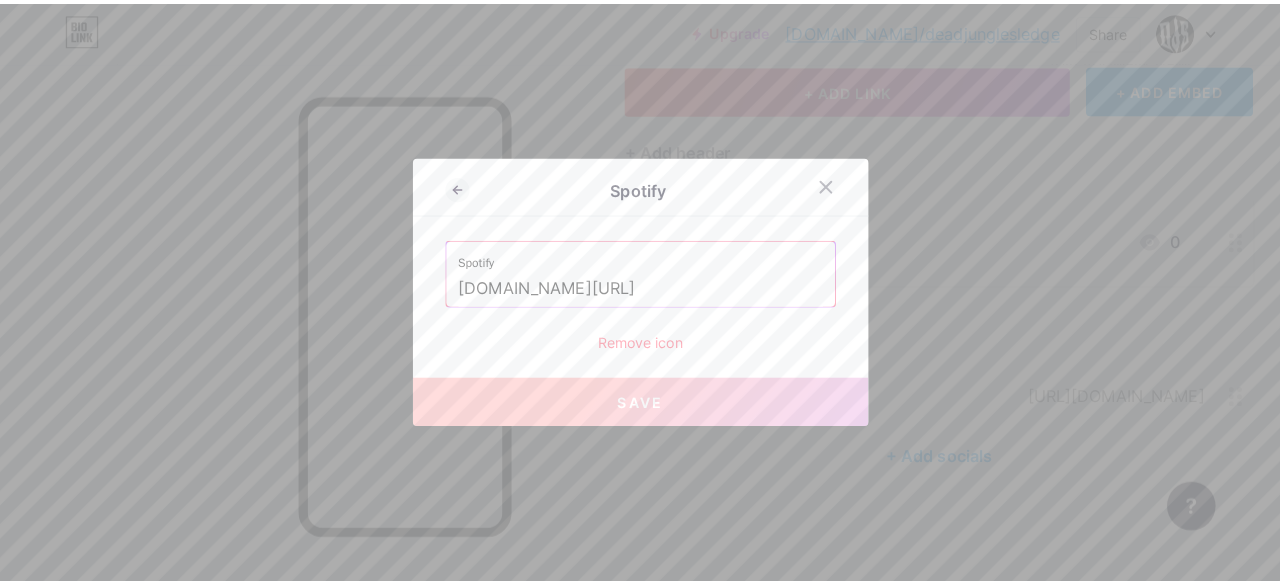 scroll, scrollTop: 108, scrollLeft: 0, axis: vertical 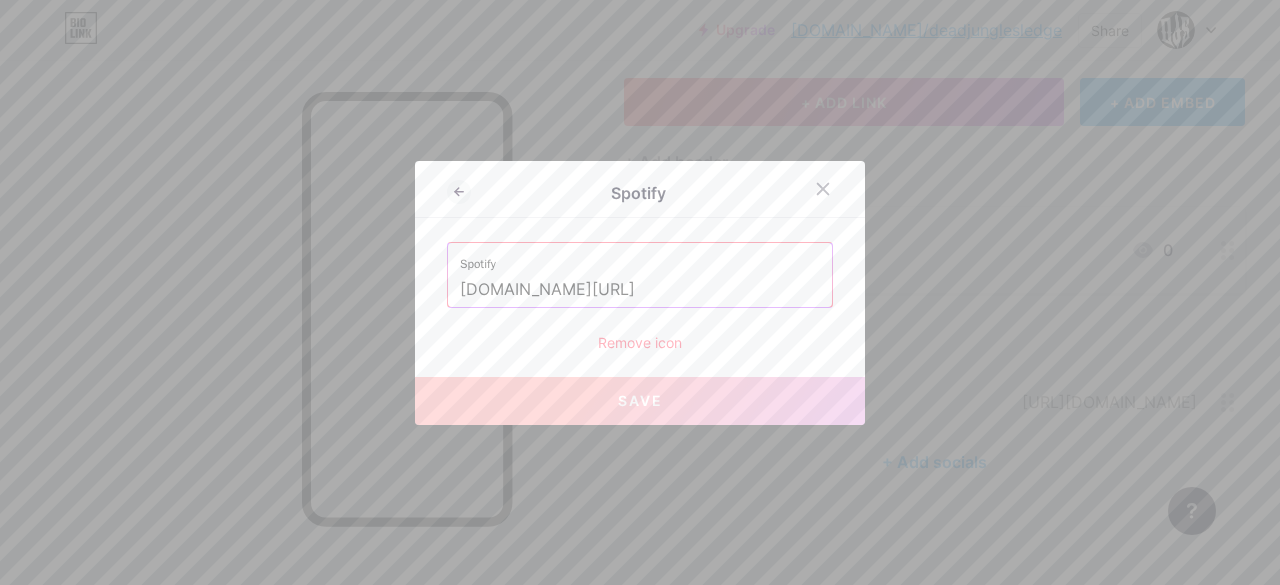 click at bounding box center (640, 292) 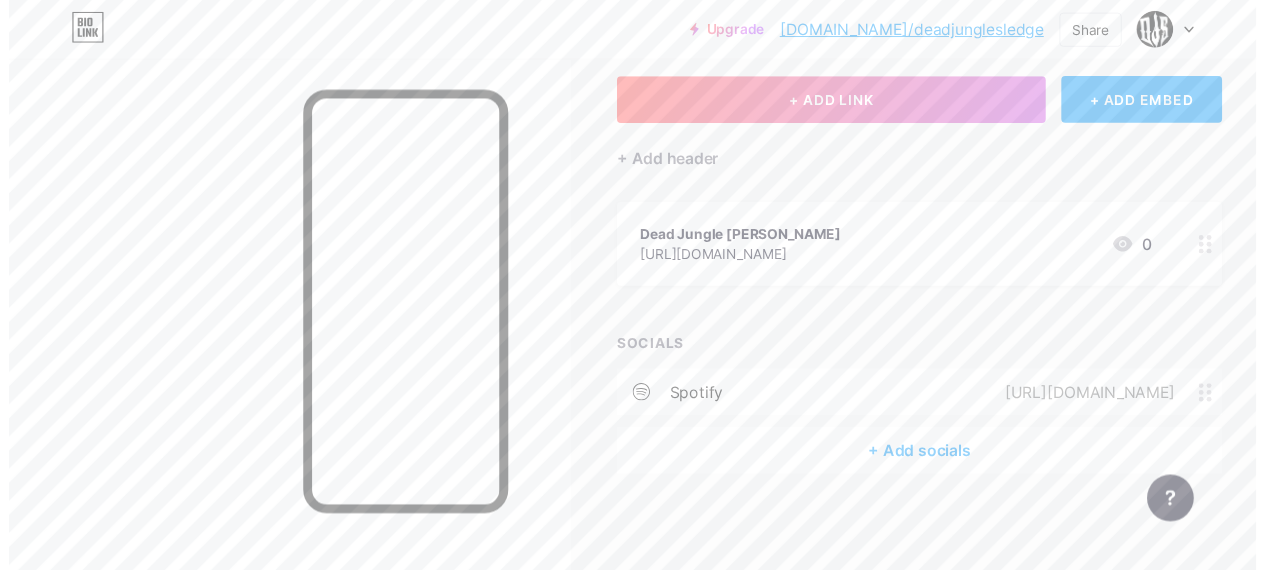scroll, scrollTop: 123, scrollLeft: 0, axis: vertical 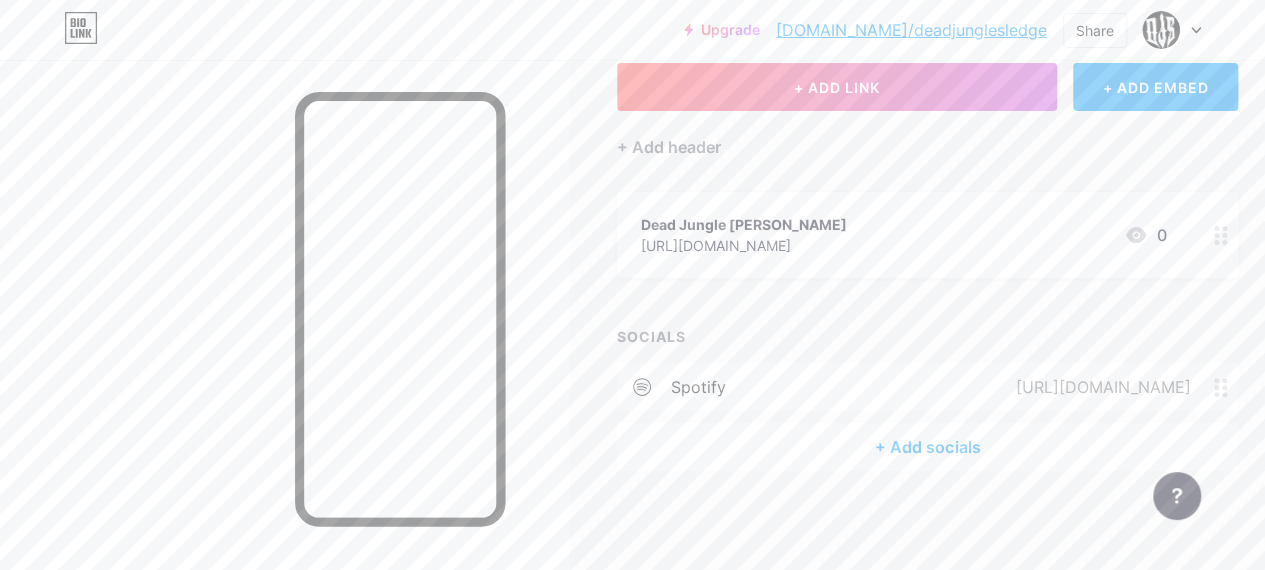 click on "+ Add socials" at bounding box center (927, 447) 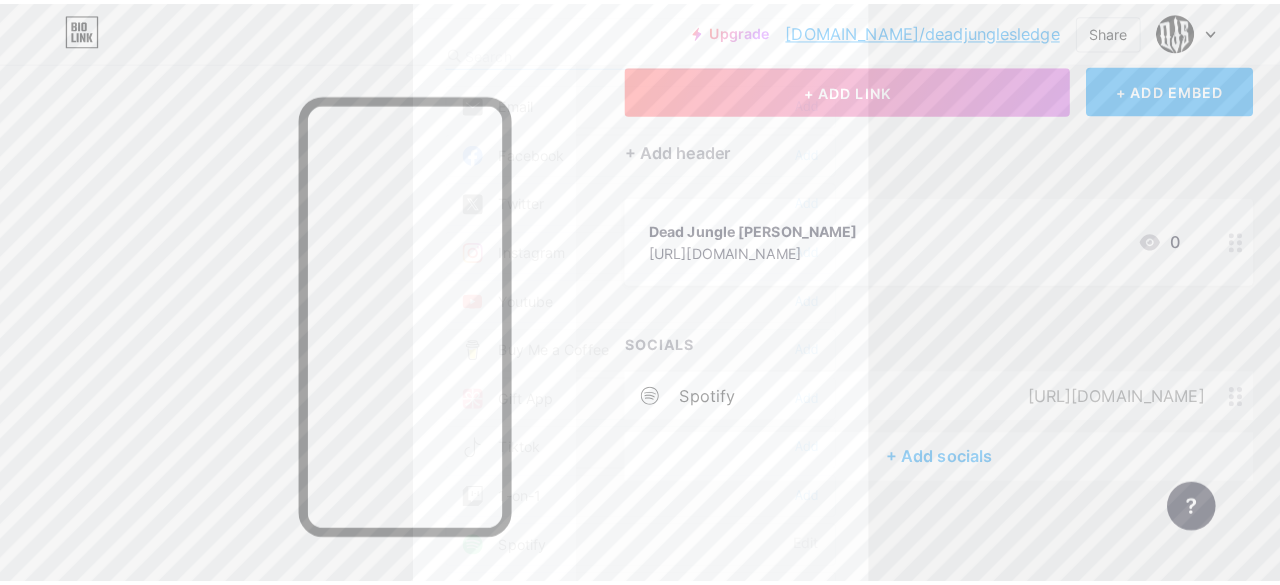 scroll, scrollTop: 108, scrollLeft: 0, axis: vertical 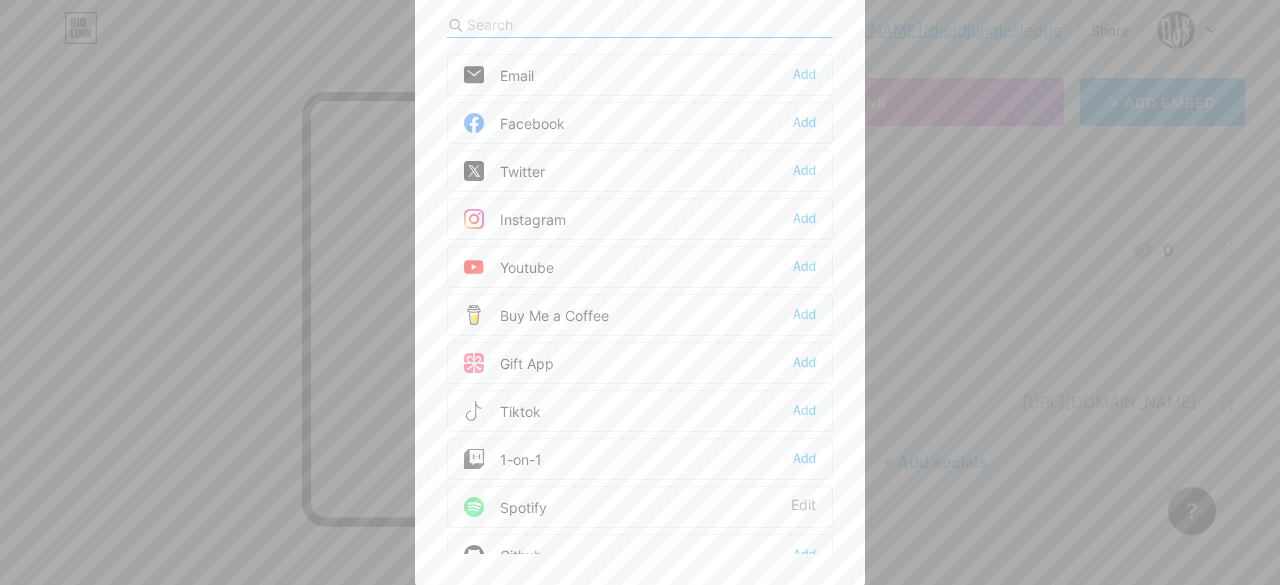 click at bounding box center (640, 258) 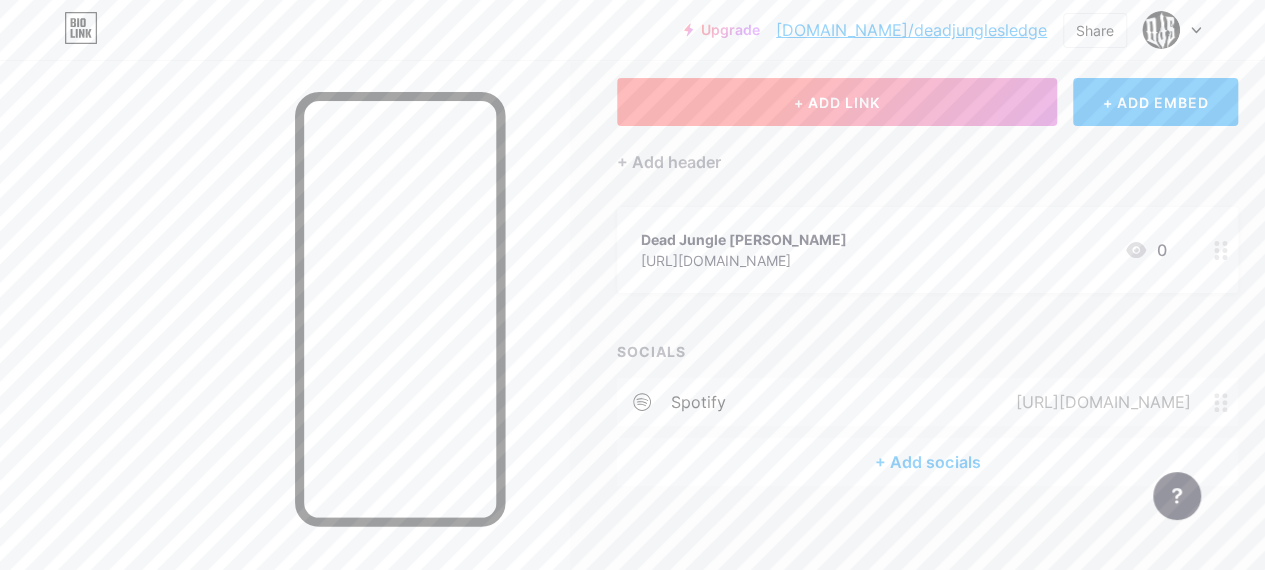 click on "+ ADD LINK" at bounding box center (837, 102) 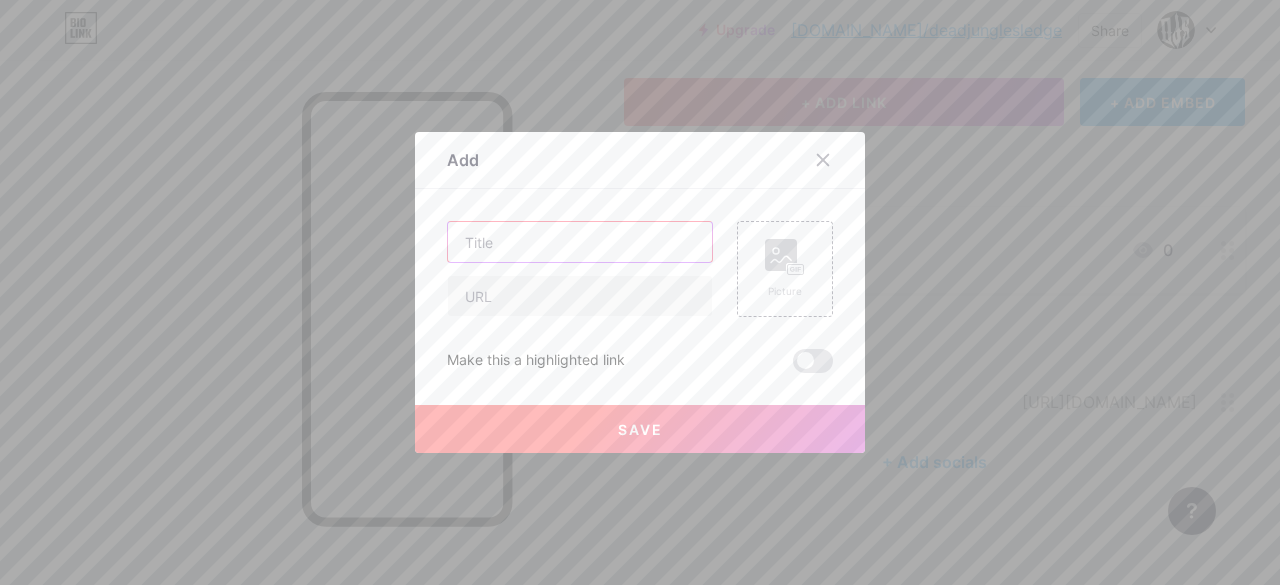 click at bounding box center [580, 242] 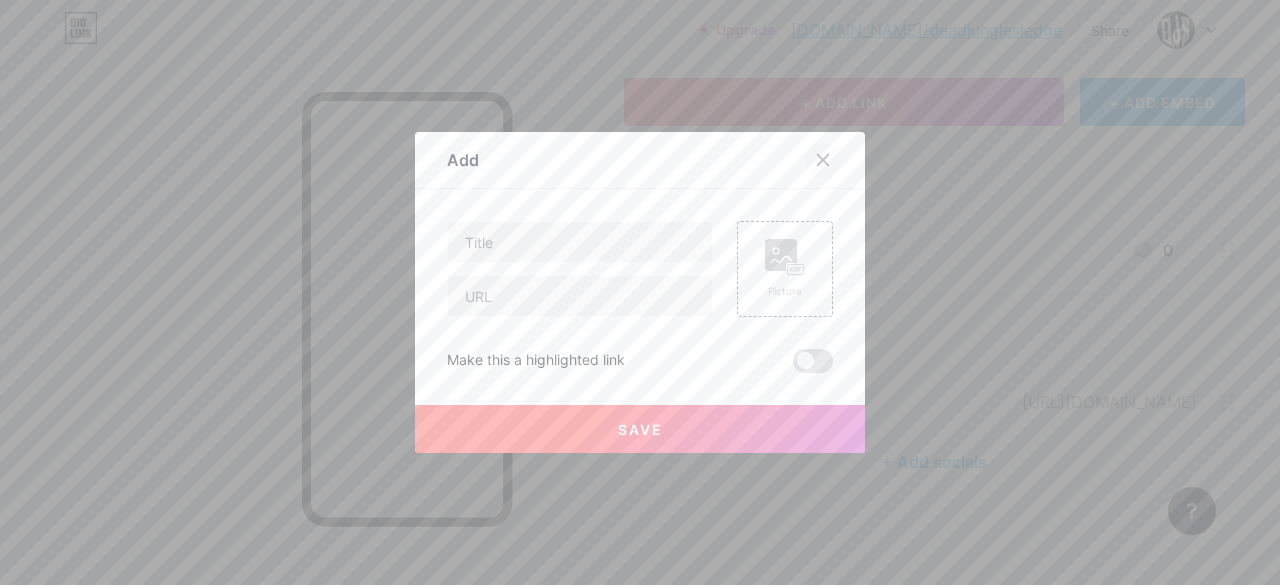 click at bounding box center [835, 160] 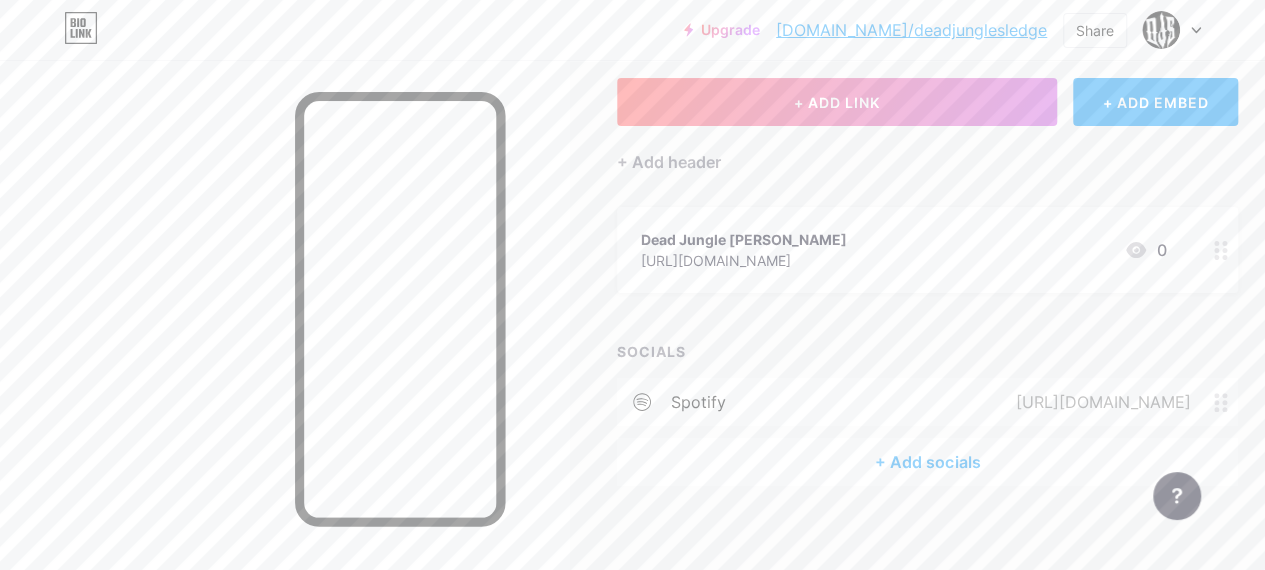 click on "[URL][DOMAIN_NAME]" at bounding box center [1098, 402] 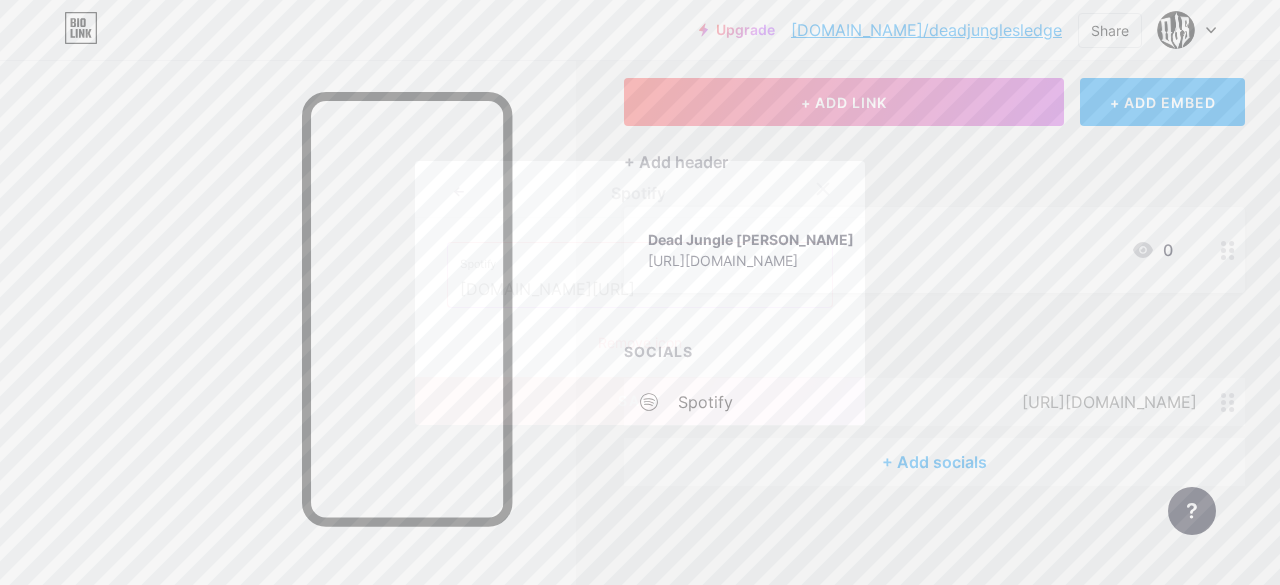 click on "Spotify   [DOMAIN_NAME][URL]
Remove icon" at bounding box center [640, 297] 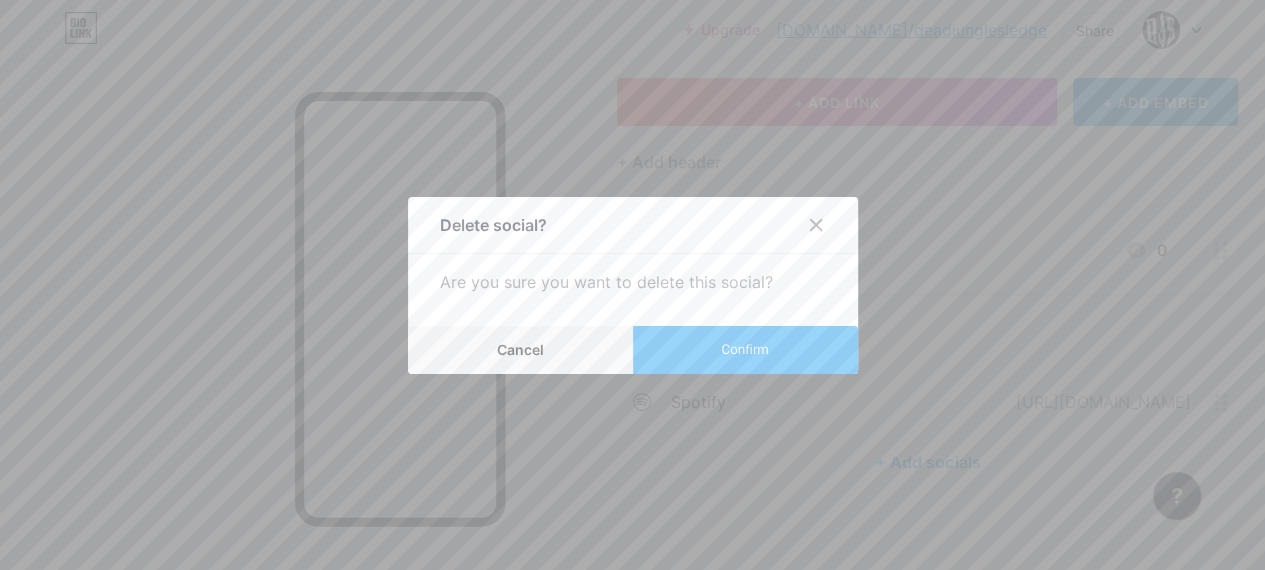 click on "Confirm" at bounding box center (744, 349) 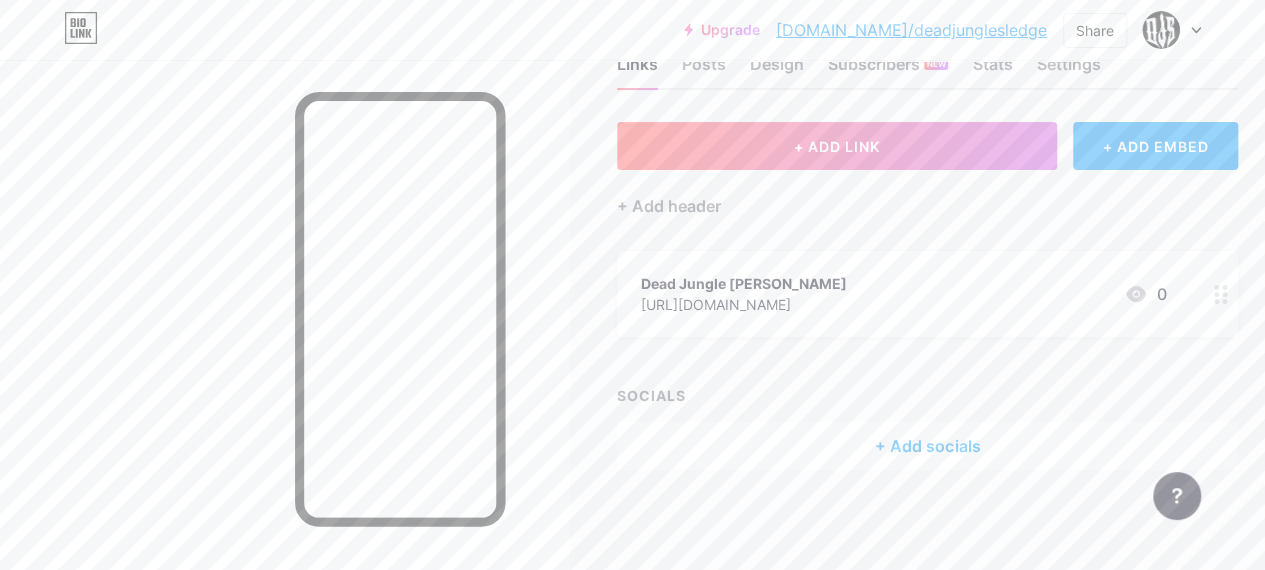 scroll, scrollTop: 63, scrollLeft: 0, axis: vertical 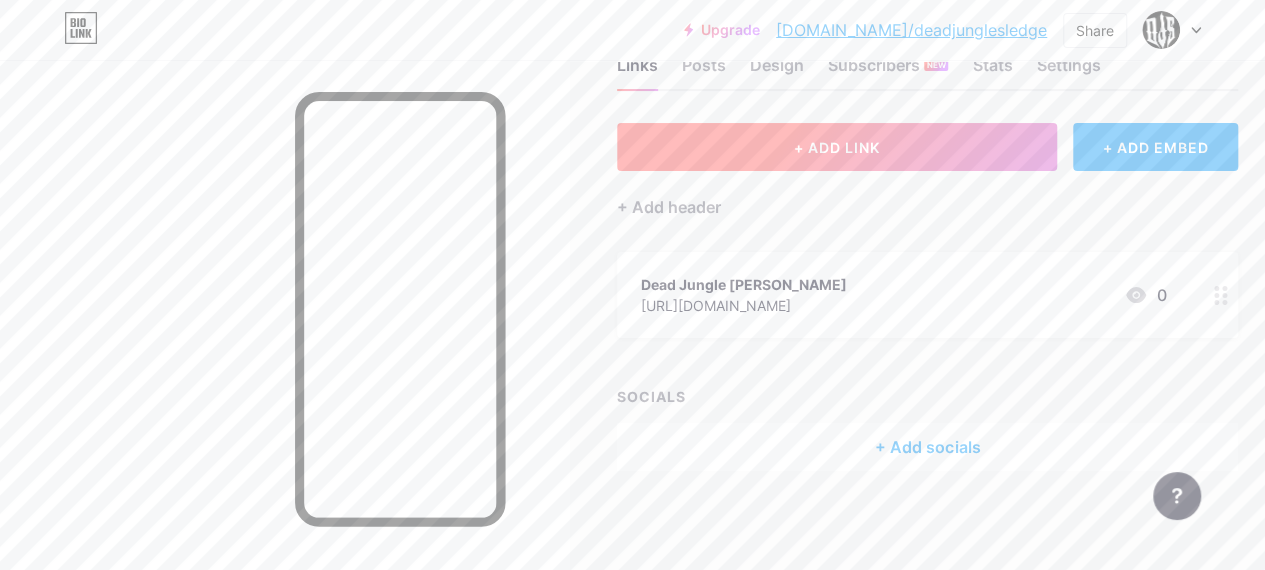 click on "+ ADD LINK" at bounding box center [837, 147] 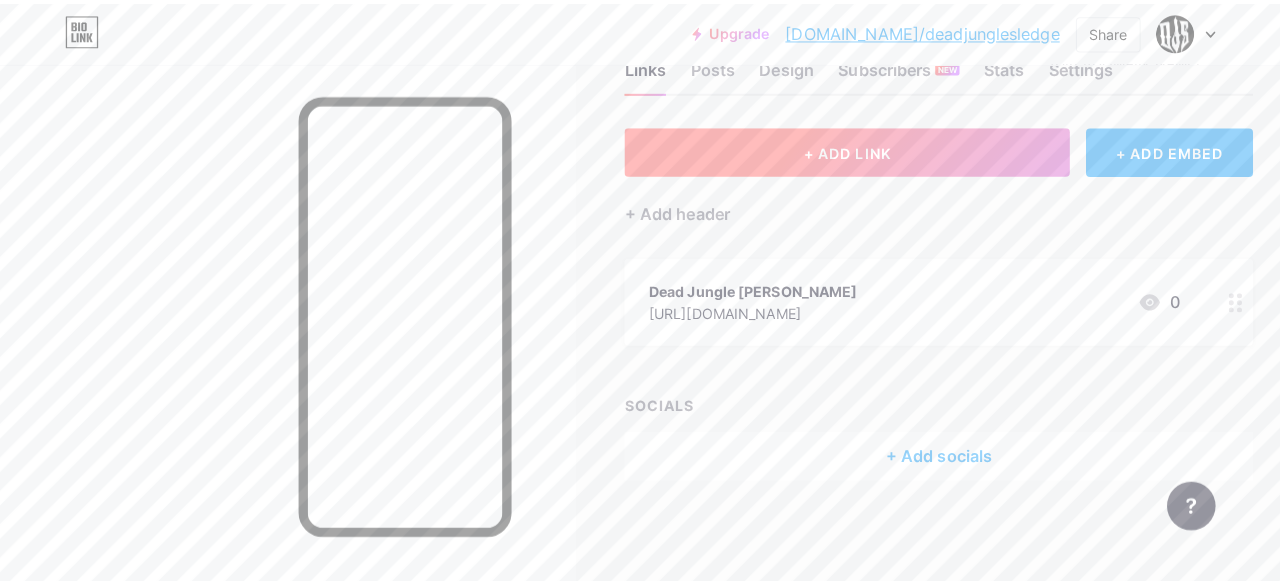 scroll, scrollTop: 48, scrollLeft: 0, axis: vertical 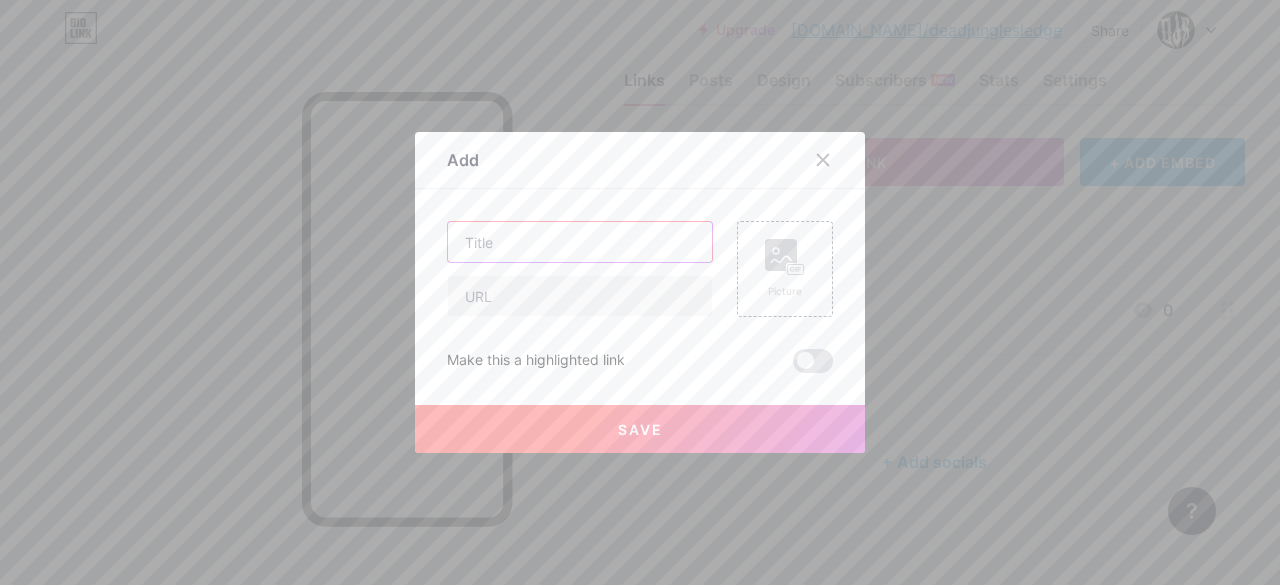 click at bounding box center (580, 242) 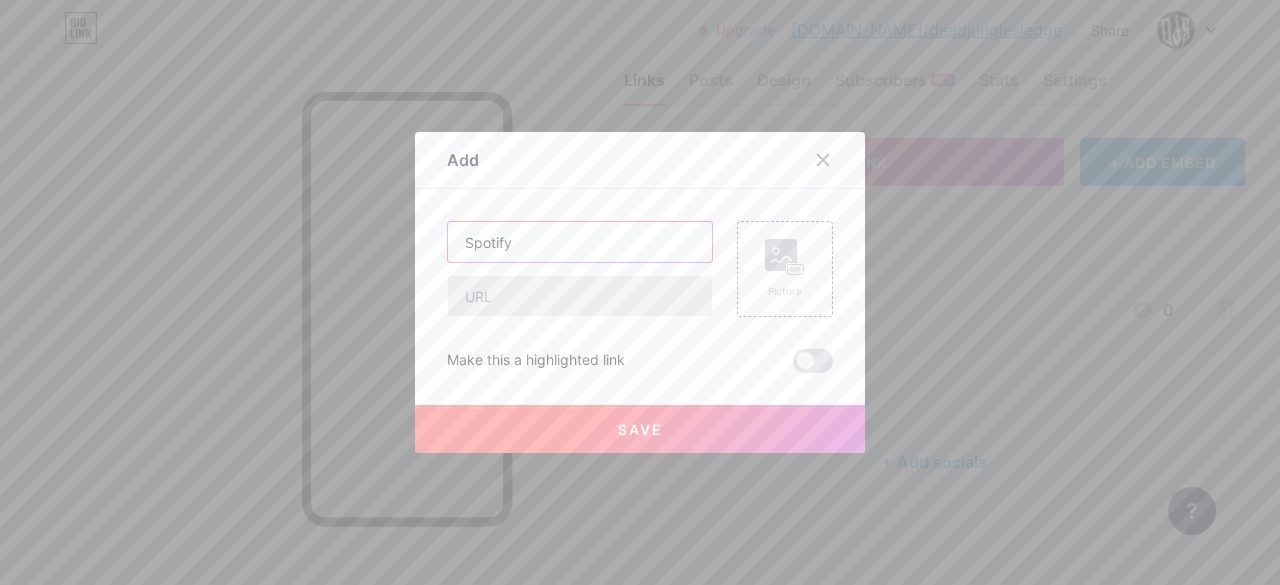 type on "Spotify" 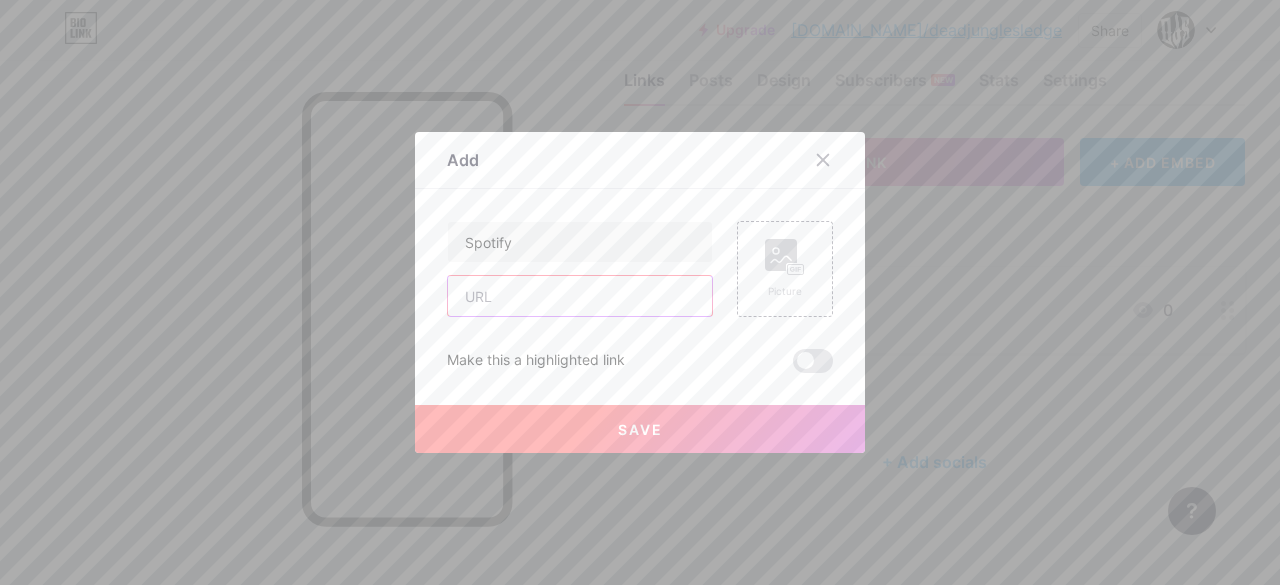 click at bounding box center (580, 296) 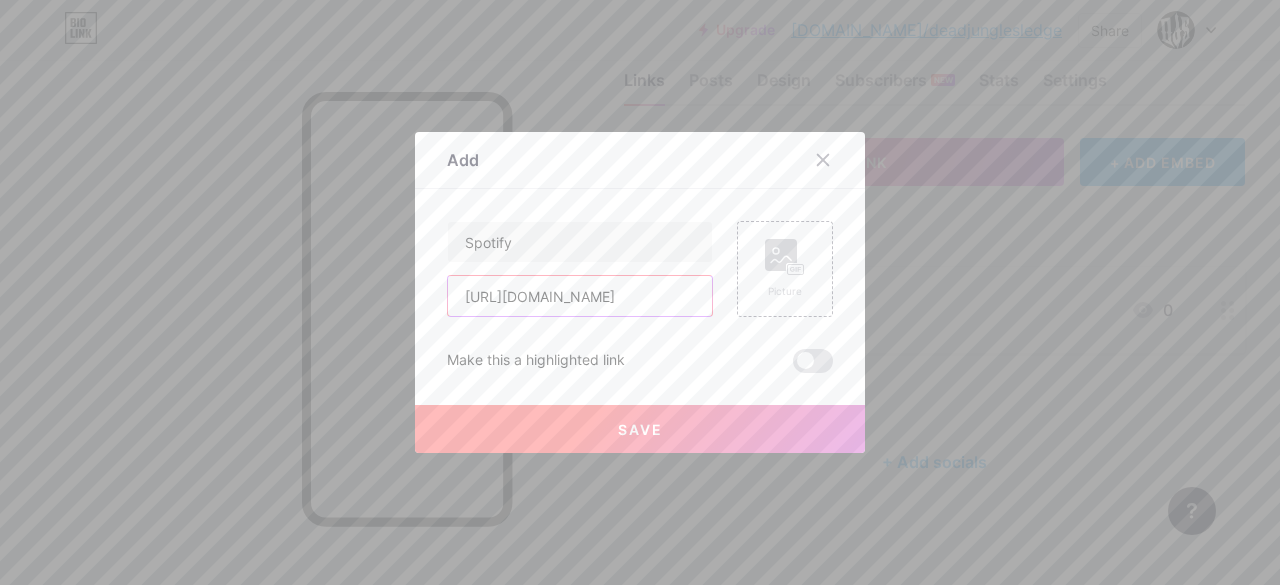 scroll, scrollTop: 0, scrollLeft: 398, axis: horizontal 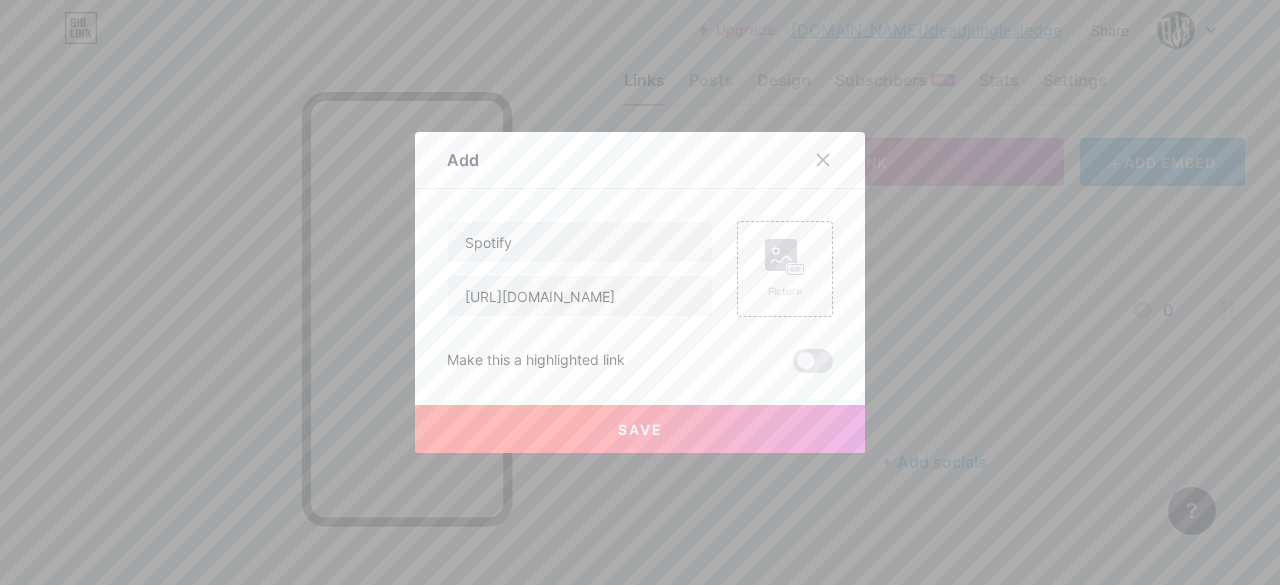 click on "Spotify     [URL][DOMAIN_NAME]                     Picture
Make this a highlighted link
Save" at bounding box center (640, 297) 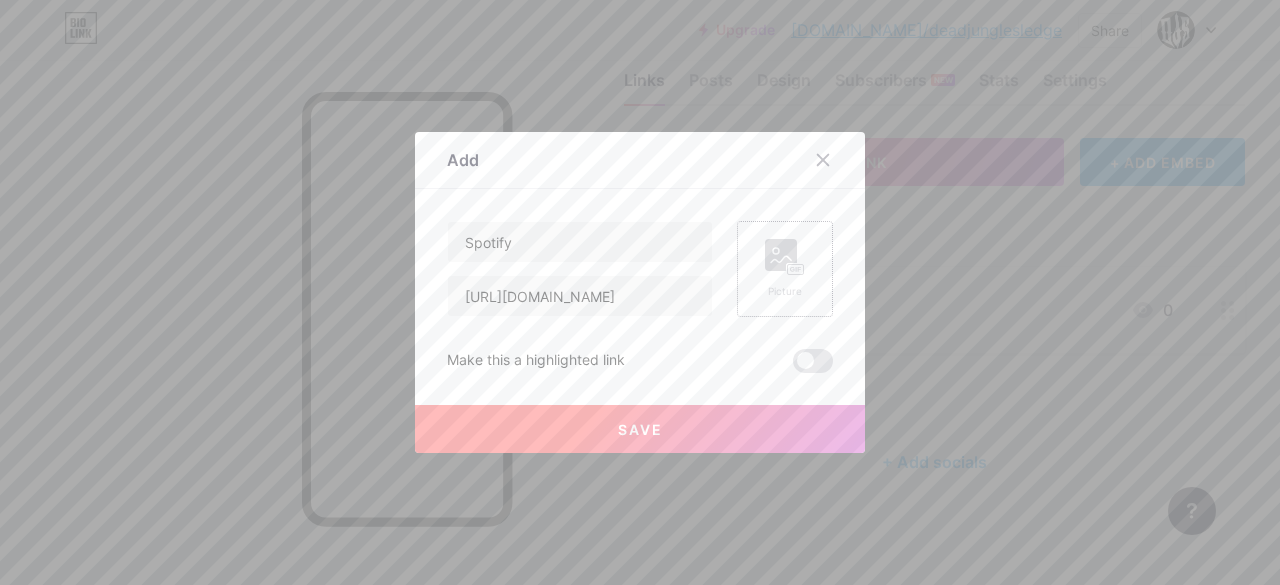 click 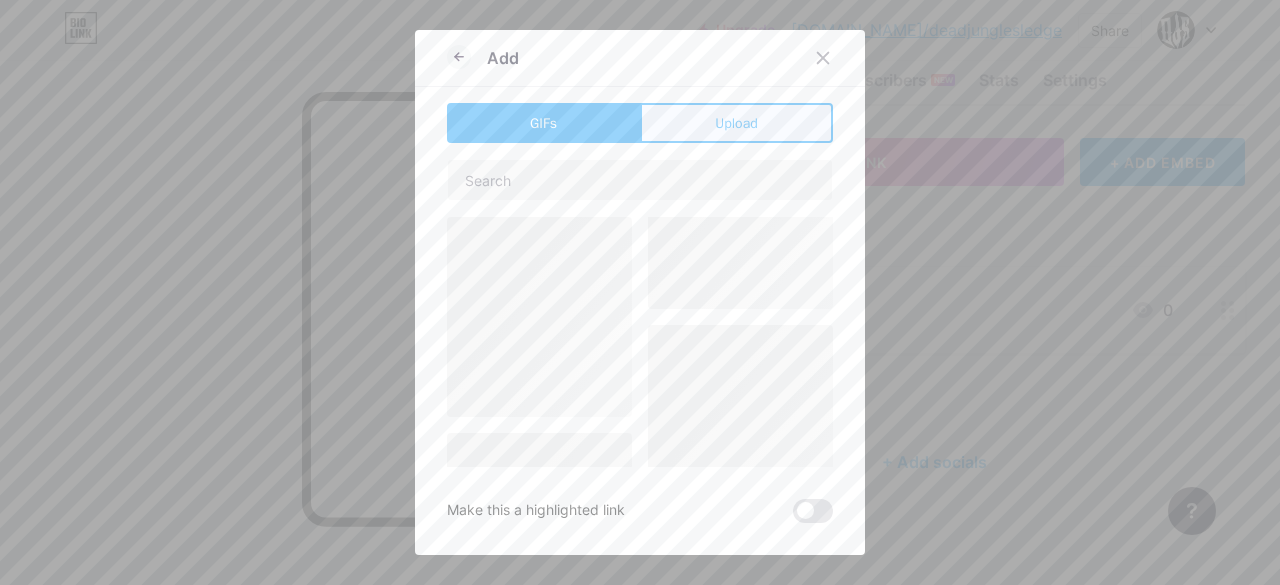 click on "Upload" at bounding box center [736, 123] 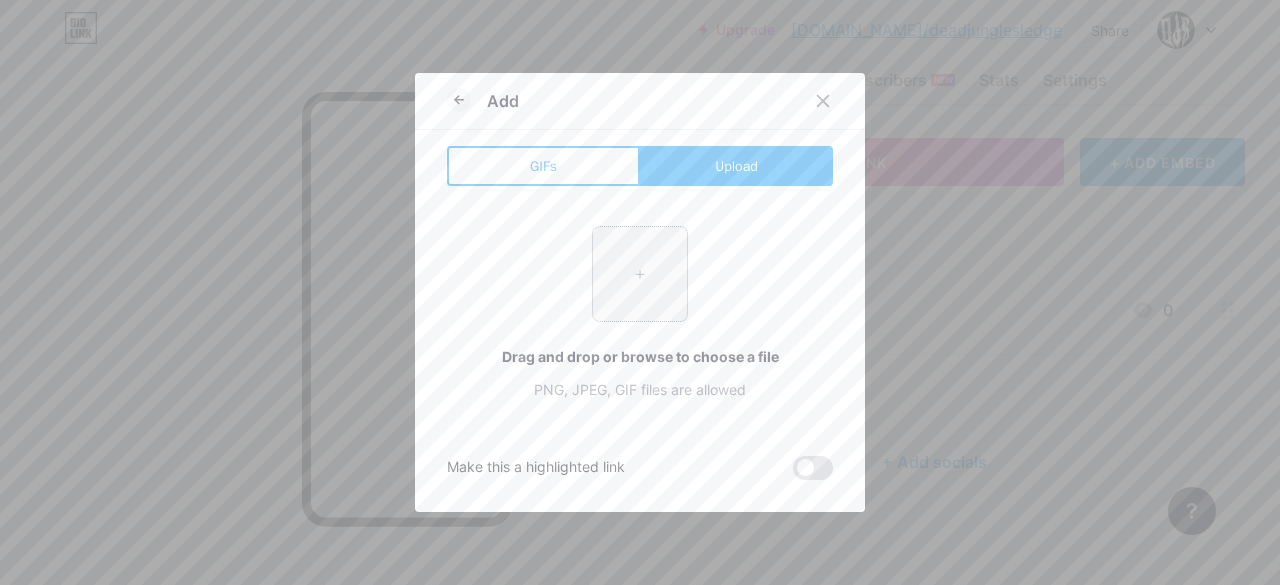 click at bounding box center [640, 274] 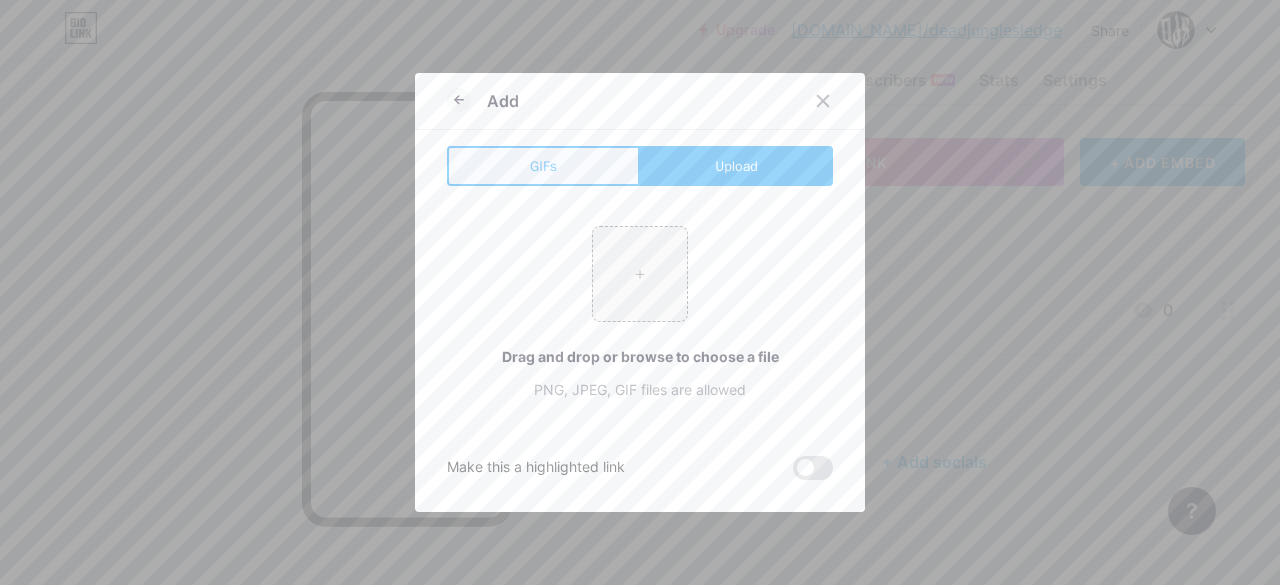 click on "GIFs" at bounding box center (543, 166) 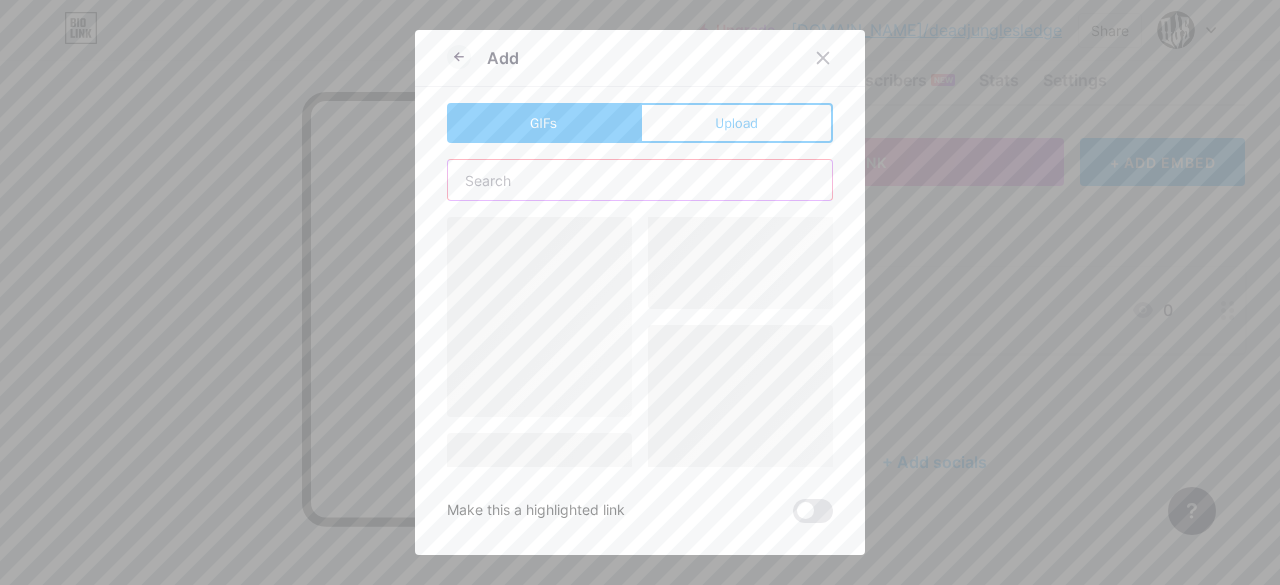 click at bounding box center [640, 180] 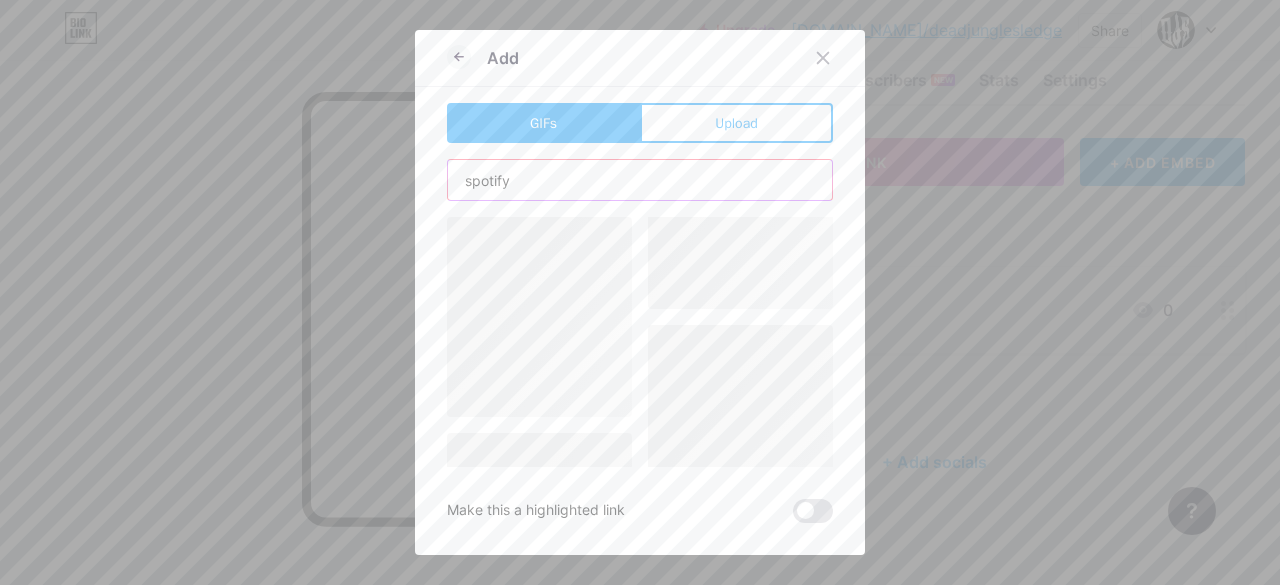 type on "spotify" 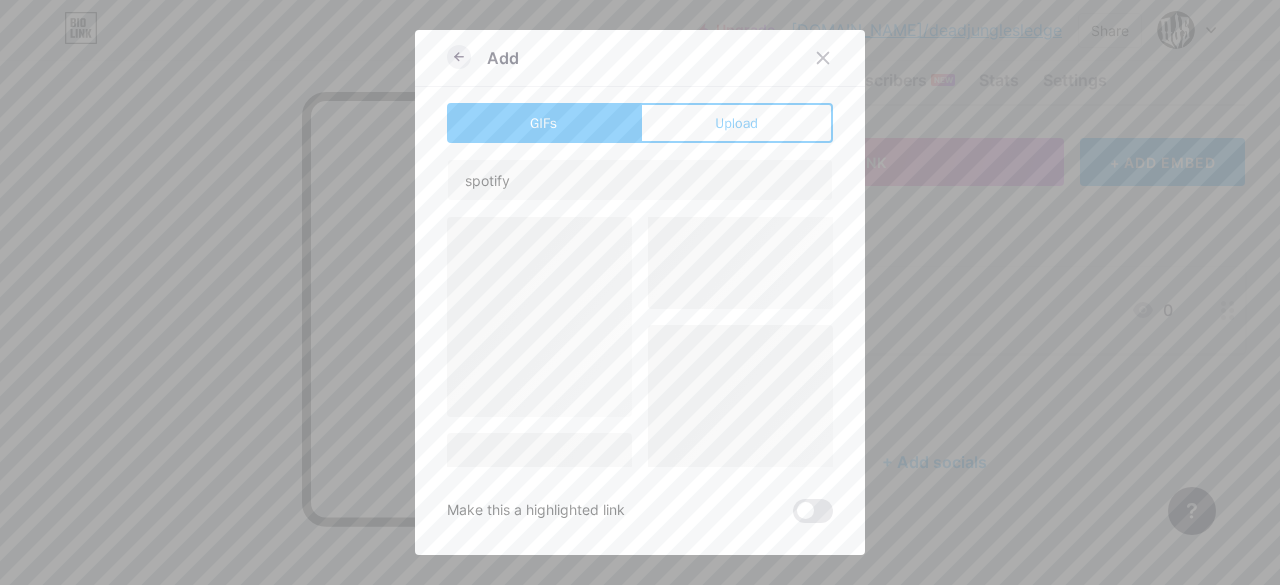 click 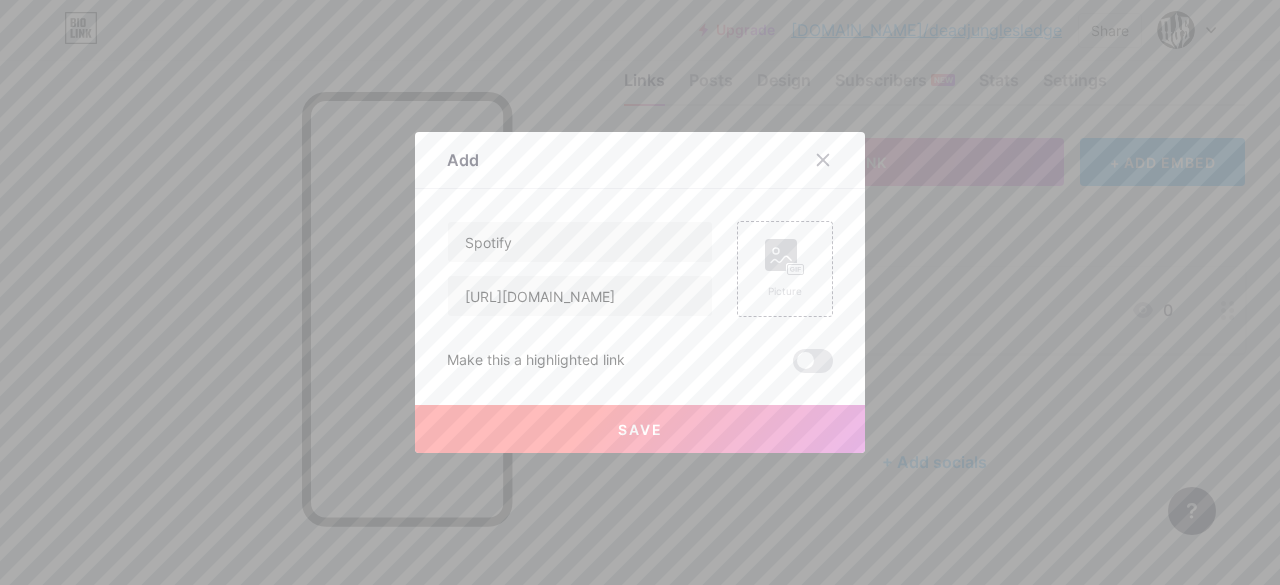 click on "Save" at bounding box center [640, 429] 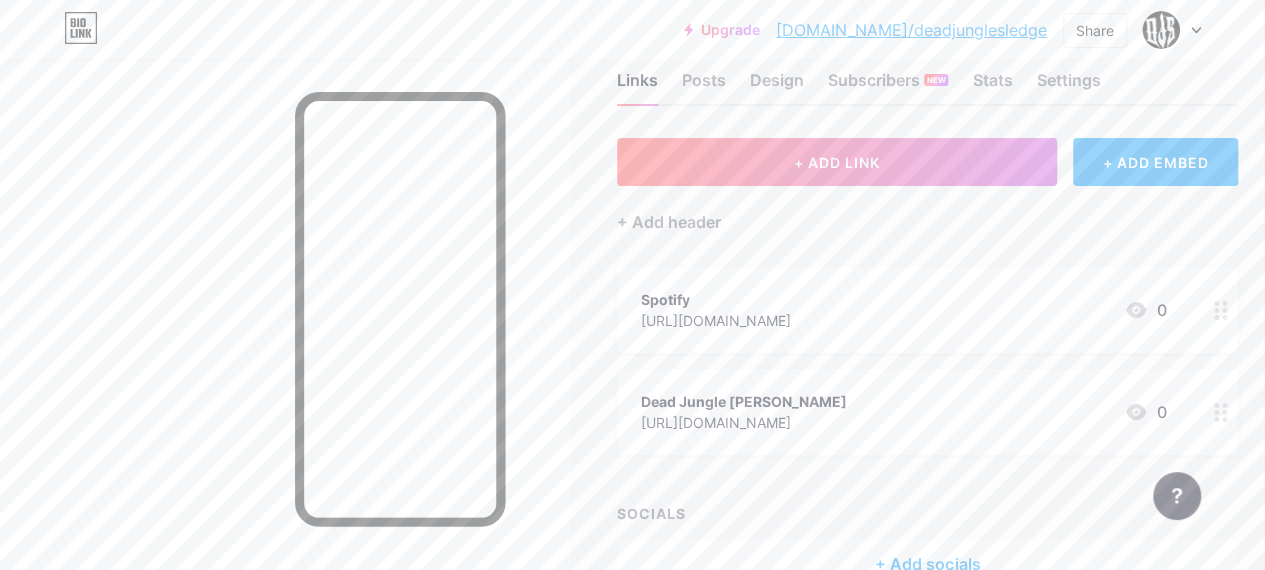 drag, startPoint x: 829, startPoint y: 400, endPoint x: 829, endPoint y: 303, distance: 97 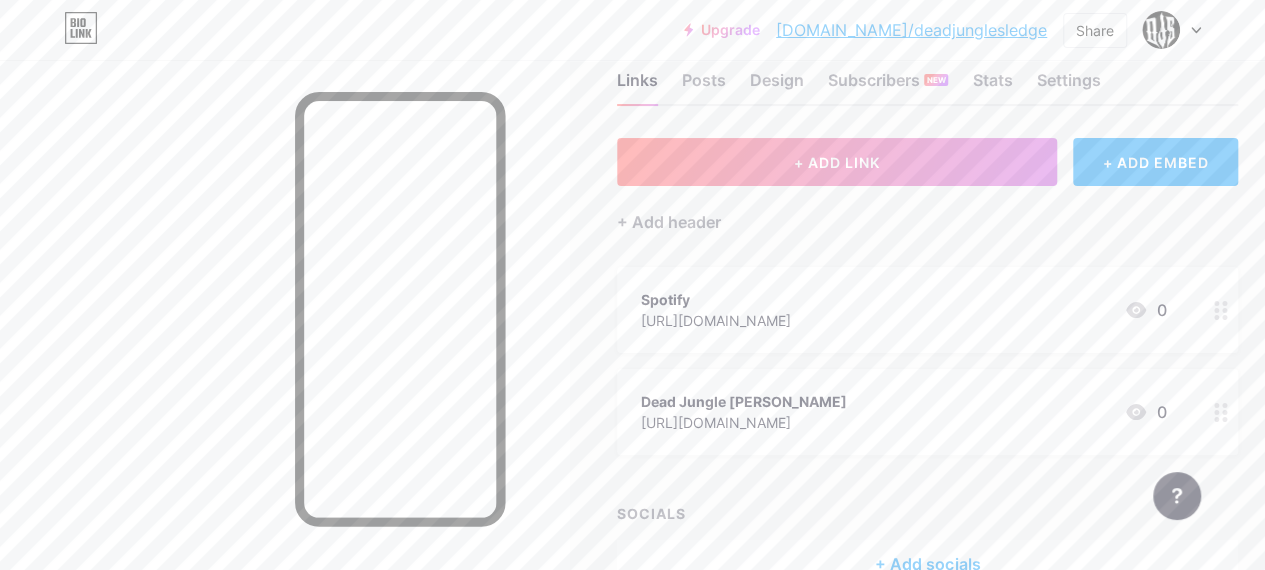 click on "Spotify
[URL][DOMAIN_NAME]
0
Dead Jungle [PERSON_NAME]
[URL][DOMAIN_NAME]
0" at bounding box center [927, 361] 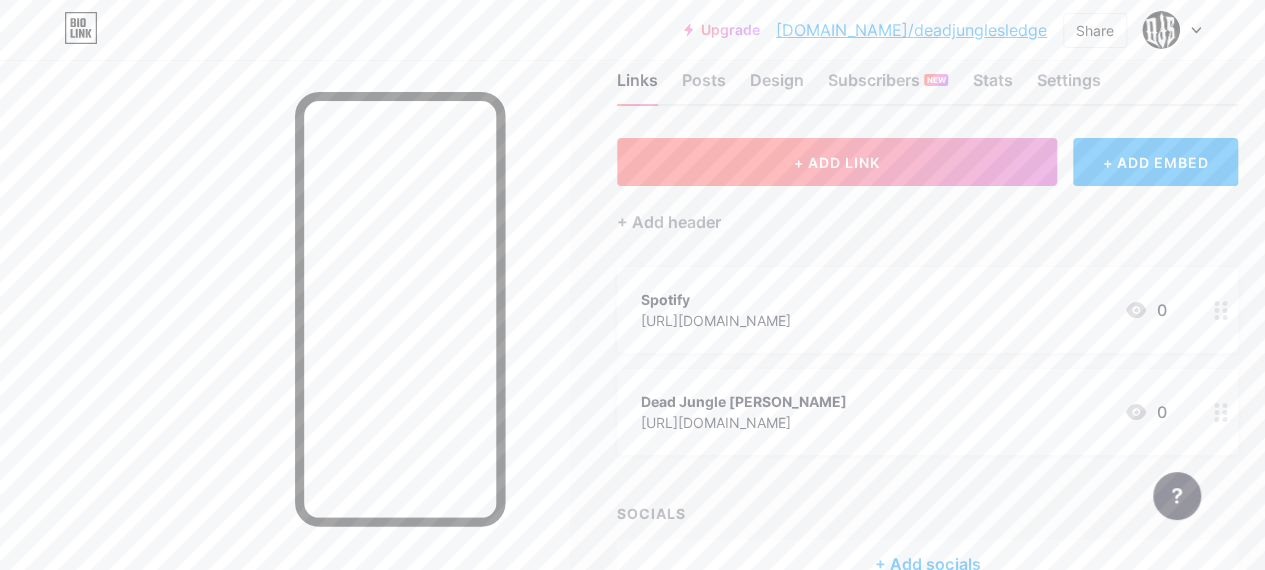 click on "+ ADD LINK" at bounding box center [837, 162] 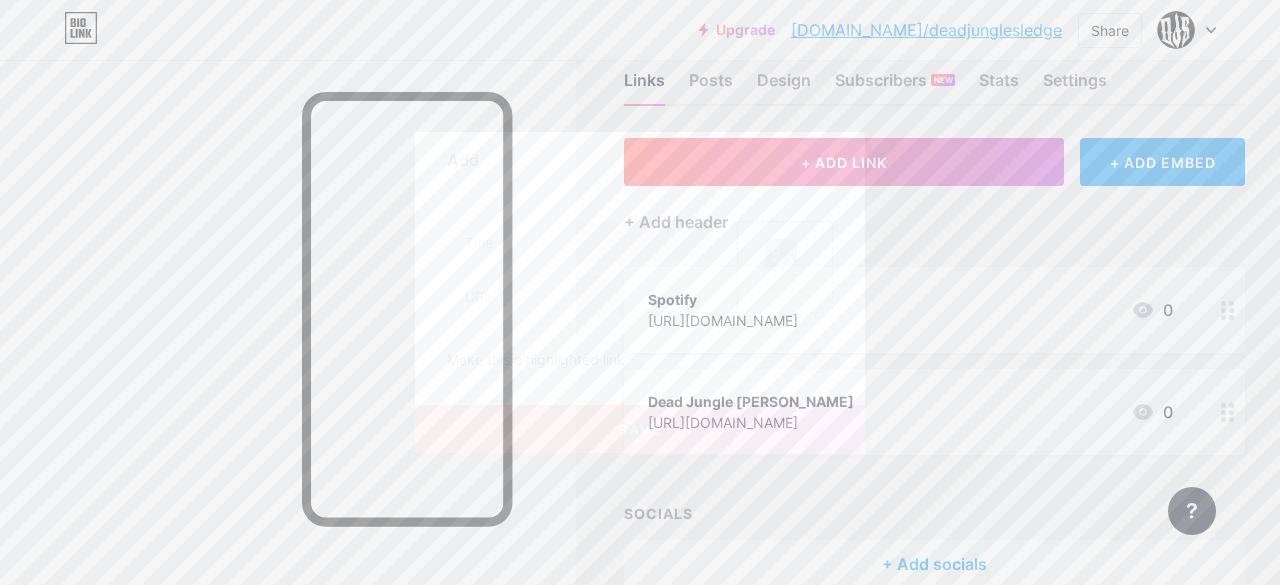 click 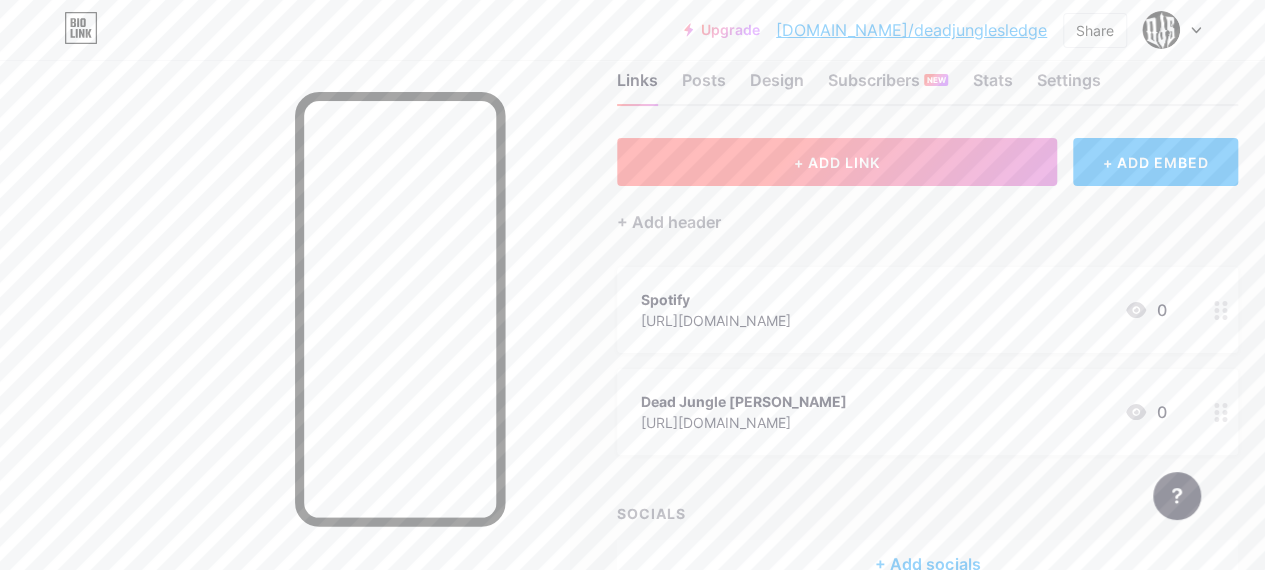 click on "+ ADD LINK" at bounding box center [837, 162] 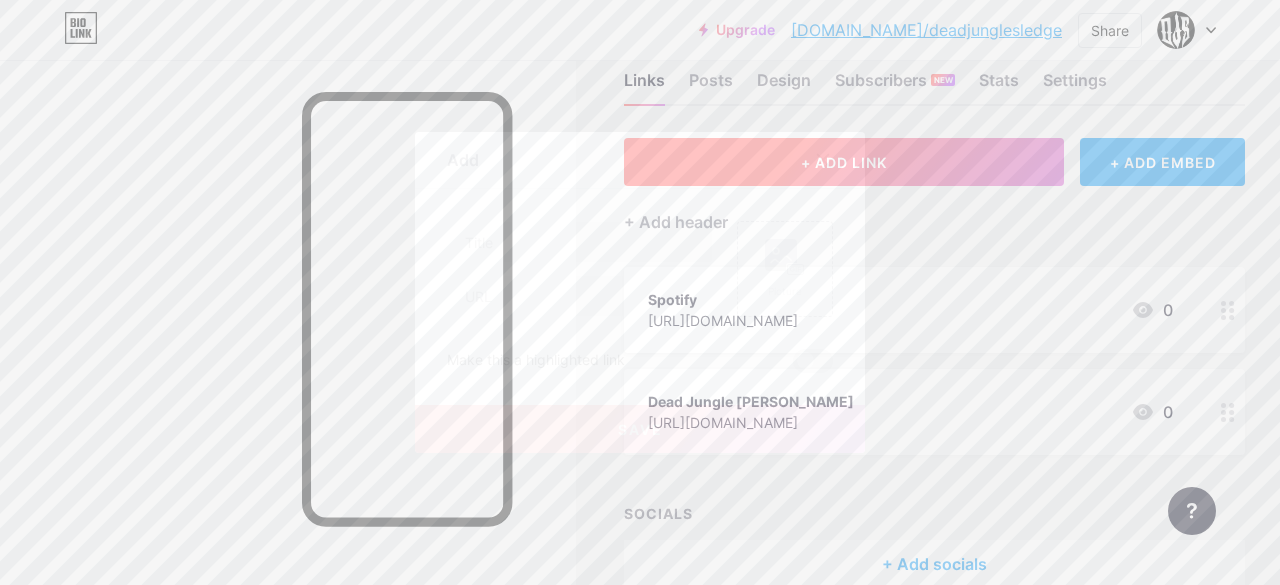 type 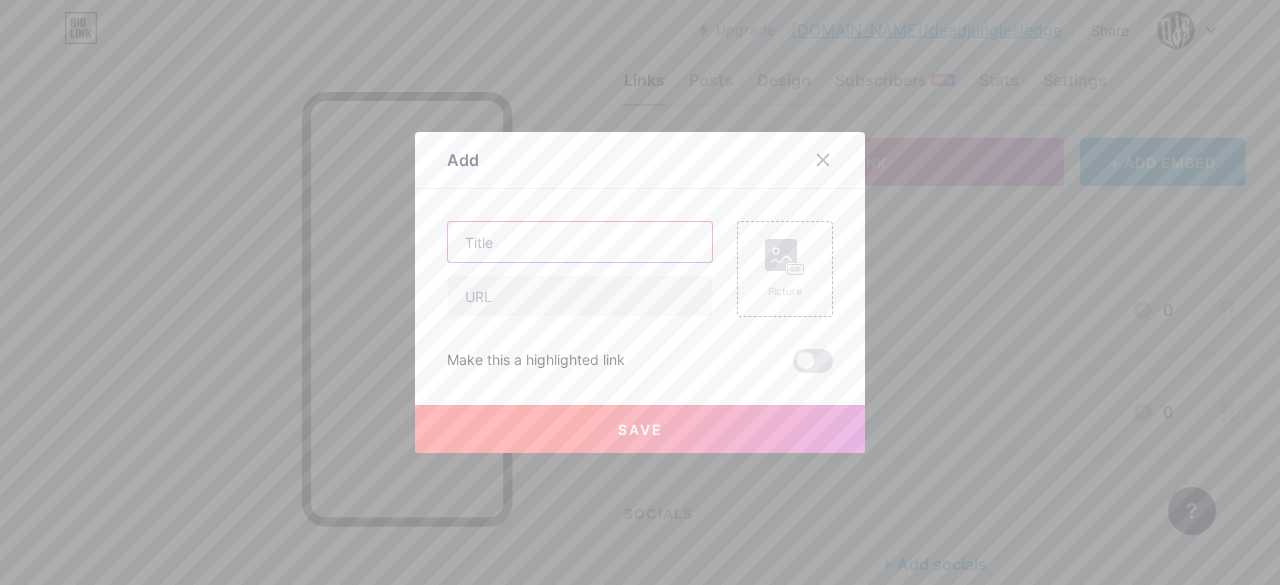 click at bounding box center (580, 242) 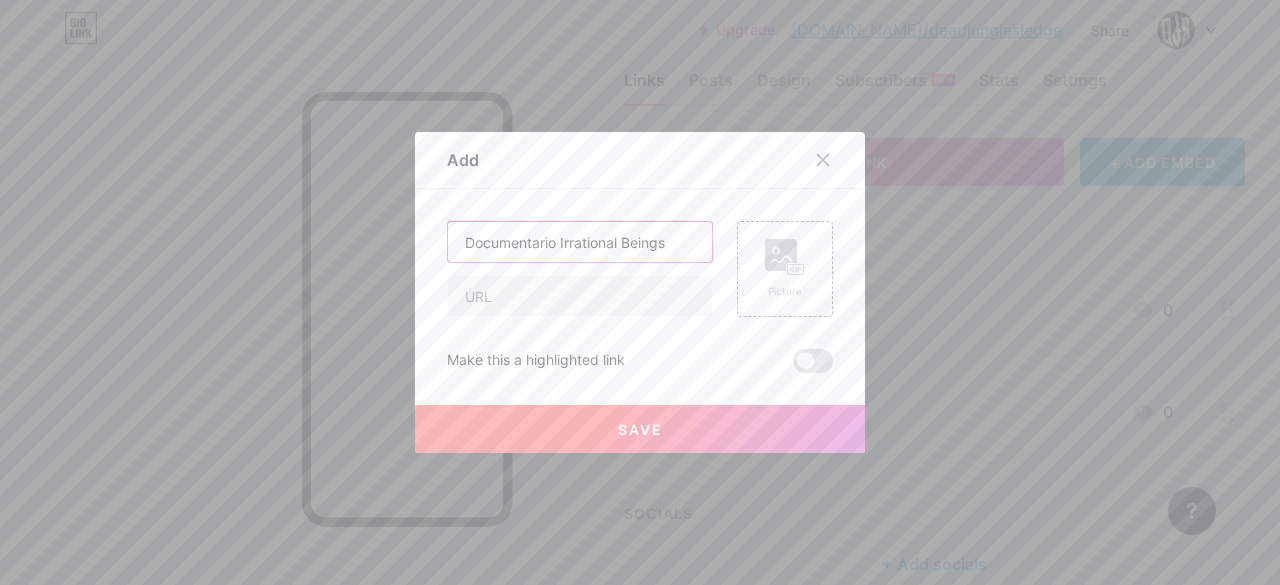 type on "Documentario Irrational Beings" 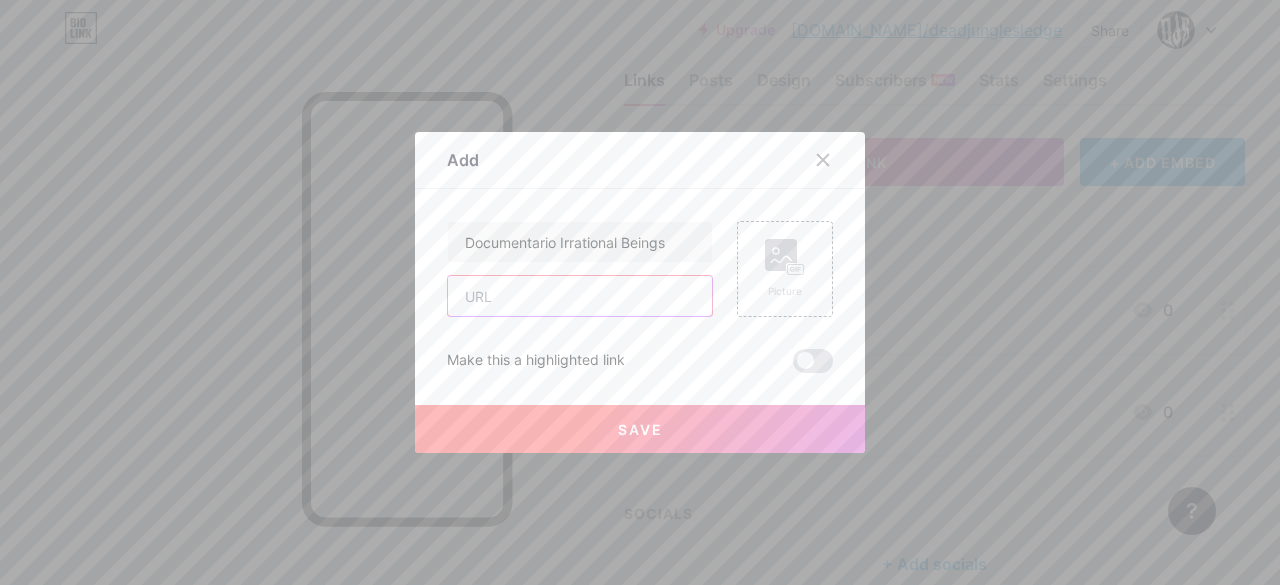 click at bounding box center [580, 296] 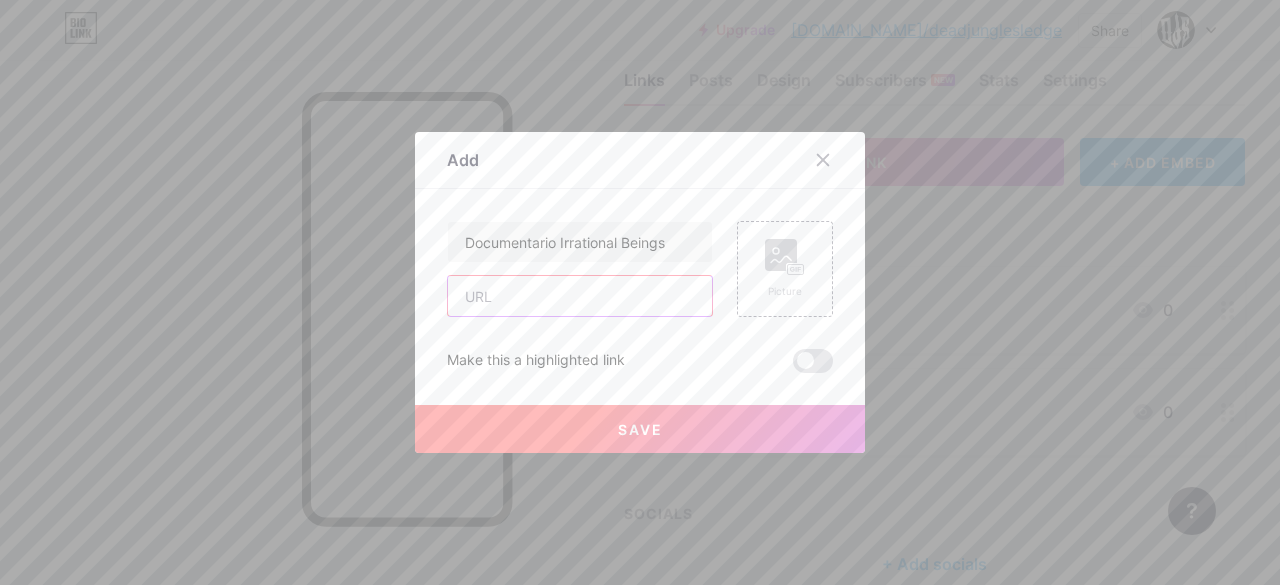 paste on "[URL][DOMAIN_NAME]" 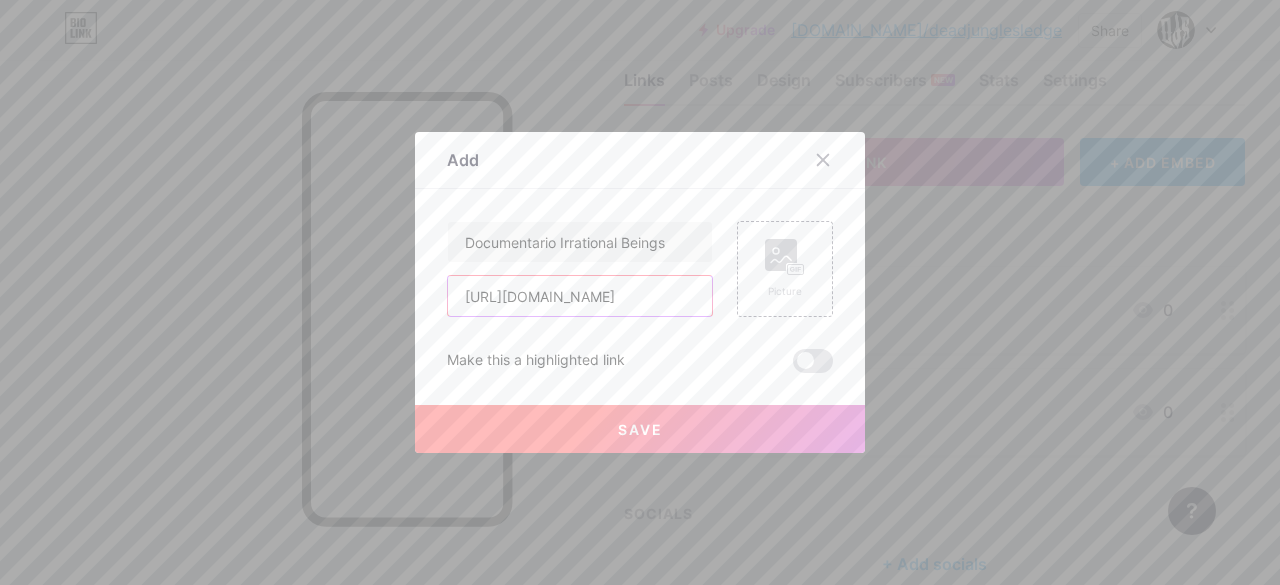 scroll, scrollTop: 0, scrollLeft: 88, axis: horizontal 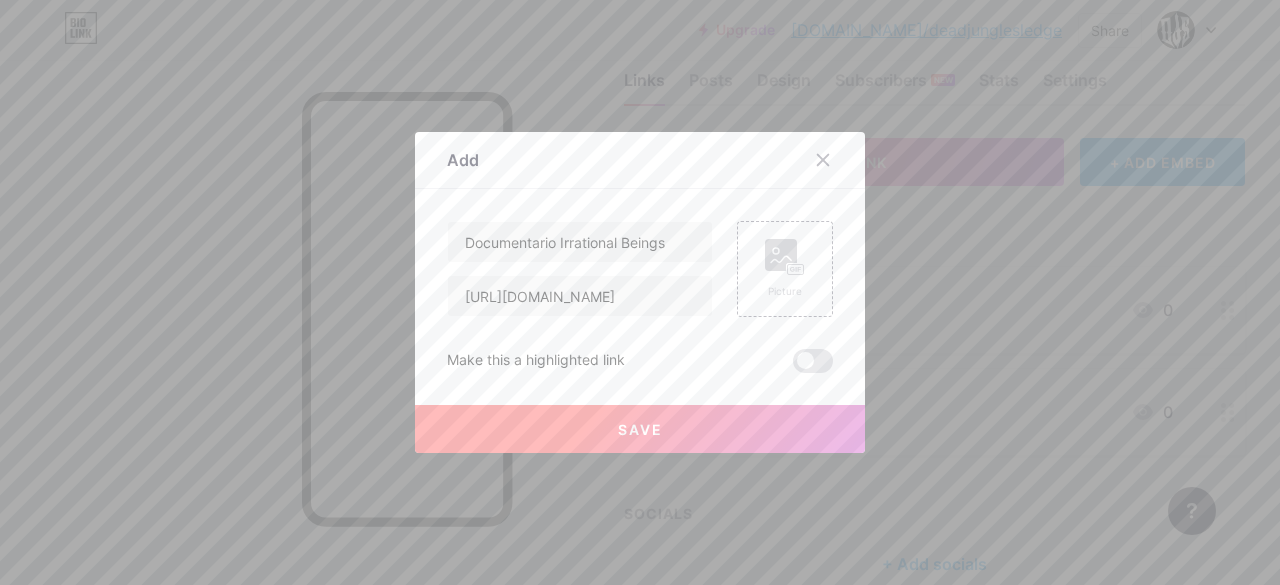 click on "Save" at bounding box center (640, 429) 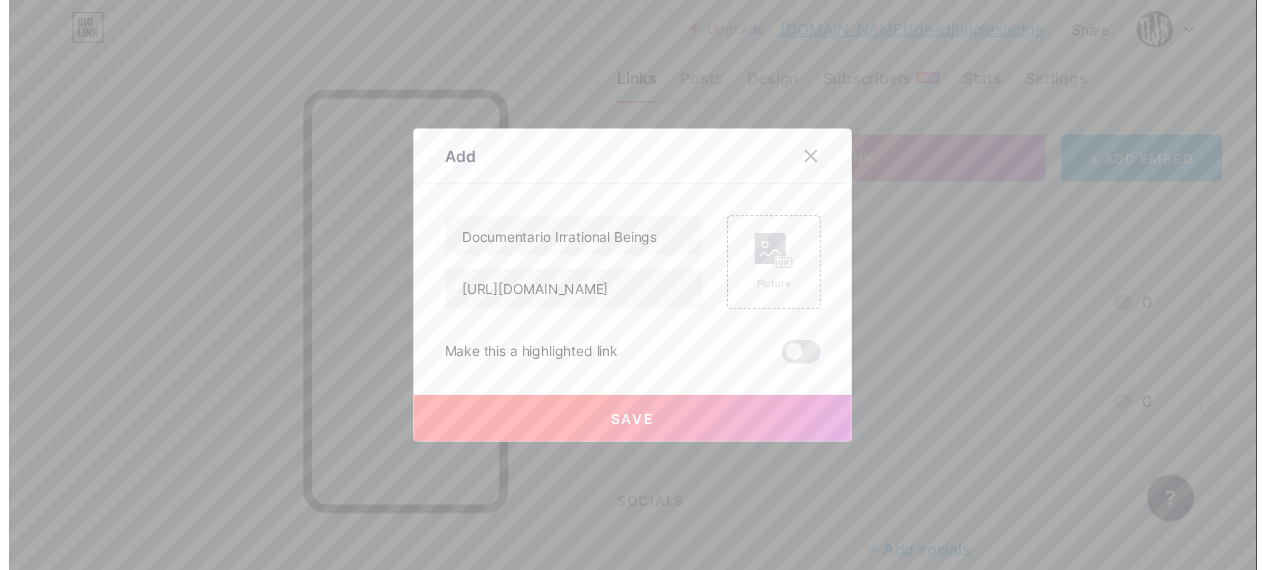 scroll, scrollTop: 0, scrollLeft: 0, axis: both 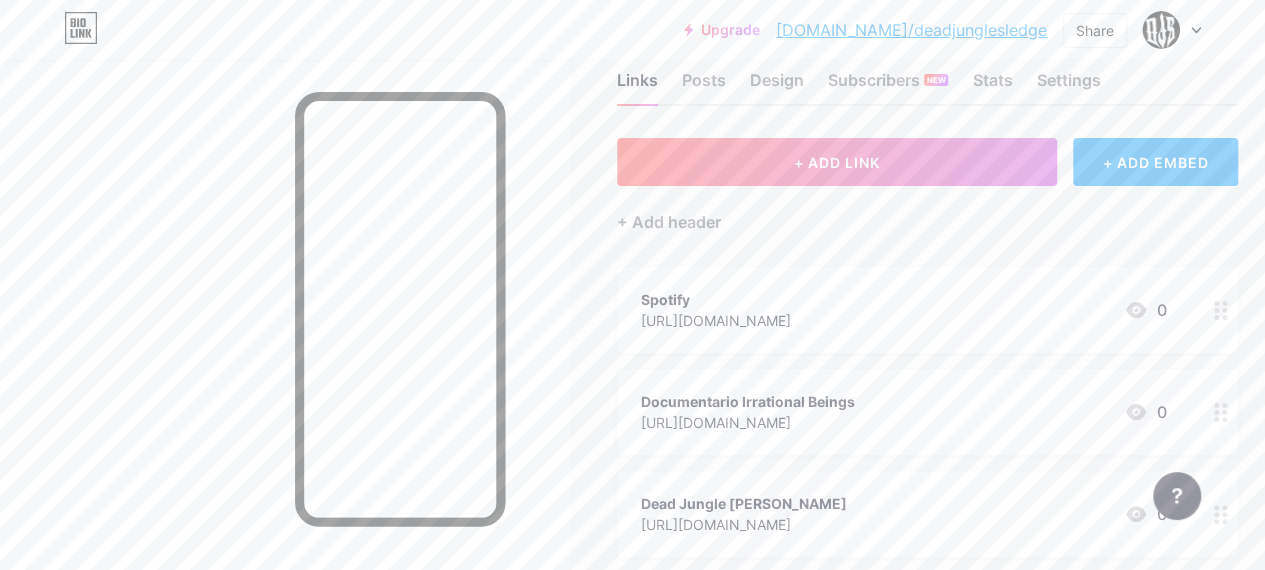 click at bounding box center (1221, 310) 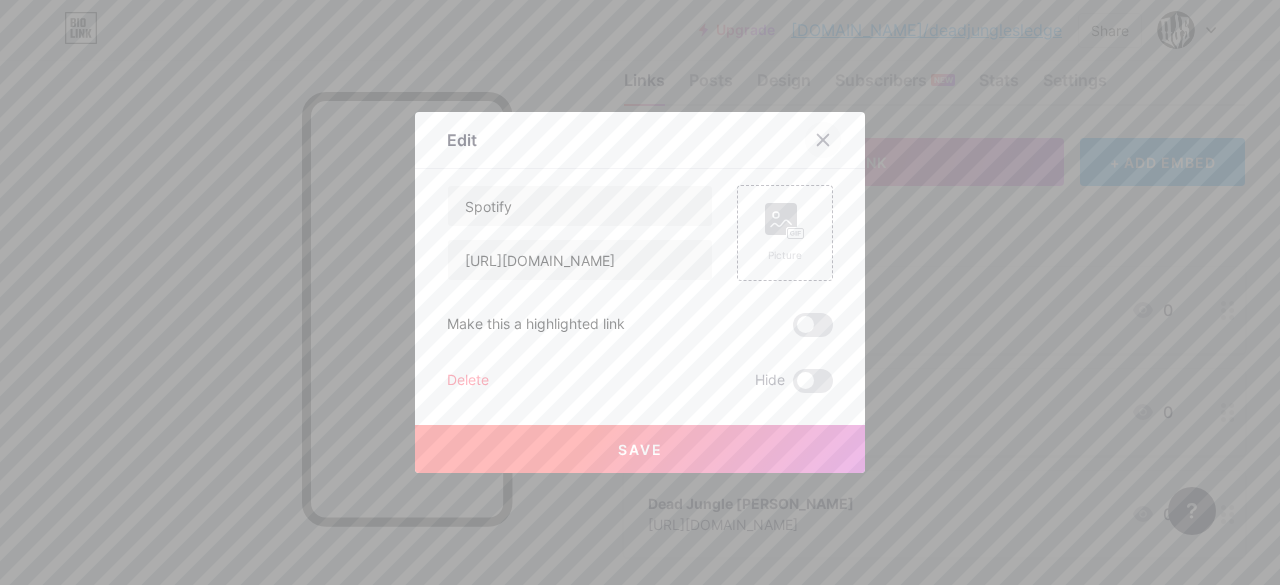 click 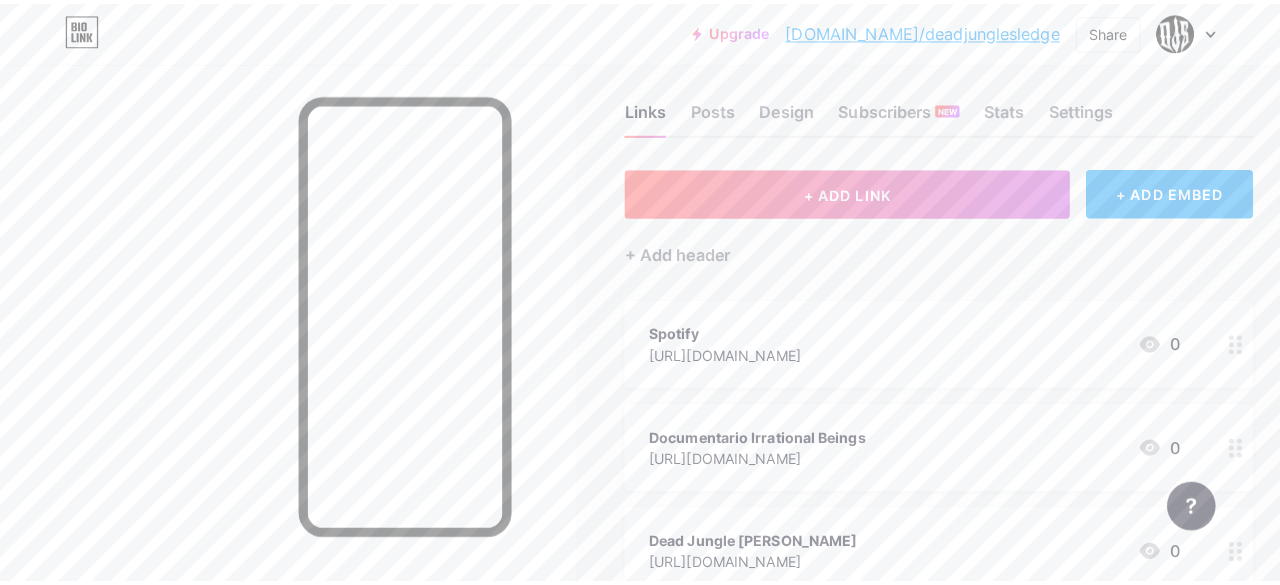 scroll, scrollTop: 15, scrollLeft: 0, axis: vertical 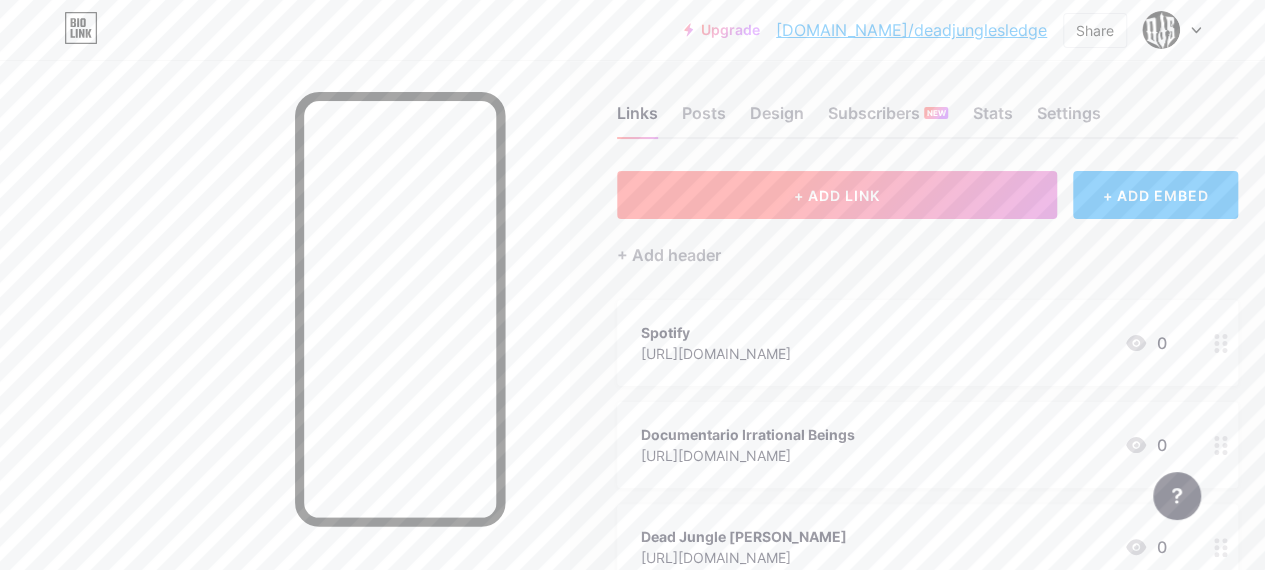 click on "+ ADD LINK" at bounding box center (837, 195) 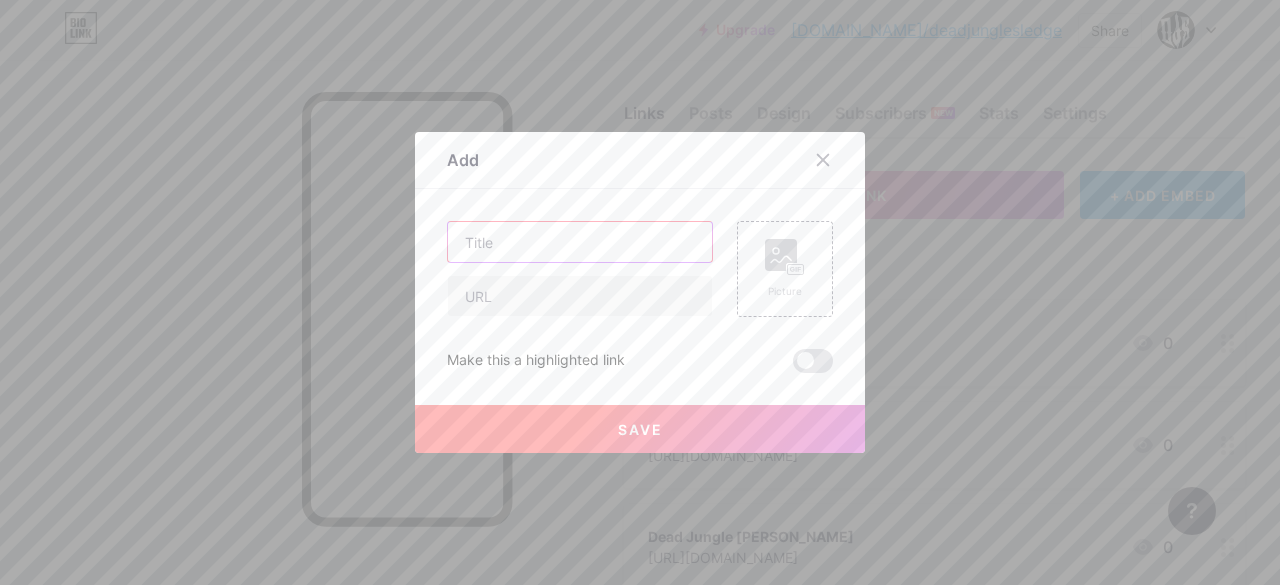 click at bounding box center (580, 242) 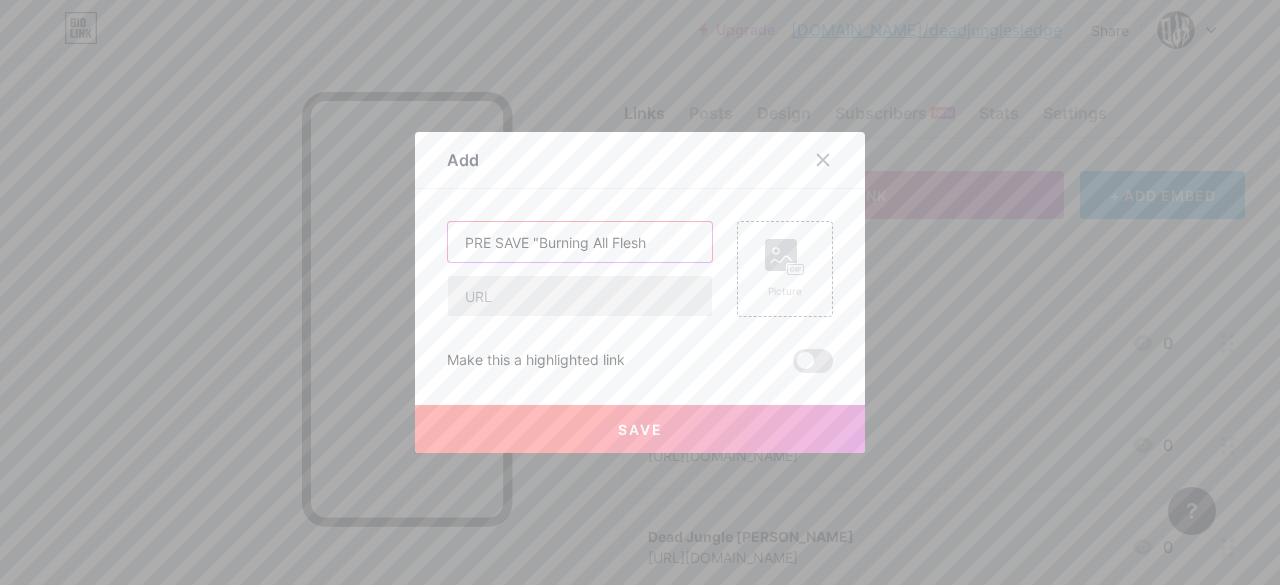 type on "PRE SAVE "Burning All Flesh" 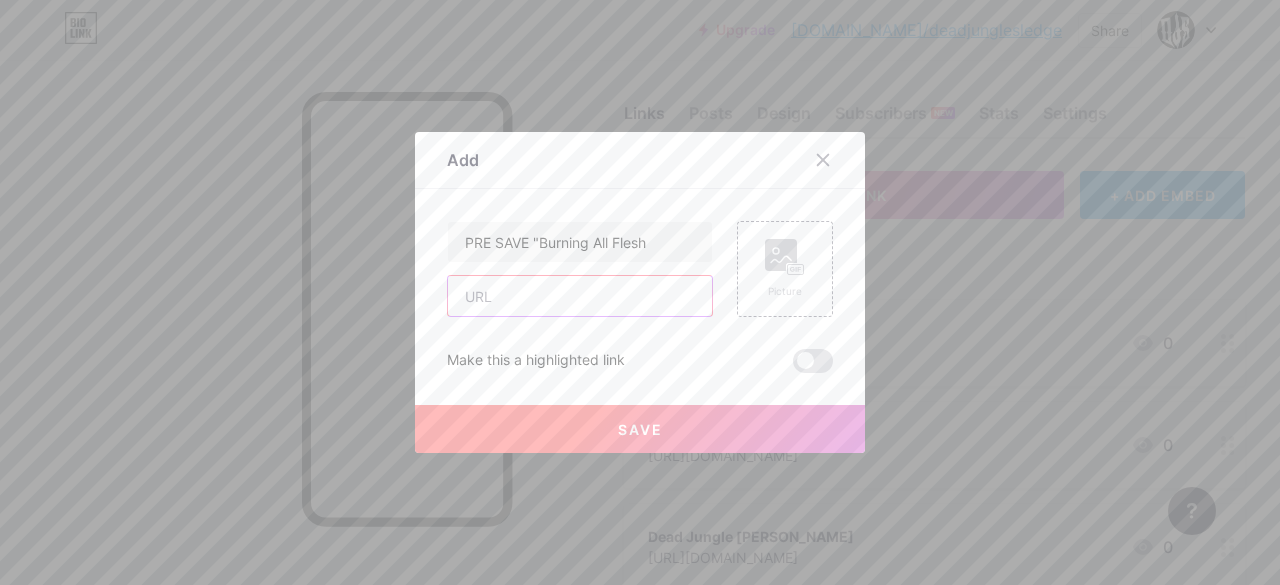click at bounding box center (580, 296) 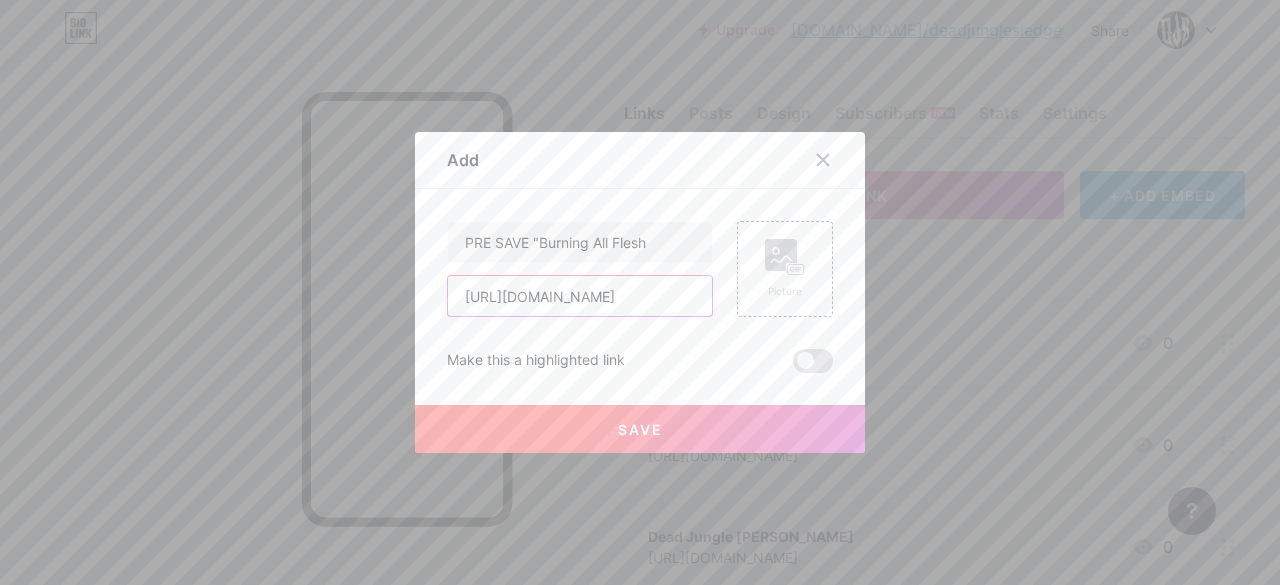 type on "[URL][DOMAIN_NAME]" 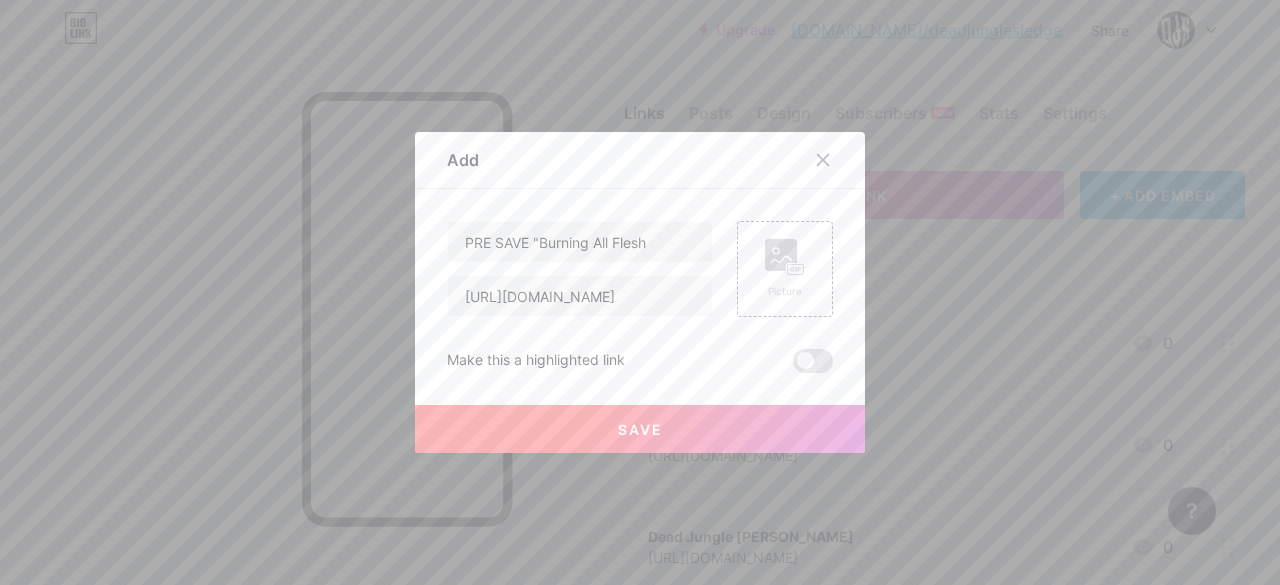 click on "Save" at bounding box center [640, 429] 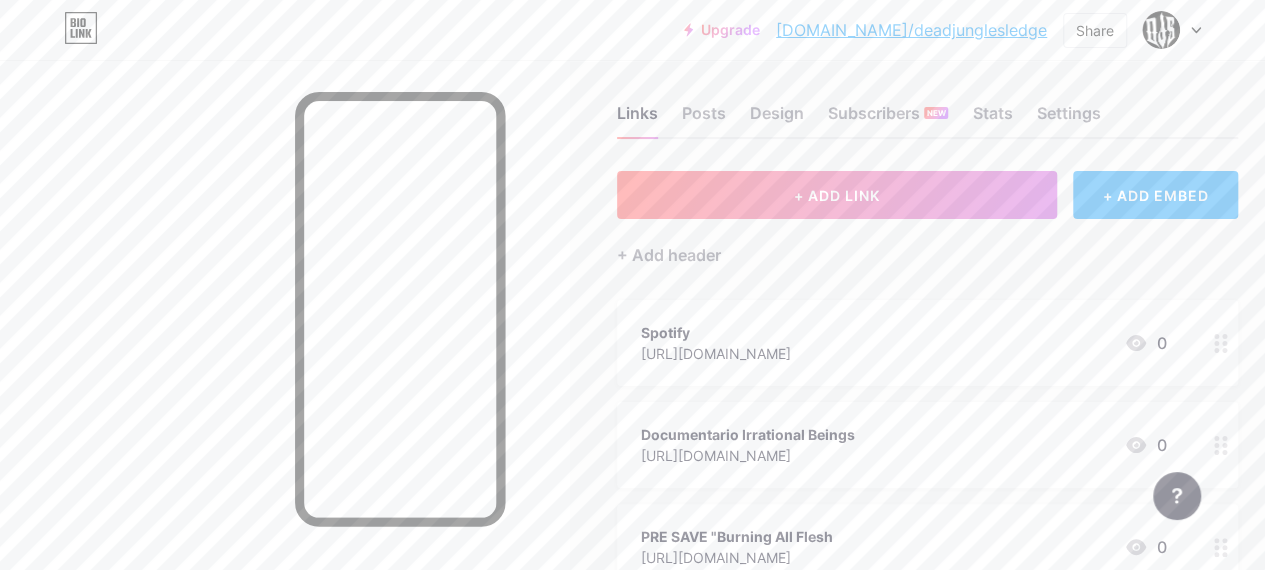 click on "+ ADD EMBED" at bounding box center [1155, 195] 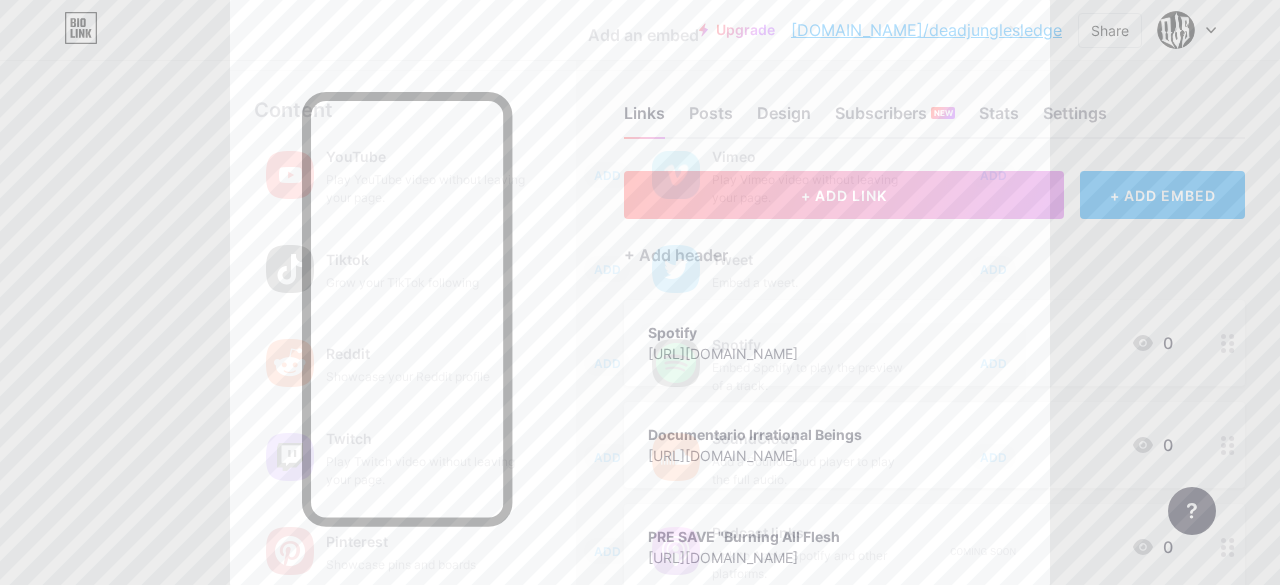 click on "ADD" at bounding box center [993, 363] 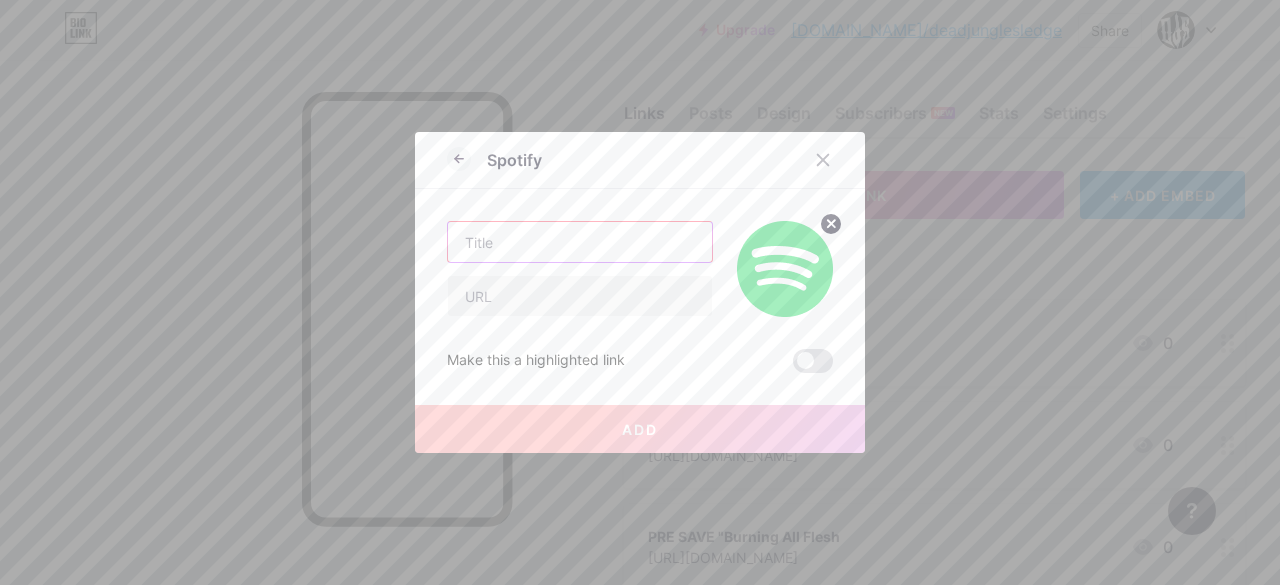 click at bounding box center [580, 242] 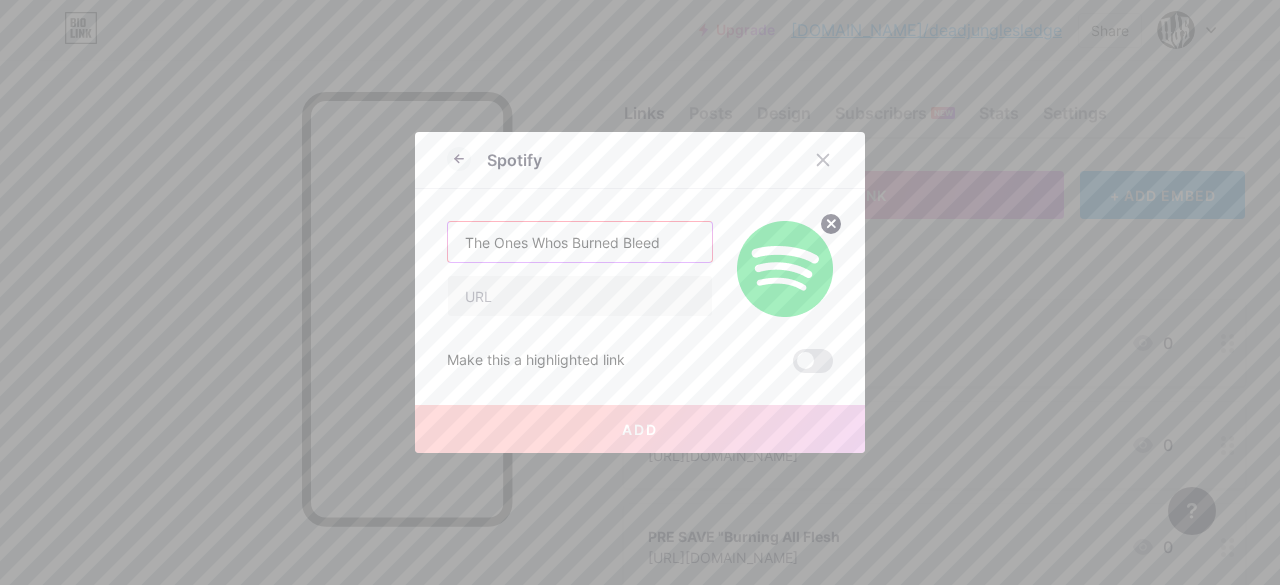 type on "The Ones Whos Burned Bleed" 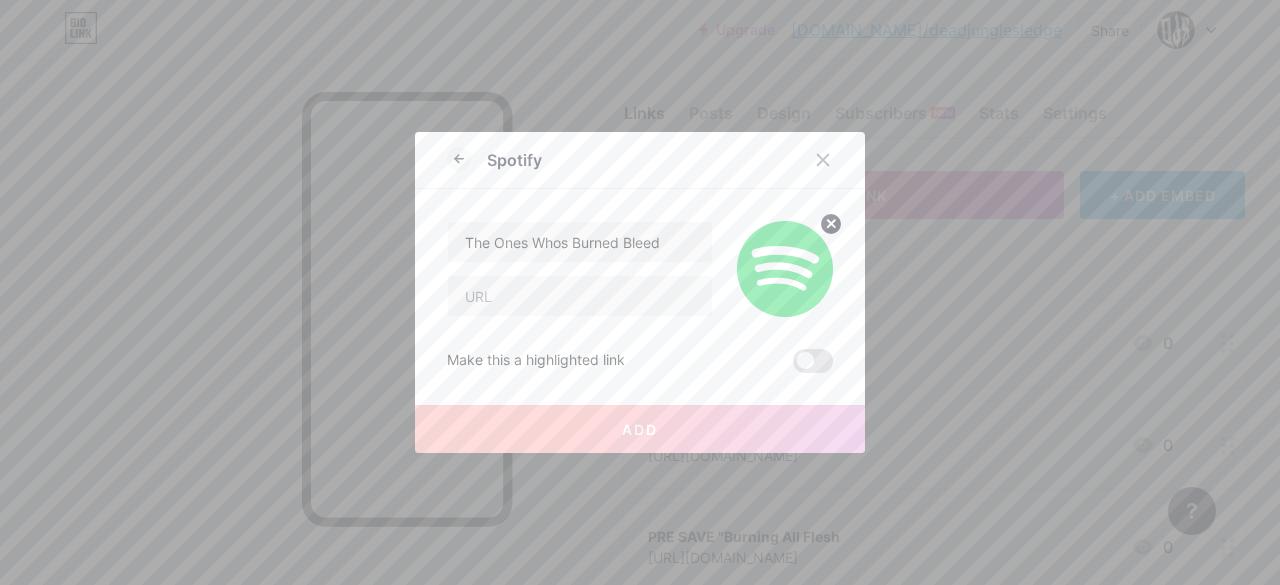 click on "Make this a highlighted link
Add" at bounding box center (640, 345) 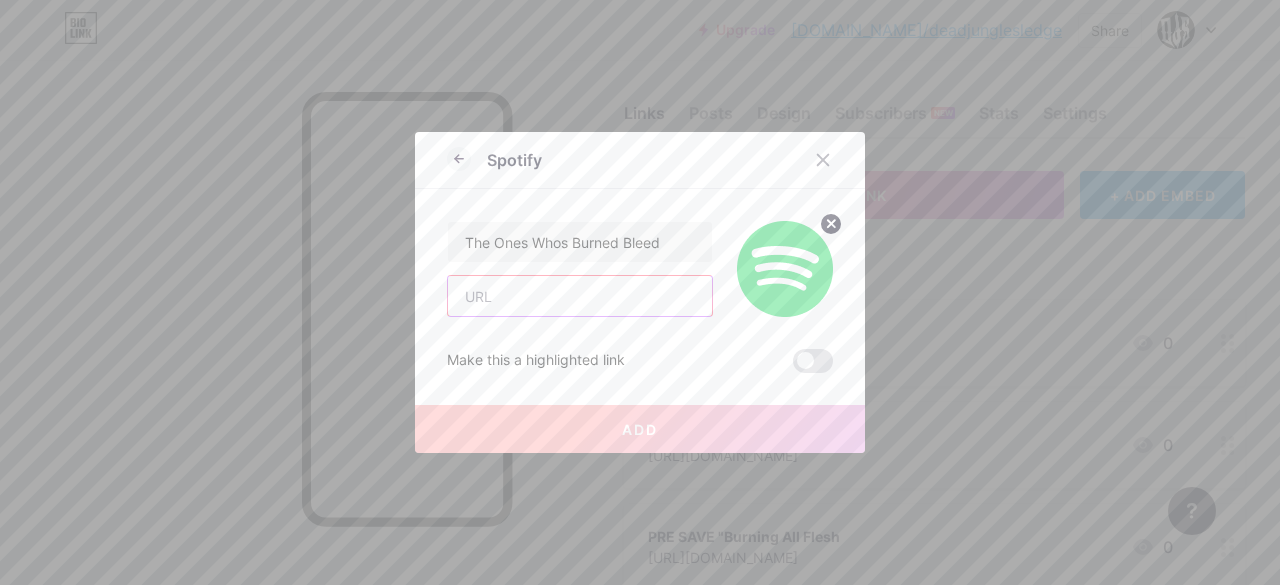 click at bounding box center (580, 296) 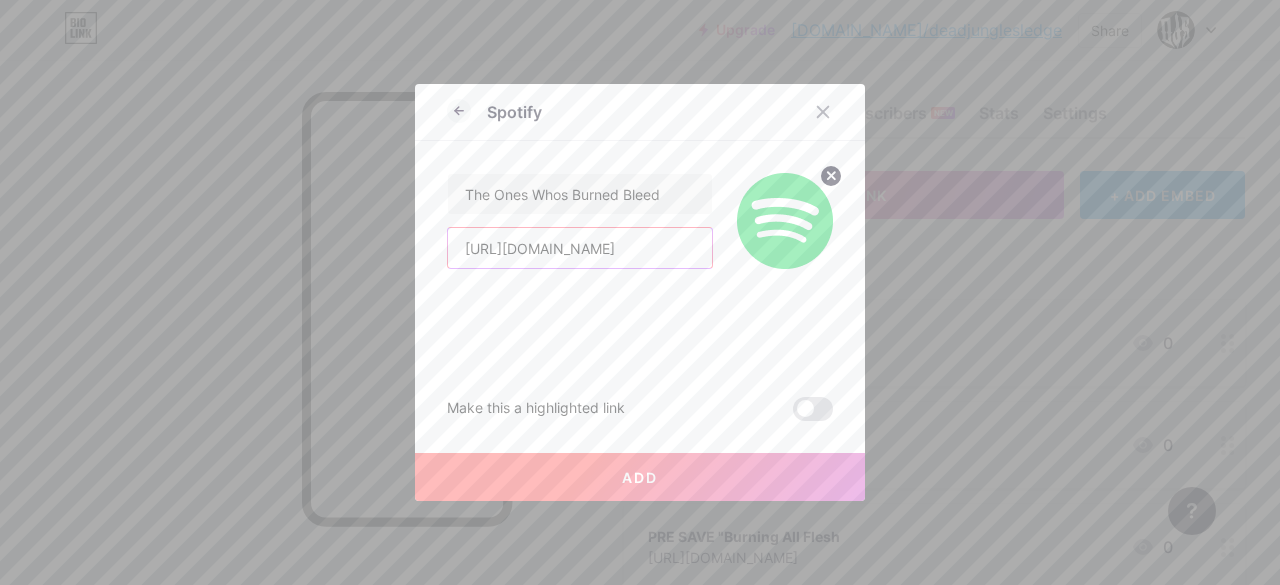 scroll, scrollTop: 0, scrollLeft: 376, axis: horizontal 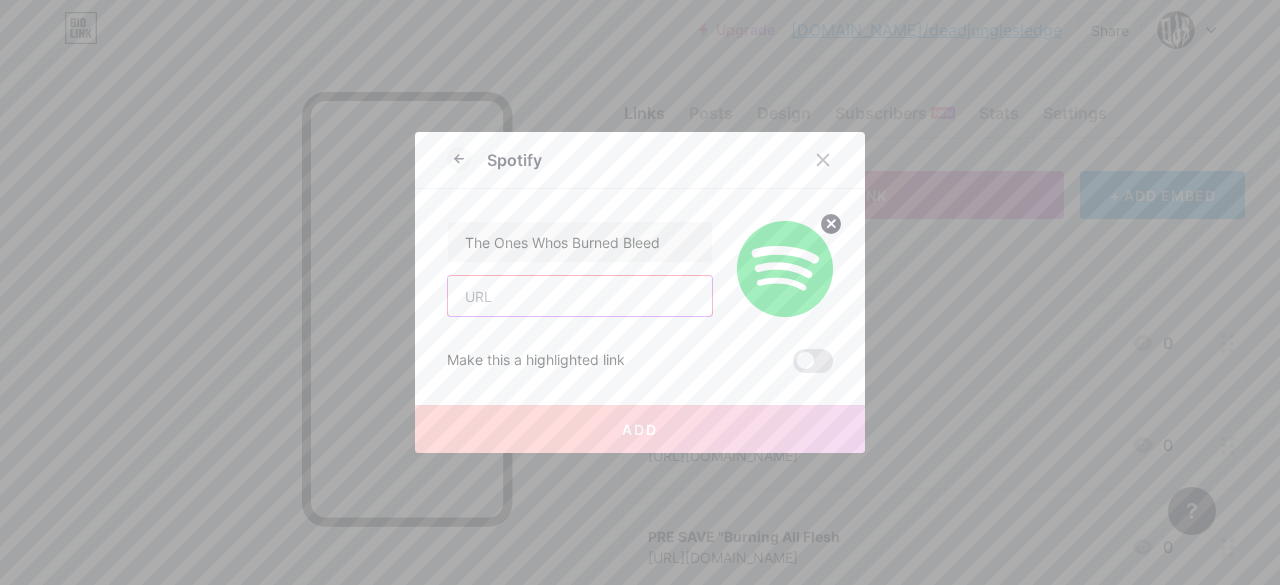 paste on "[URL][DOMAIN_NAME]" 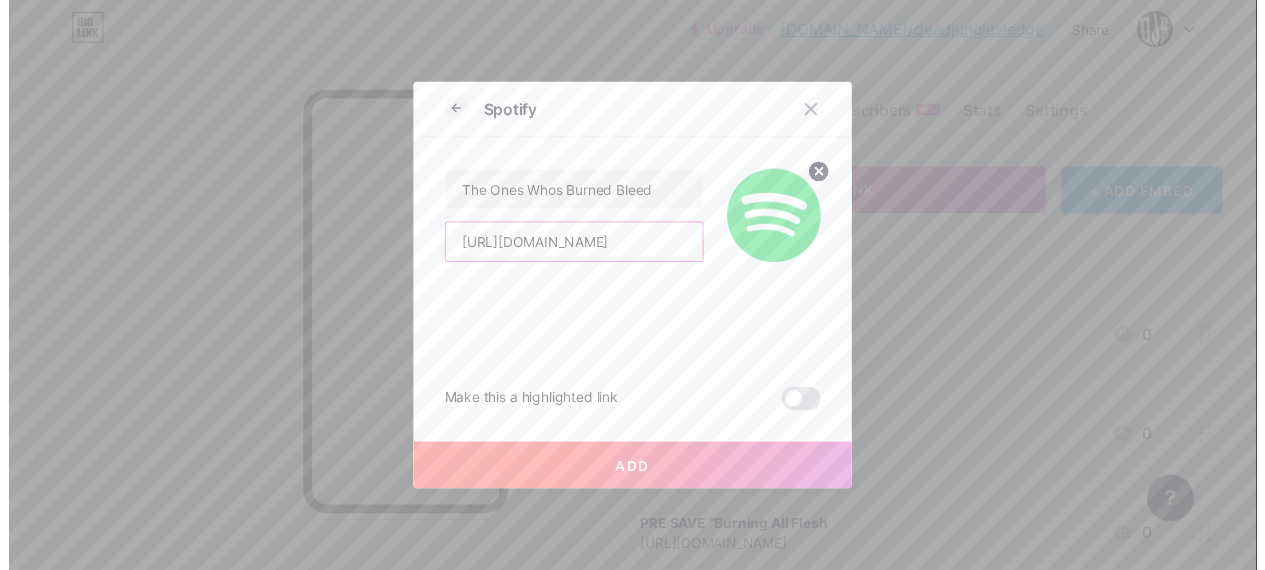 scroll, scrollTop: 0, scrollLeft: 0, axis: both 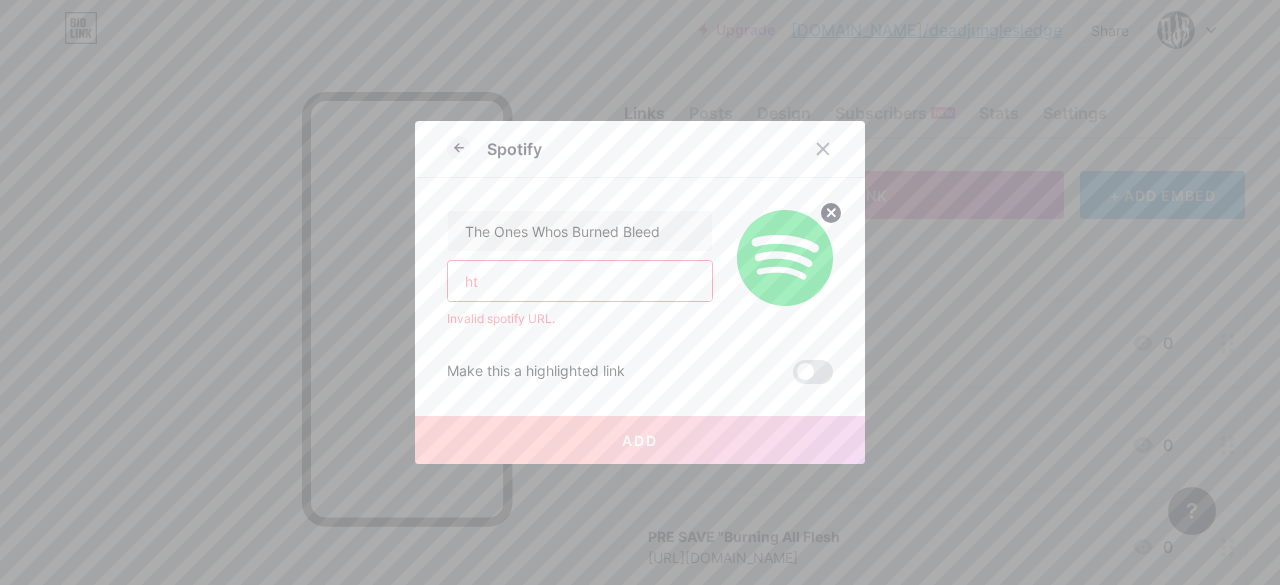 type on "h" 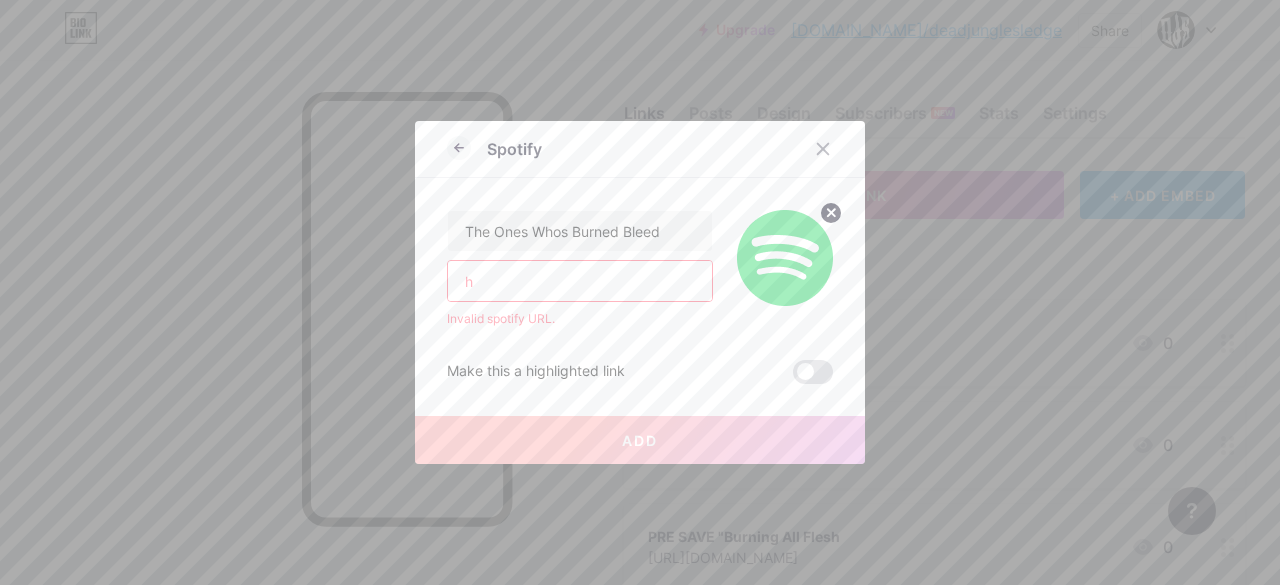 type 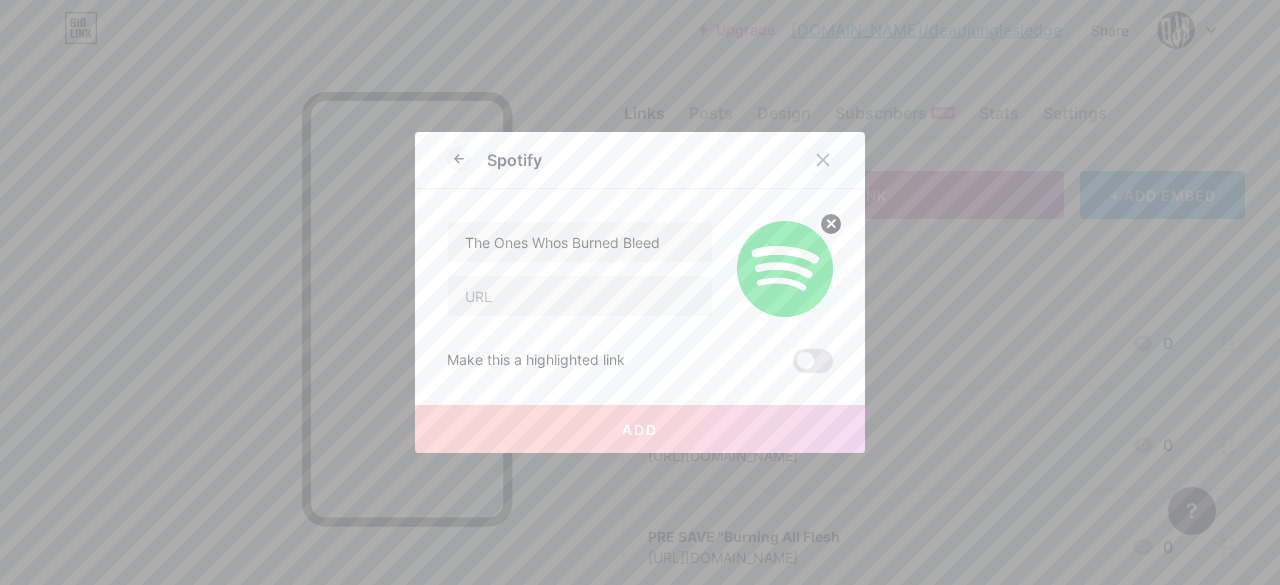 click at bounding box center (823, 160) 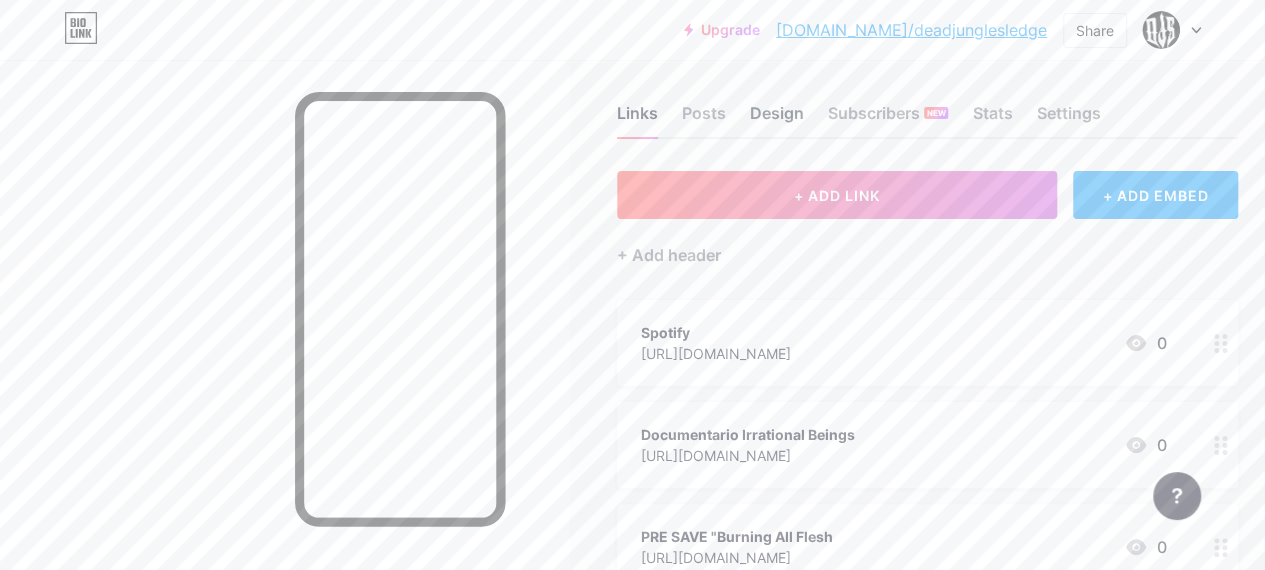 click on "Design" at bounding box center (777, 119) 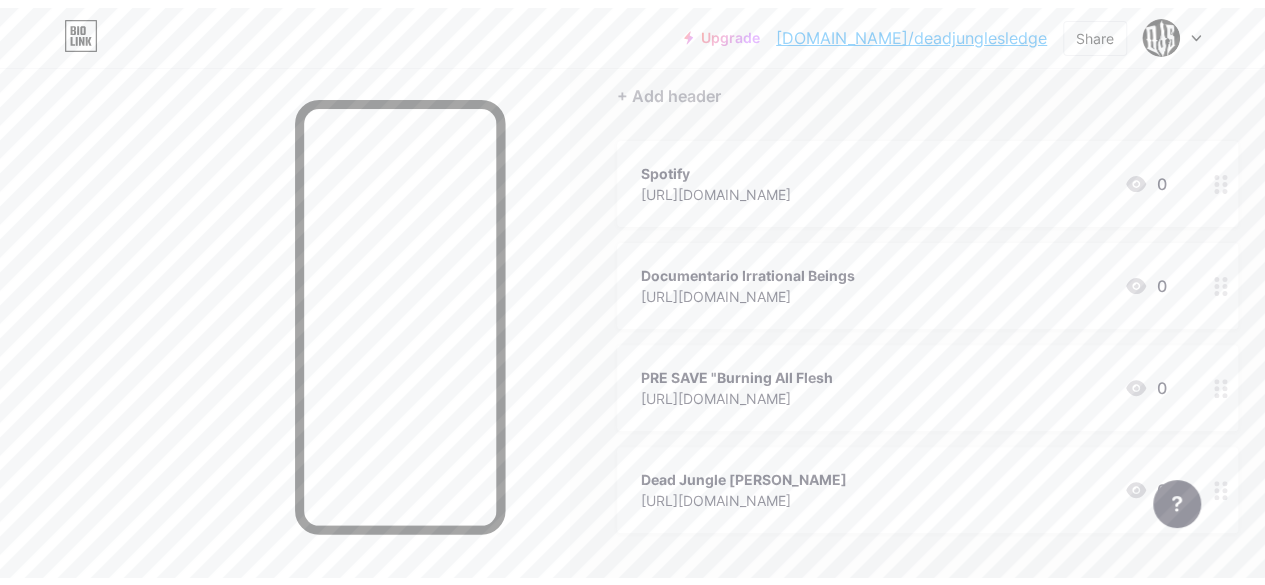 scroll, scrollTop: 0, scrollLeft: 0, axis: both 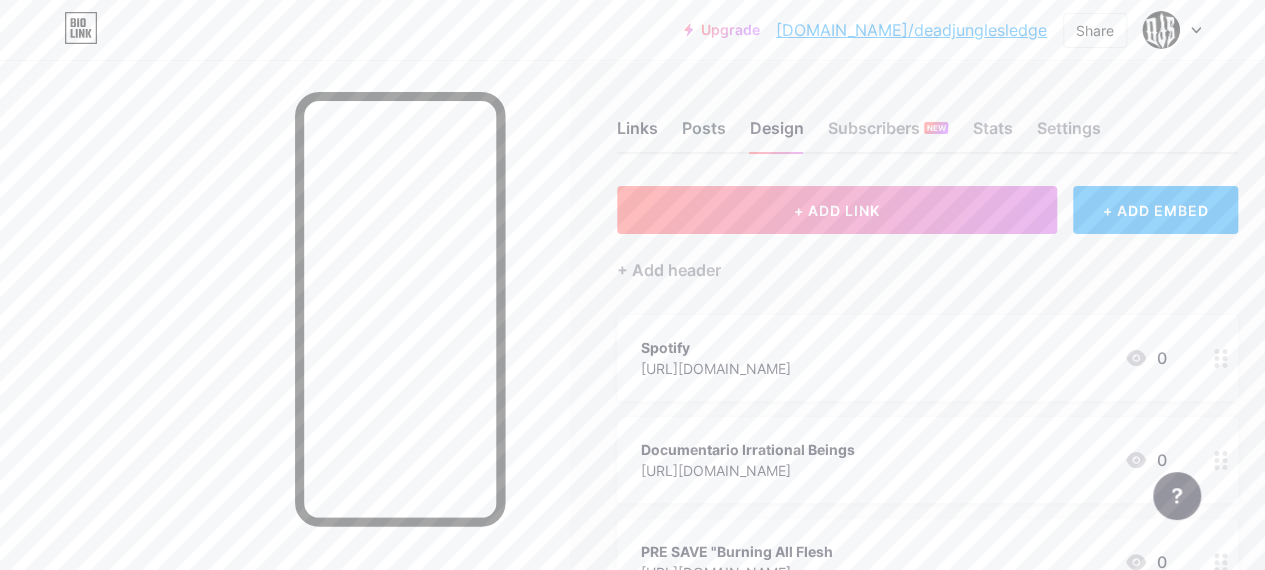 click on "Posts" at bounding box center [704, 134] 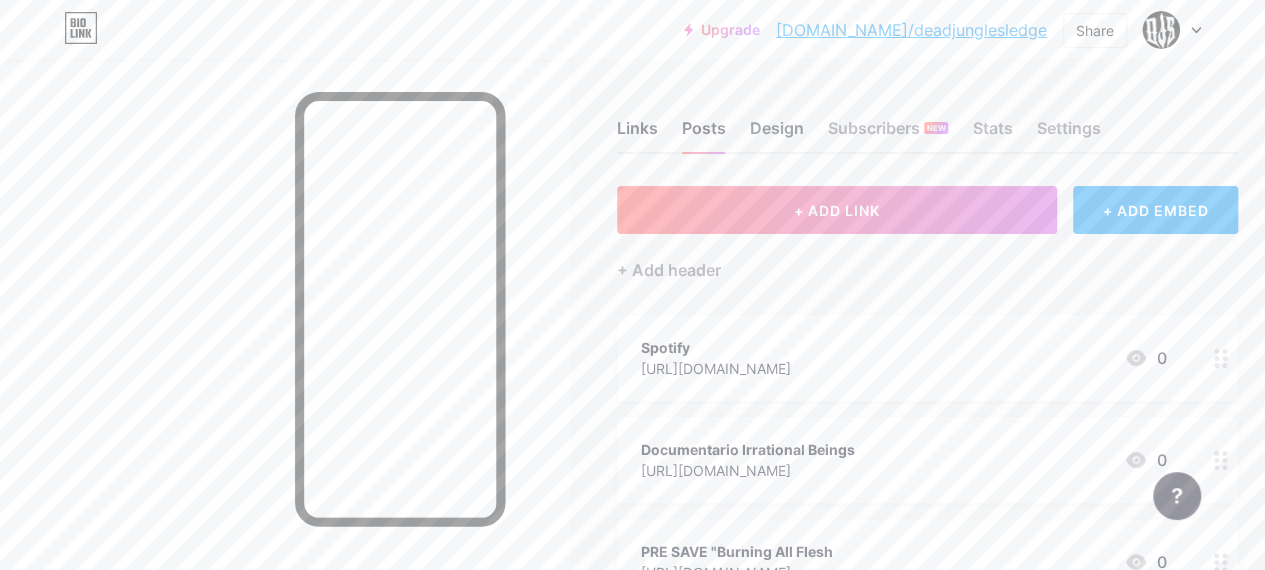 click on "Design" at bounding box center (777, 134) 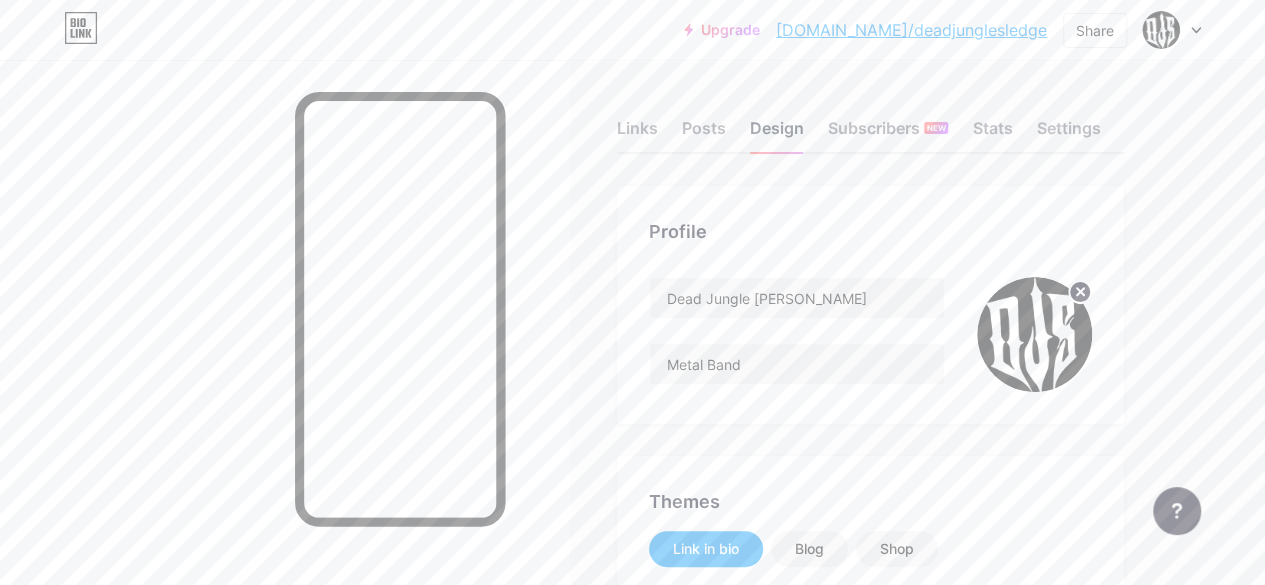 click on "Design" at bounding box center (777, 134) 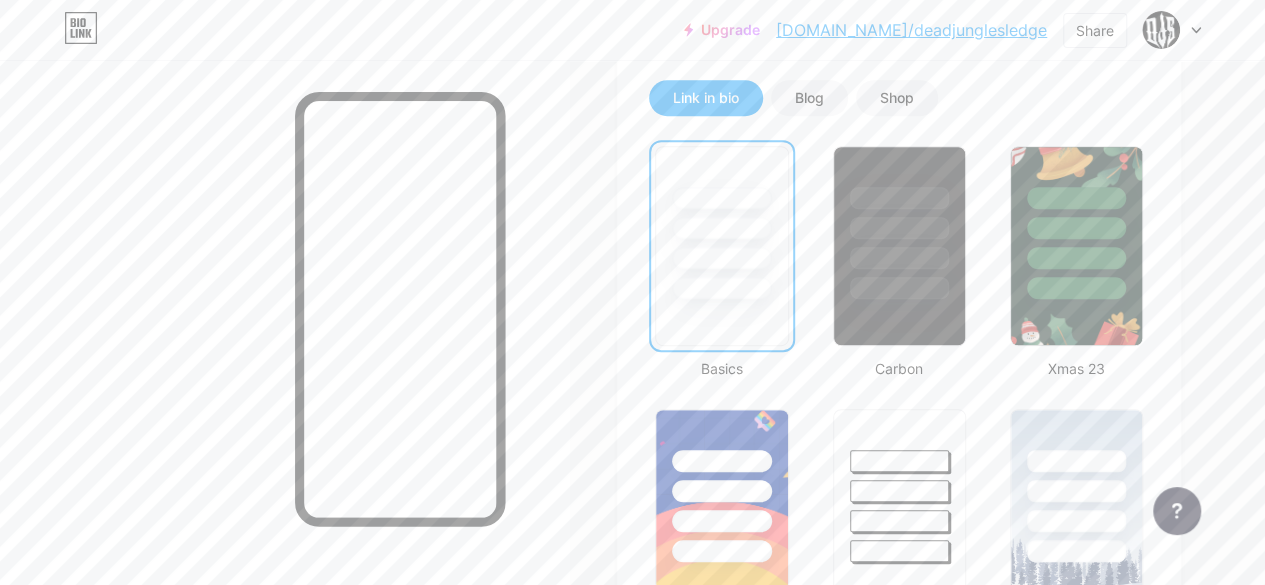 scroll, scrollTop: 426, scrollLeft: 0, axis: vertical 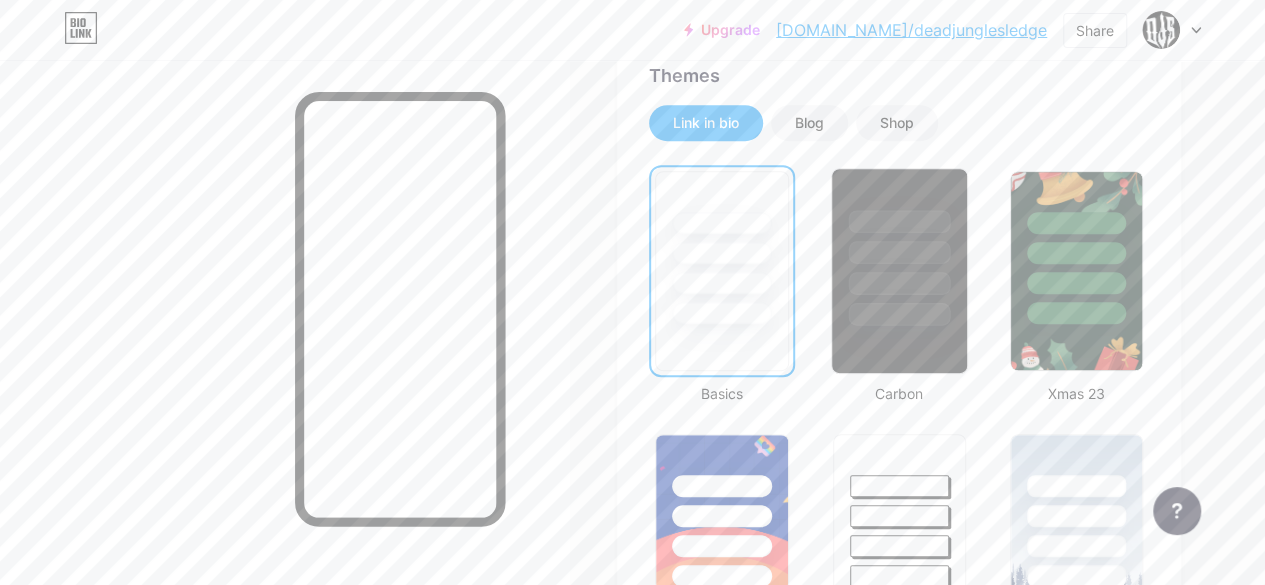 click at bounding box center (899, 283) 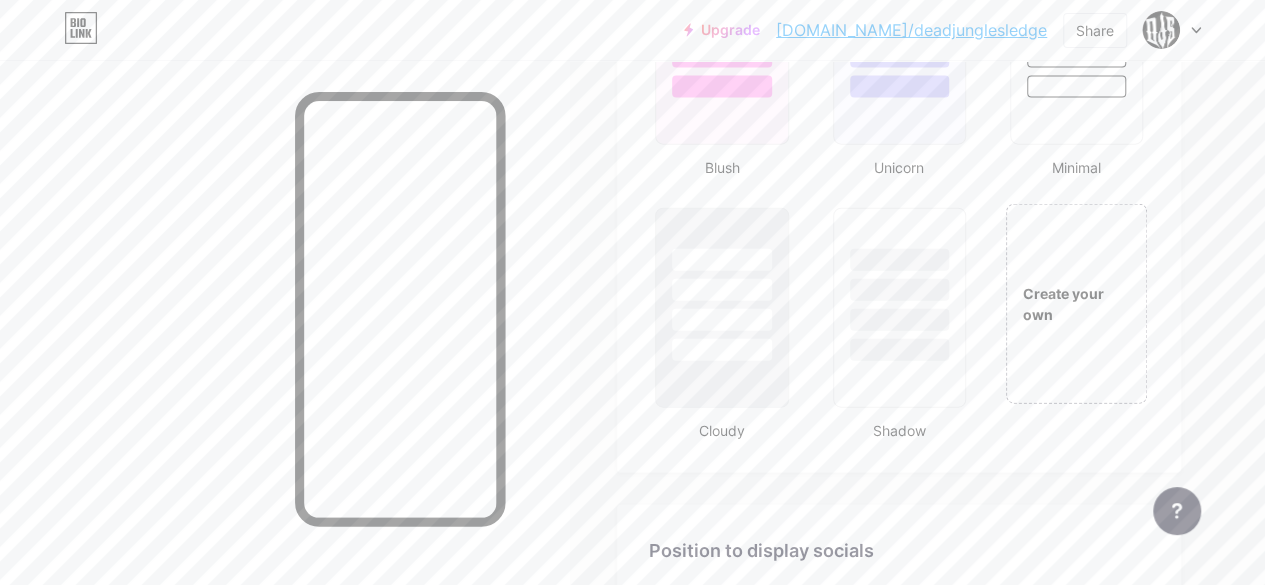 scroll, scrollTop: 2250, scrollLeft: 0, axis: vertical 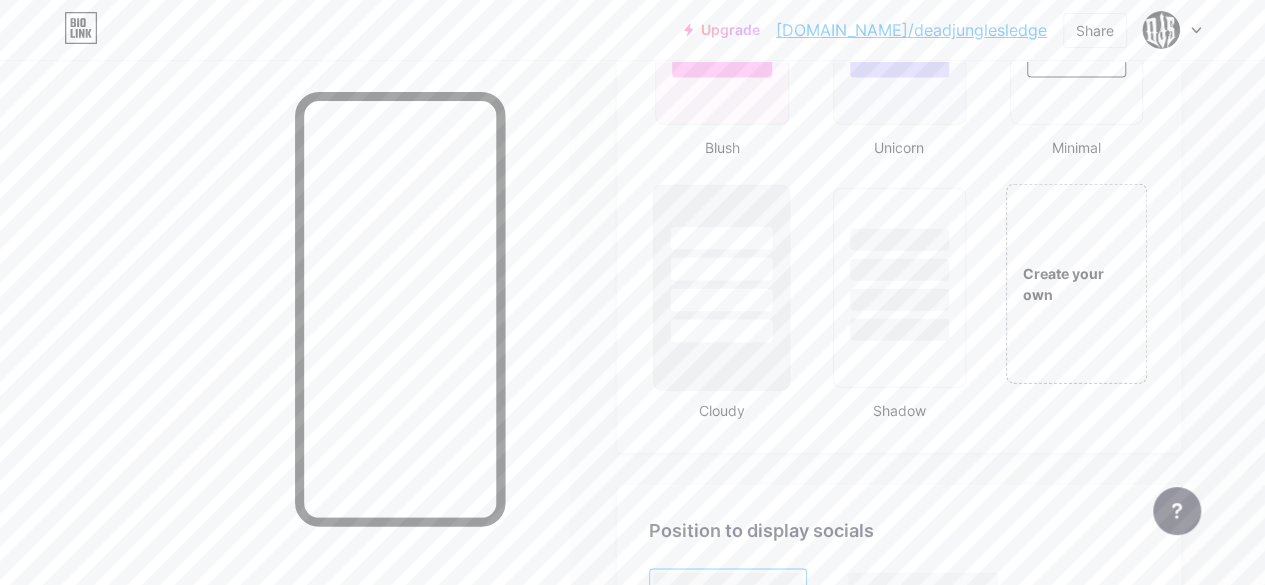 click at bounding box center (722, 331) 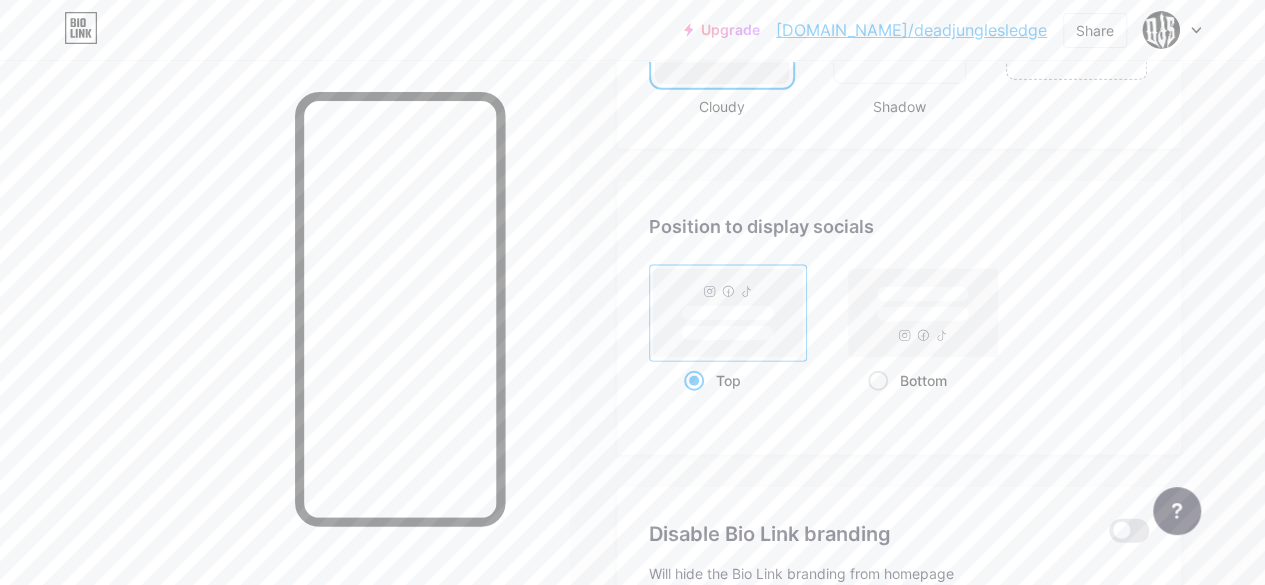 scroll, scrollTop: 2545, scrollLeft: 0, axis: vertical 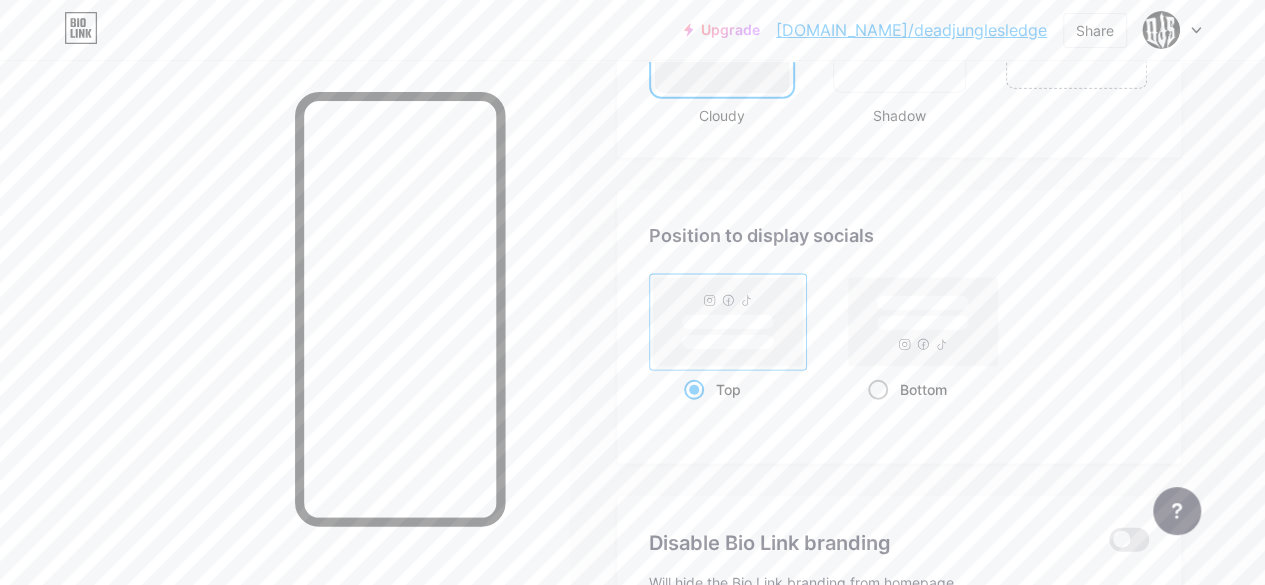 click on "Bottom" at bounding box center (923, 389) 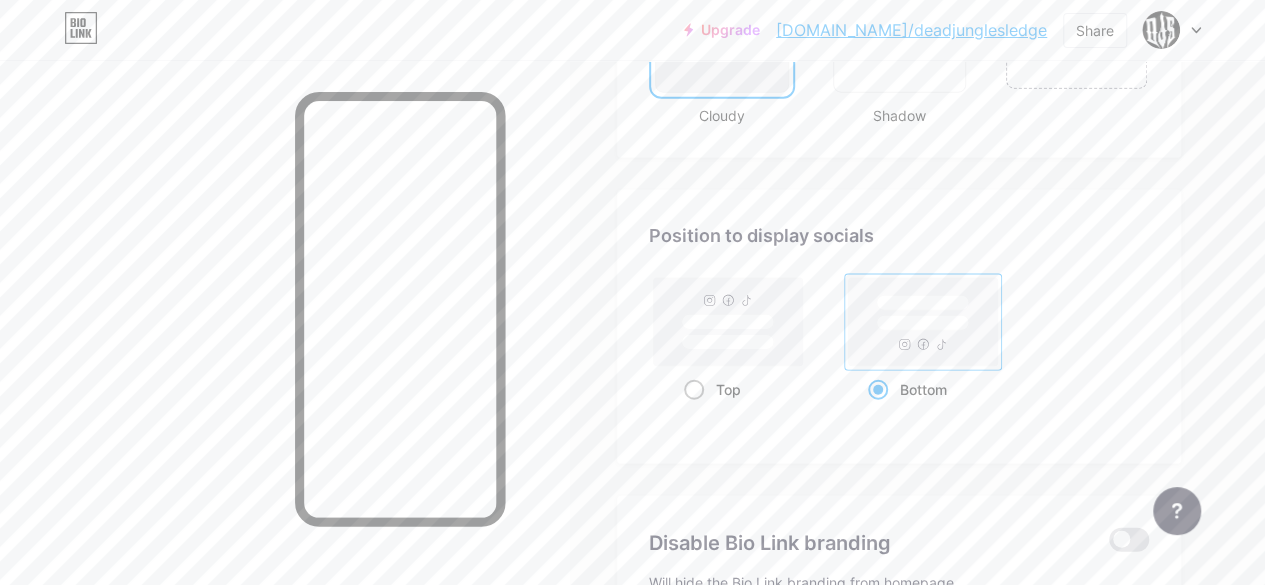 click on "Top" at bounding box center [728, 389] 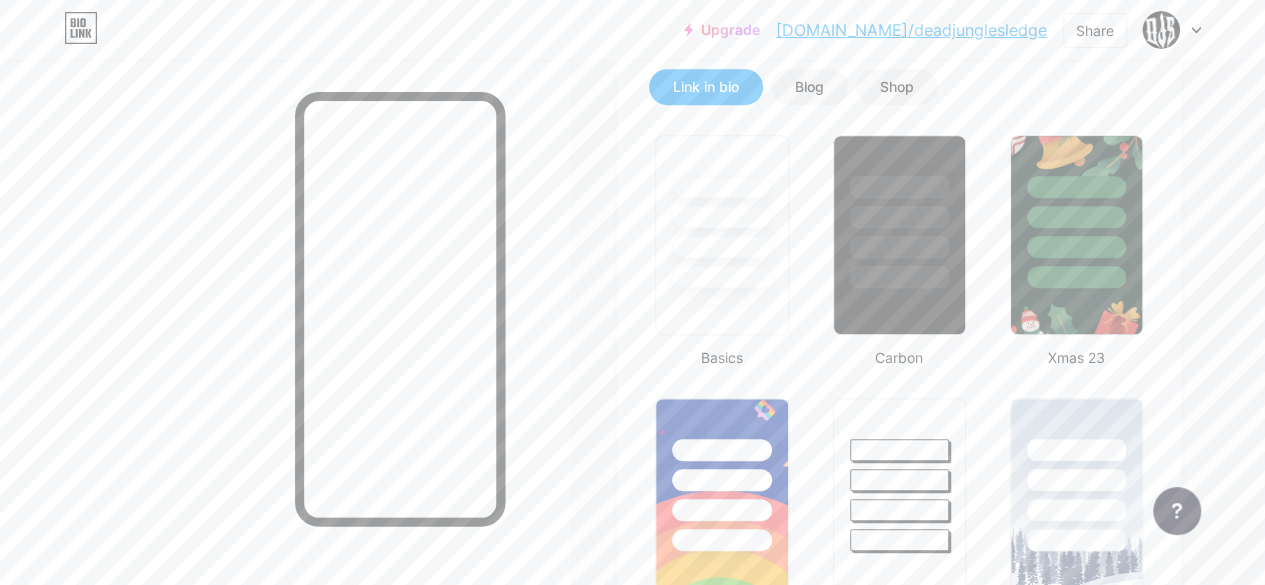 scroll, scrollTop: 668, scrollLeft: 0, axis: vertical 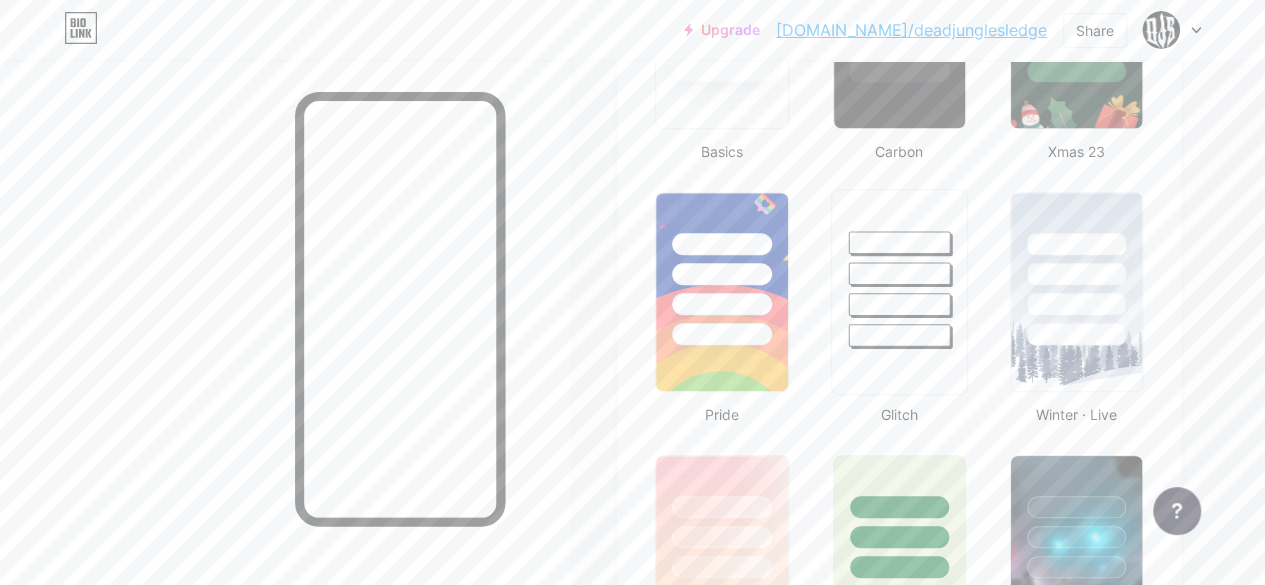 click at bounding box center [899, 273] 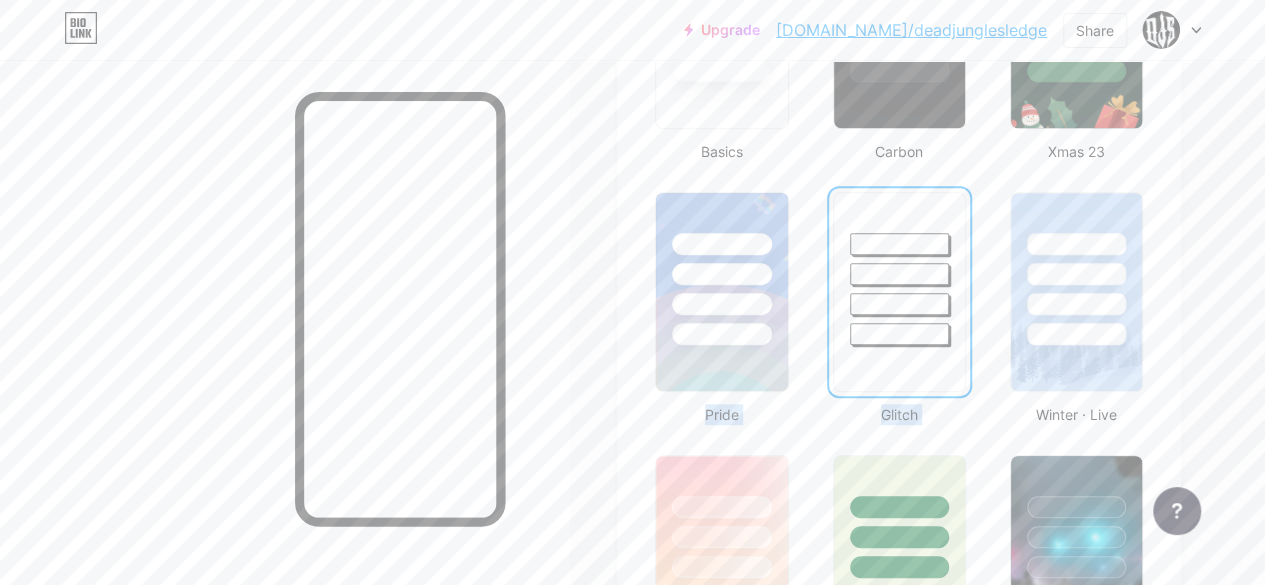 drag, startPoint x: 1264, startPoint y: 197, endPoint x: 1265, endPoint y: 135, distance: 62.008064 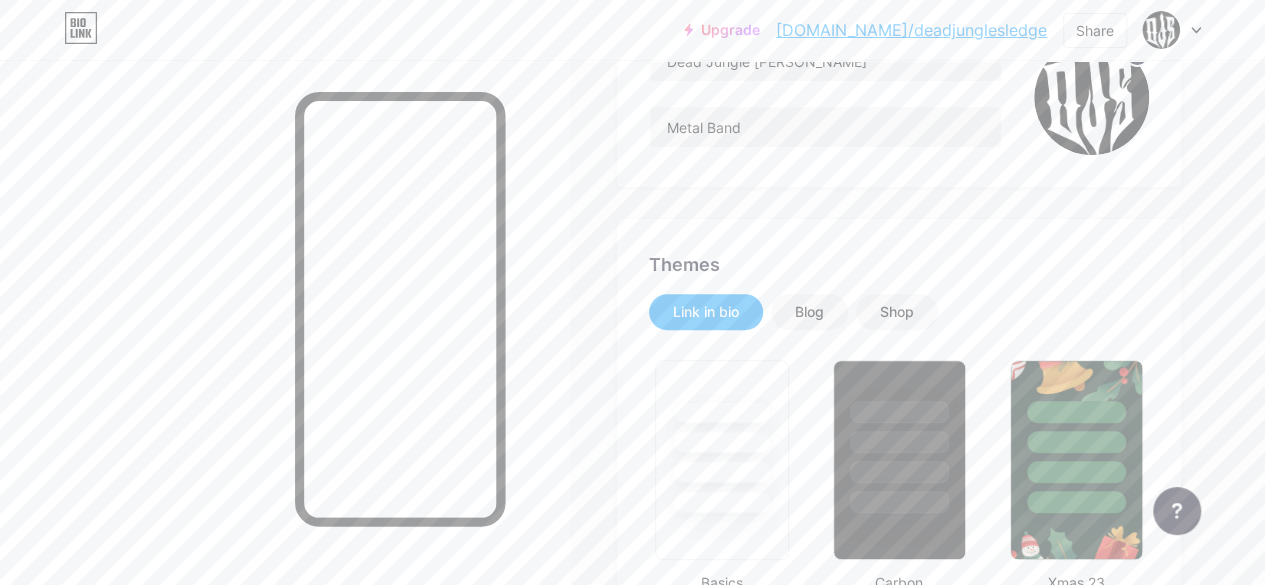 scroll, scrollTop: 228, scrollLeft: 0, axis: vertical 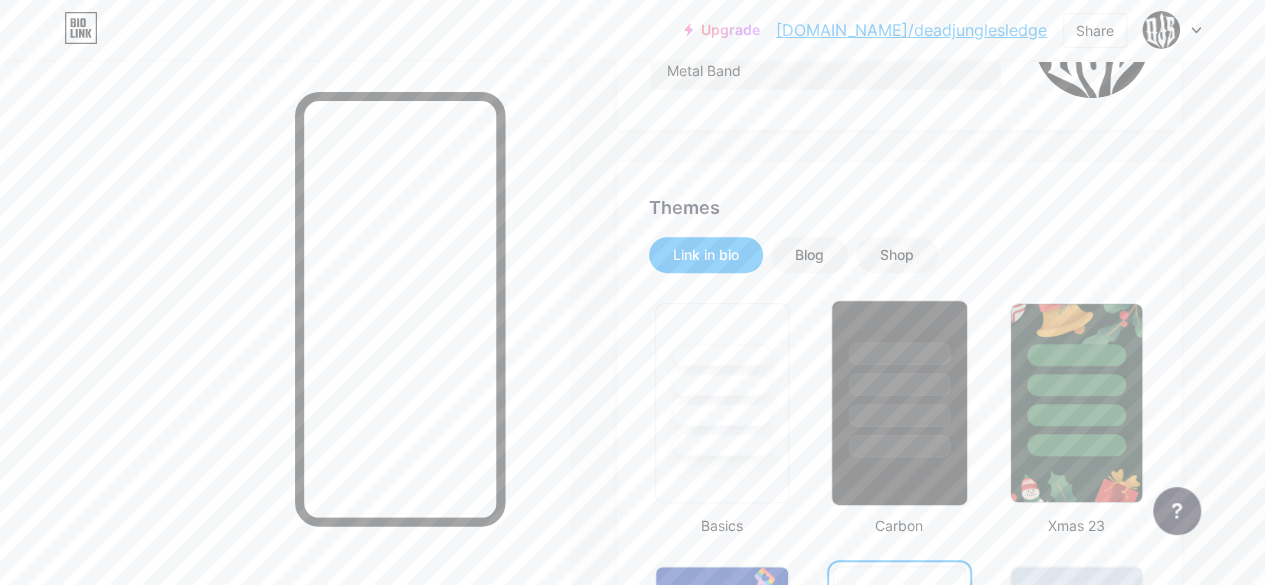 click at bounding box center [899, 415] 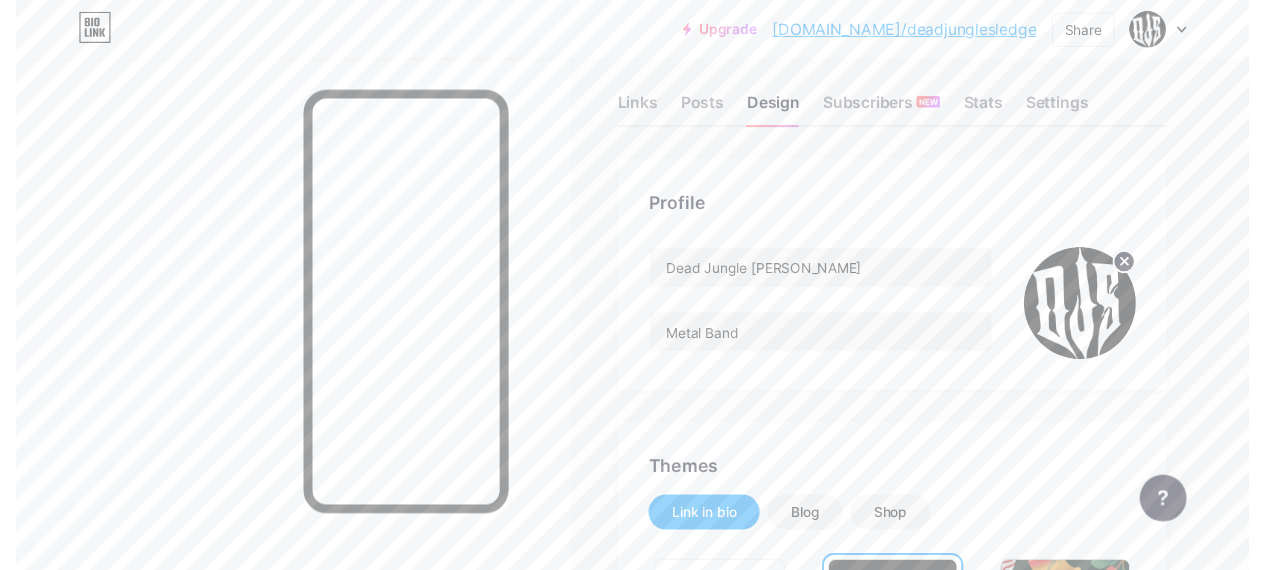 scroll, scrollTop: 0, scrollLeft: 0, axis: both 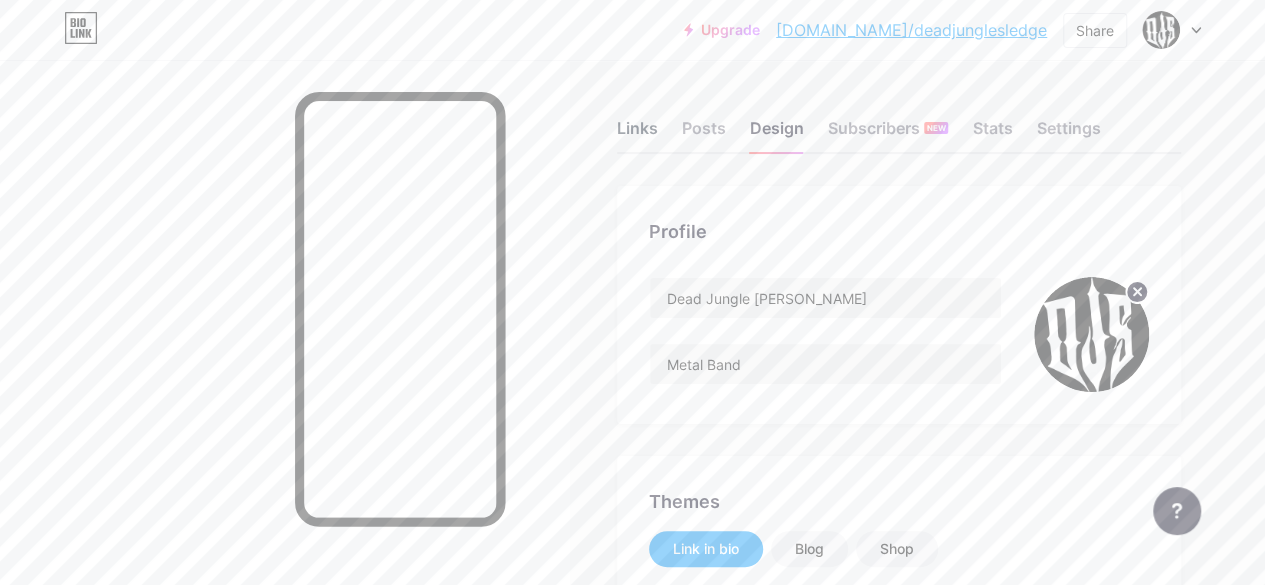 click on "Links" at bounding box center [637, 134] 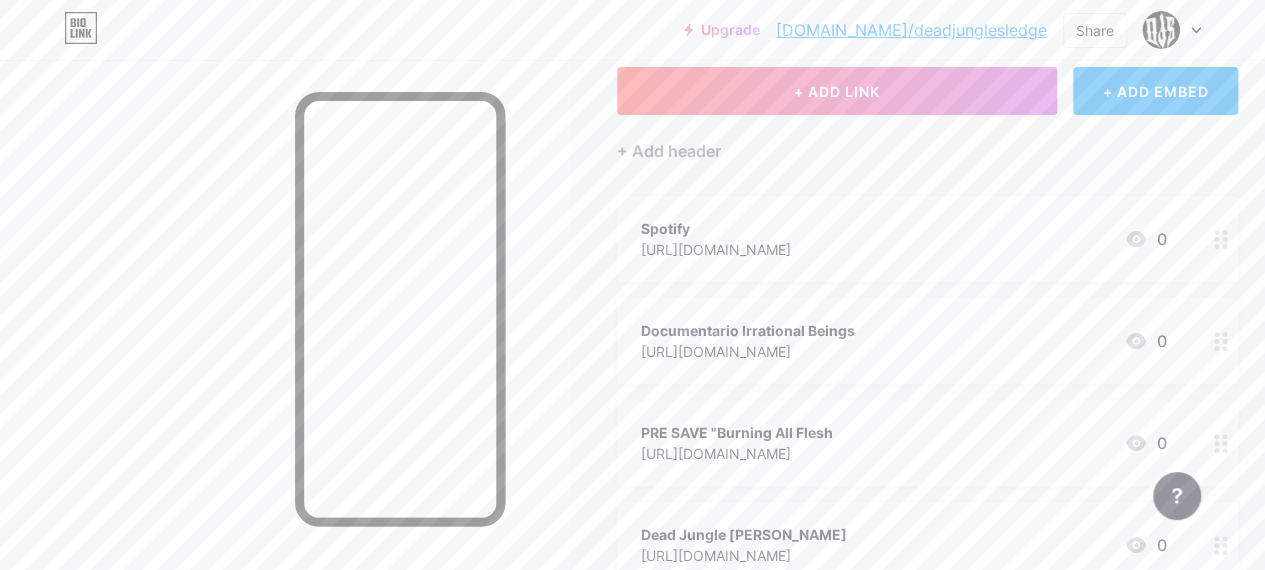 scroll, scrollTop: 120, scrollLeft: 0, axis: vertical 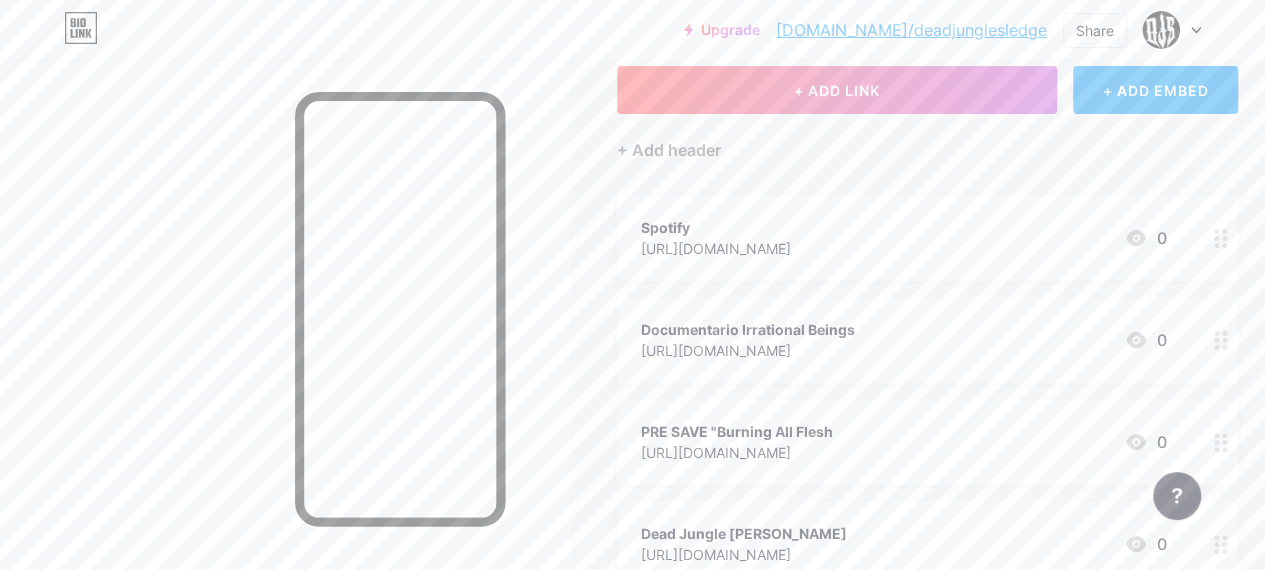 click on "PRE SAVE "Burning All Flesh
[URL][DOMAIN_NAME]
0" at bounding box center [903, 442] 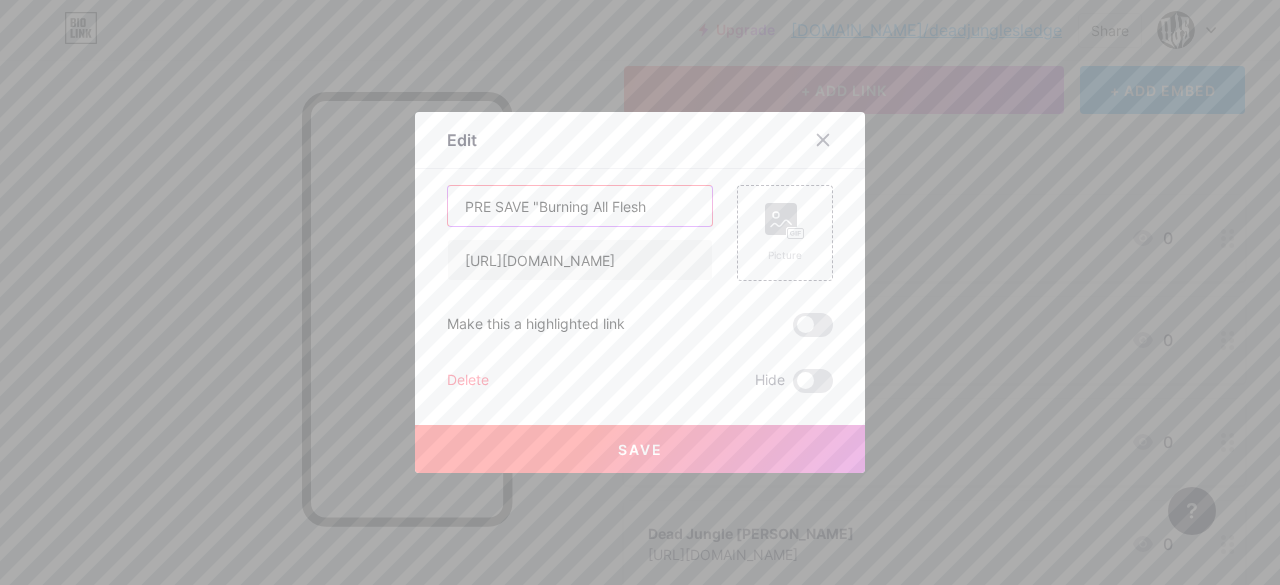 click on "PRE SAVE "Burning All Flesh" at bounding box center [580, 206] 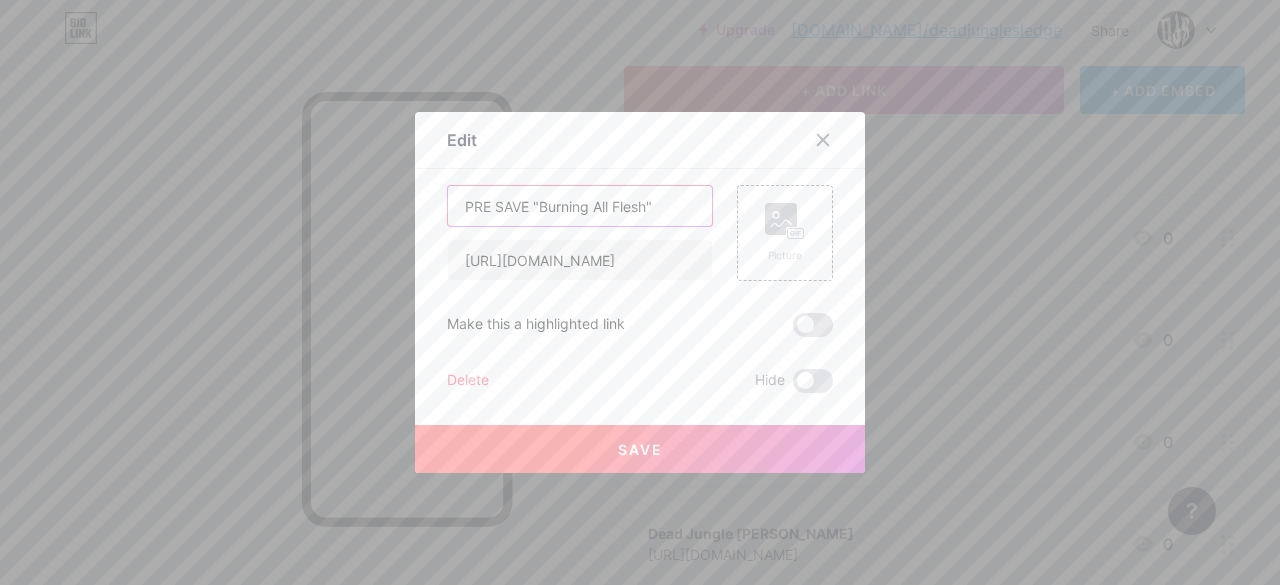 type on "PRE SAVE "Burning All Flesh"" 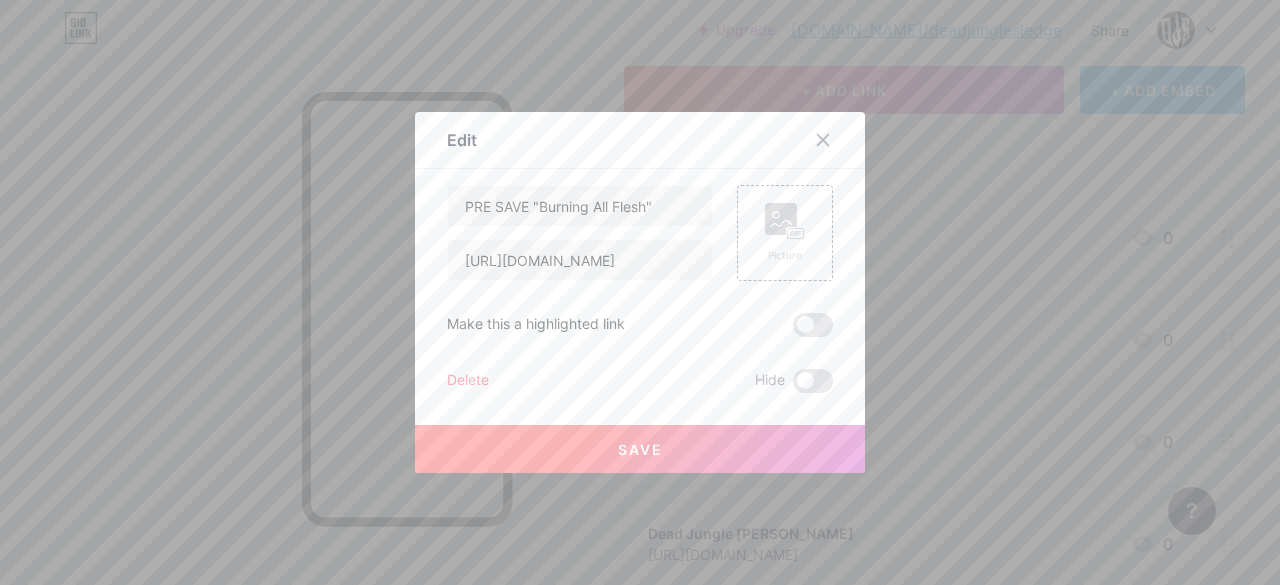 drag, startPoint x: 628, startPoint y: 321, endPoint x: 442, endPoint y: 322, distance: 186.00269 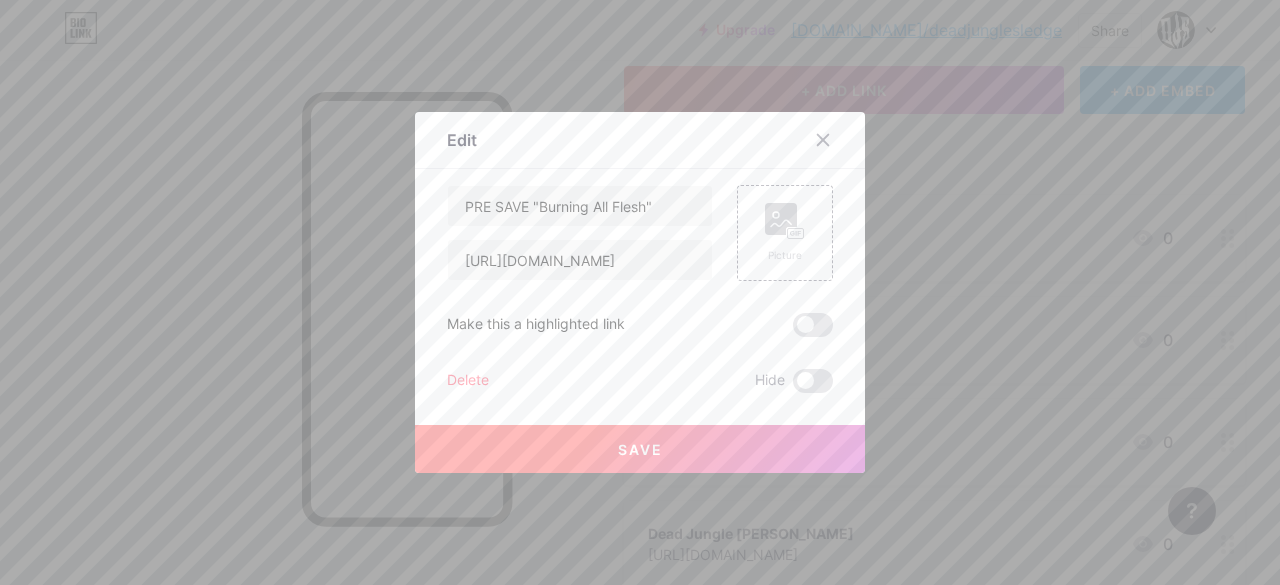 click on "Make this a highlighted link" at bounding box center [640, 325] 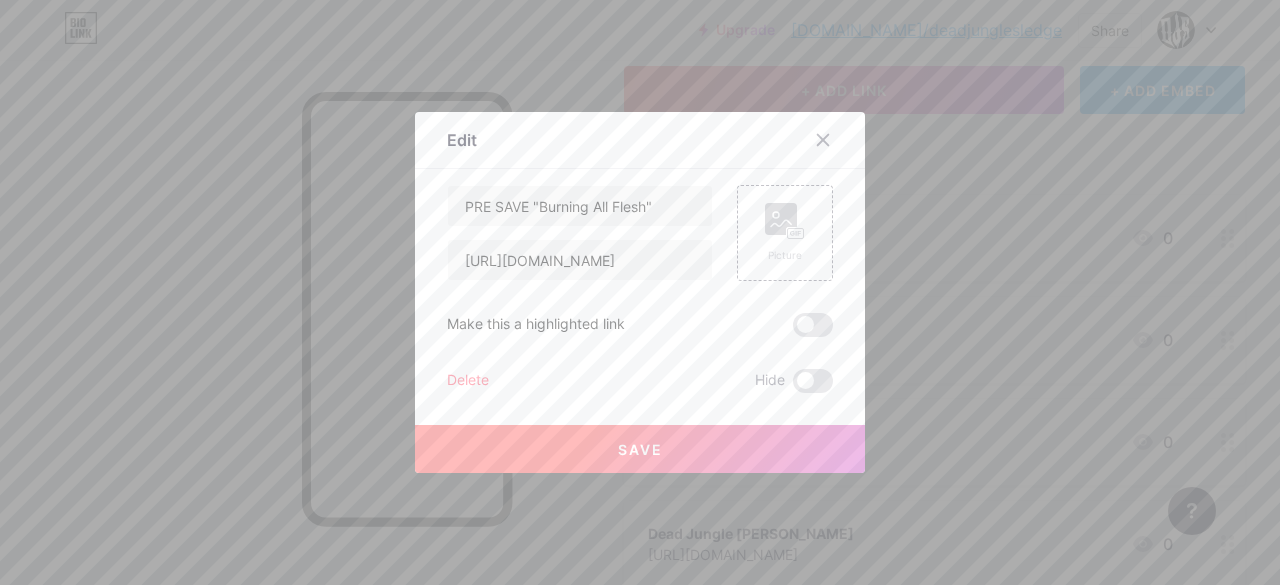 copy on "Make this a highlighted link" 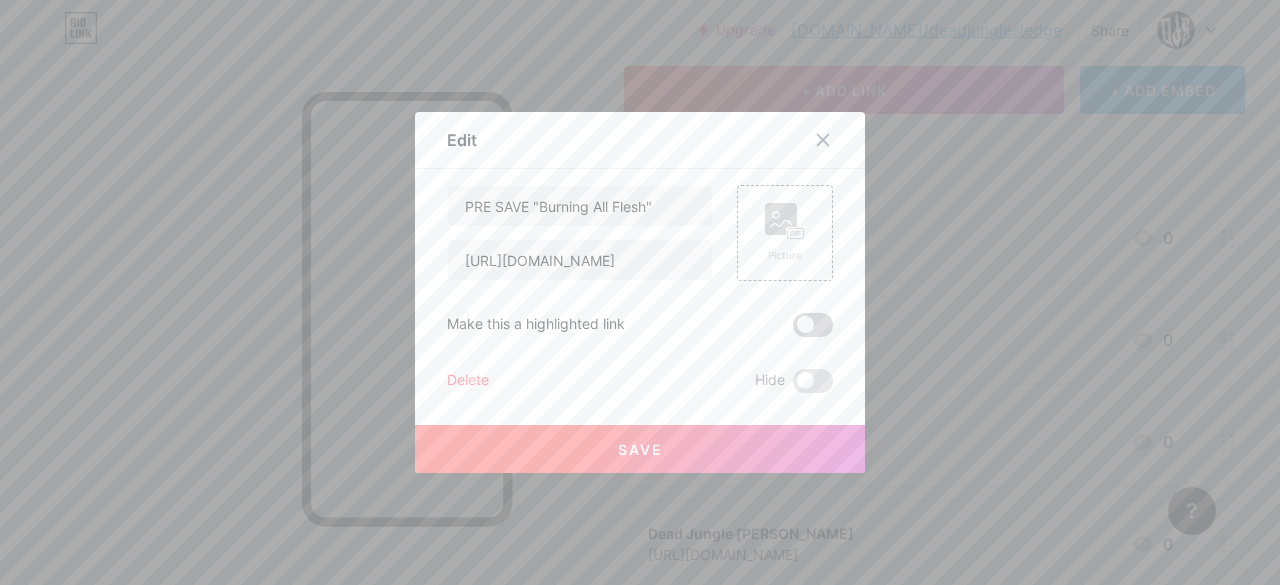 click at bounding box center [813, 325] 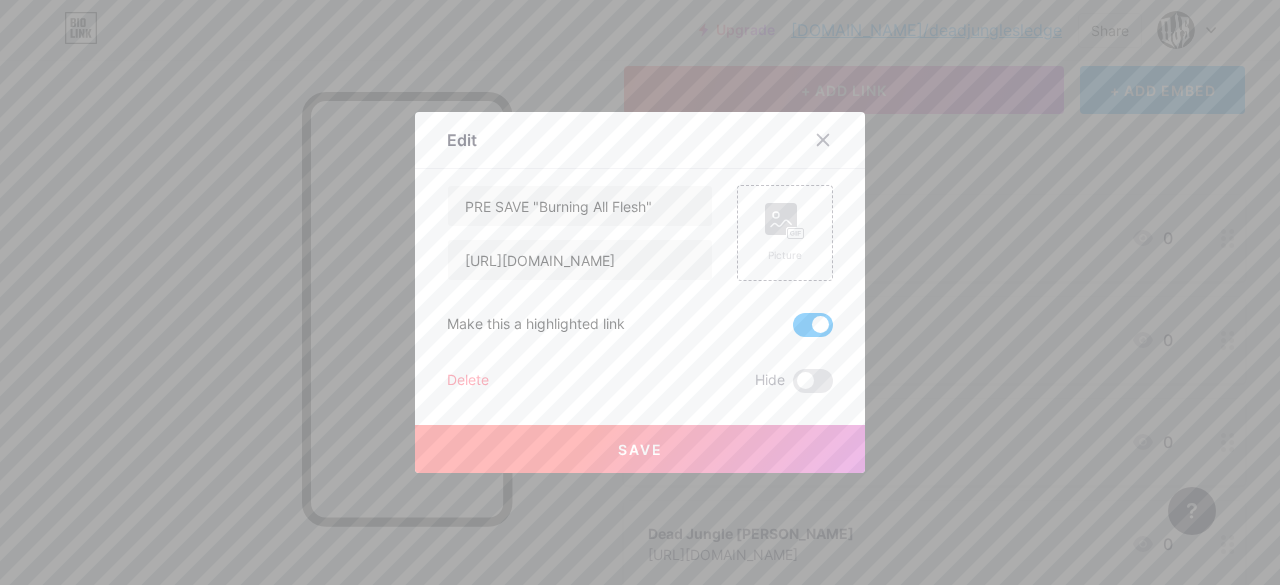 click on "Save" at bounding box center (640, 449) 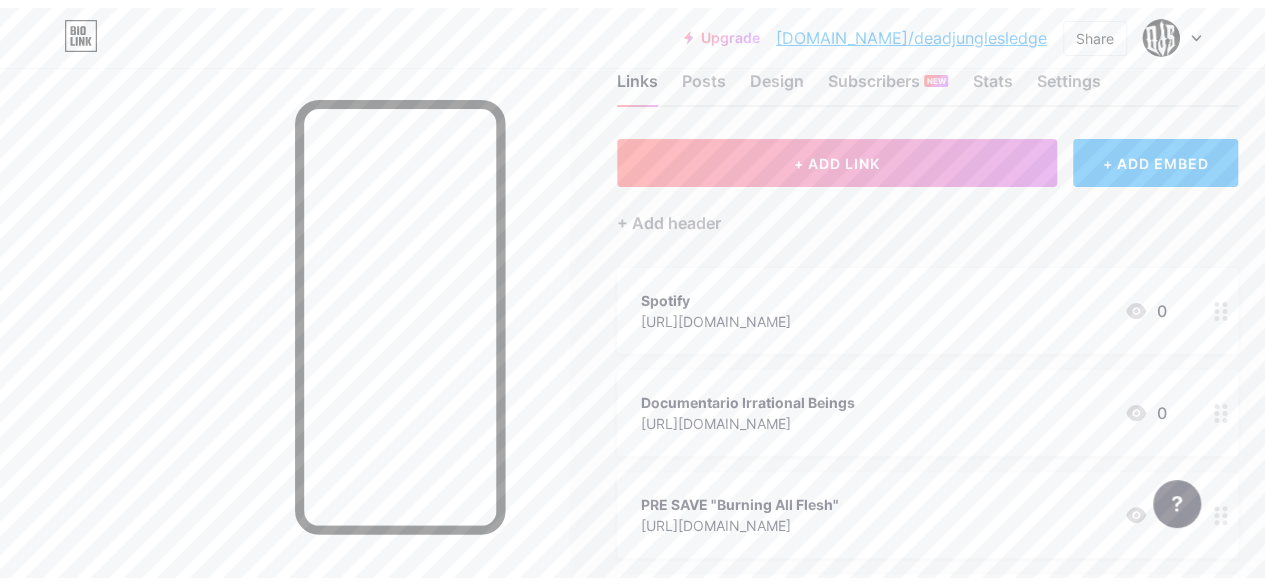 scroll, scrollTop: 0, scrollLeft: 0, axis: both 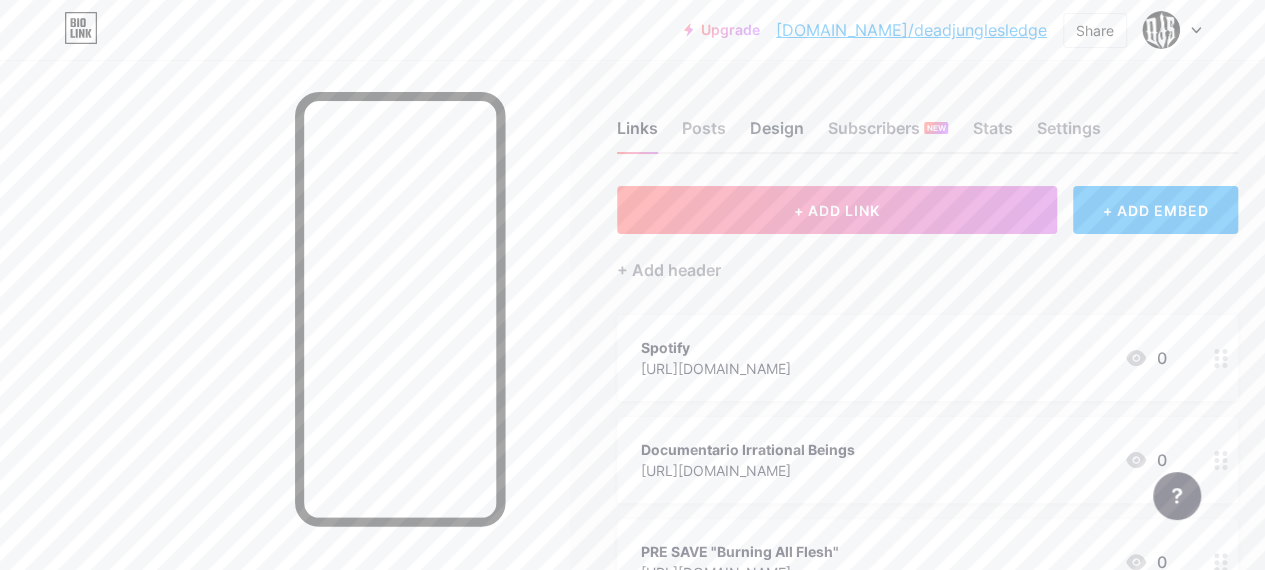 click on "Design" at bounding box center [777, 134] 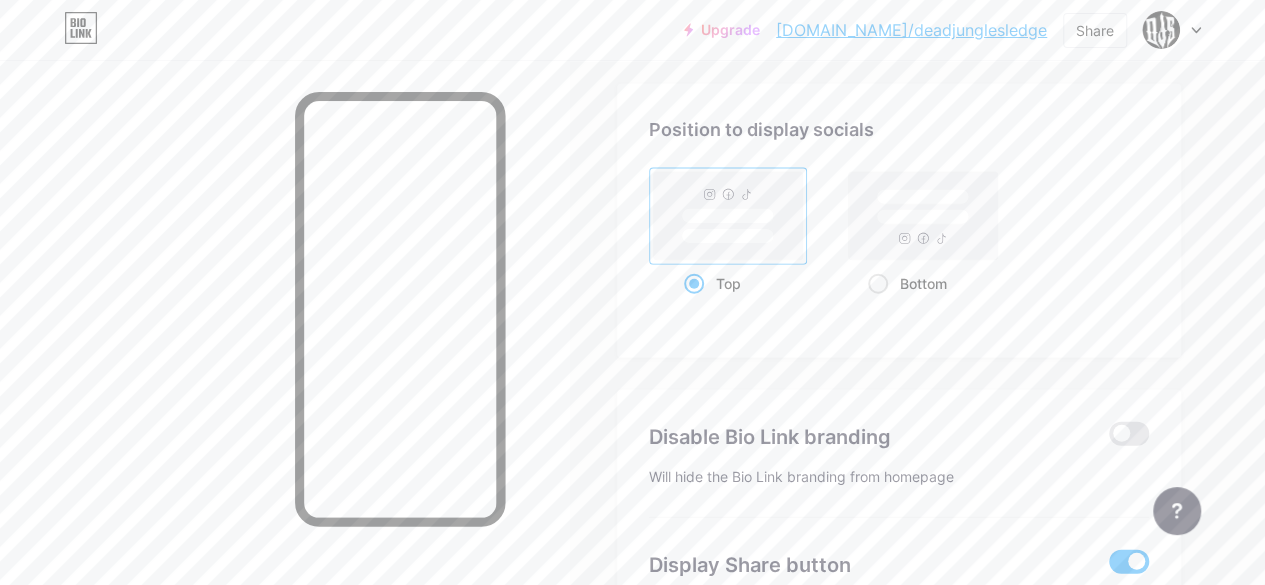 scroll, scrollTop: 2647, scrollLeft: 0, axis: vertical 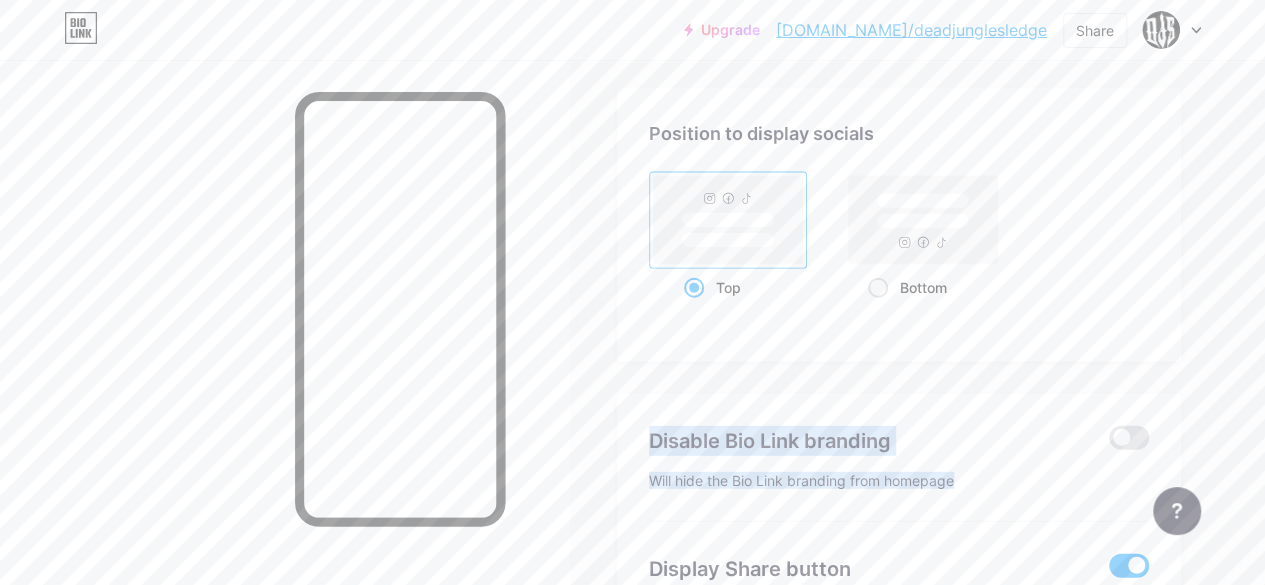 drag, startPoint x: 1260, startPoint y: 457, endPoint x: 1279, endPoint y: 168, distance: 289.6239 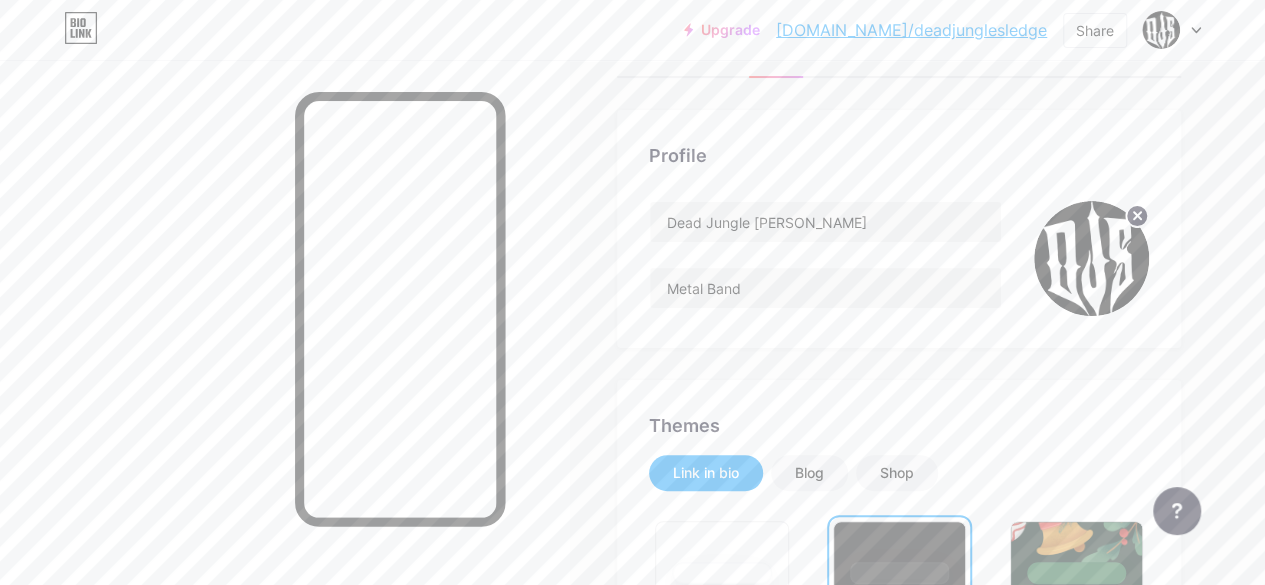 scroll, scrollTop: 0, scrollLeft: 0, axis: both 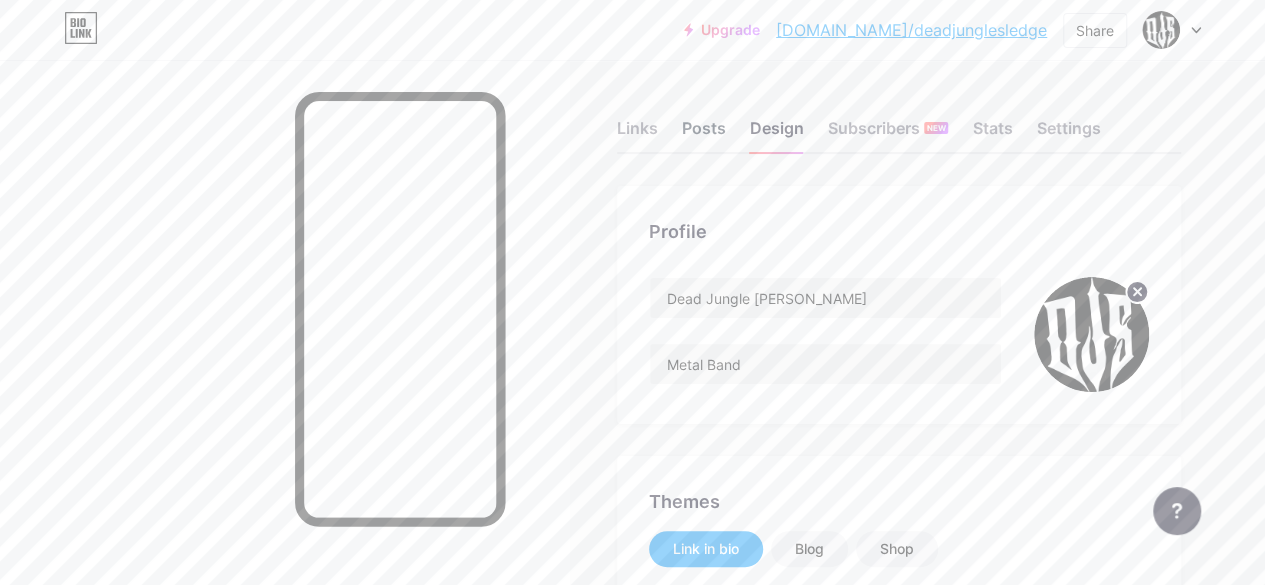 click on "Posts" at bounding box center [704, 134] 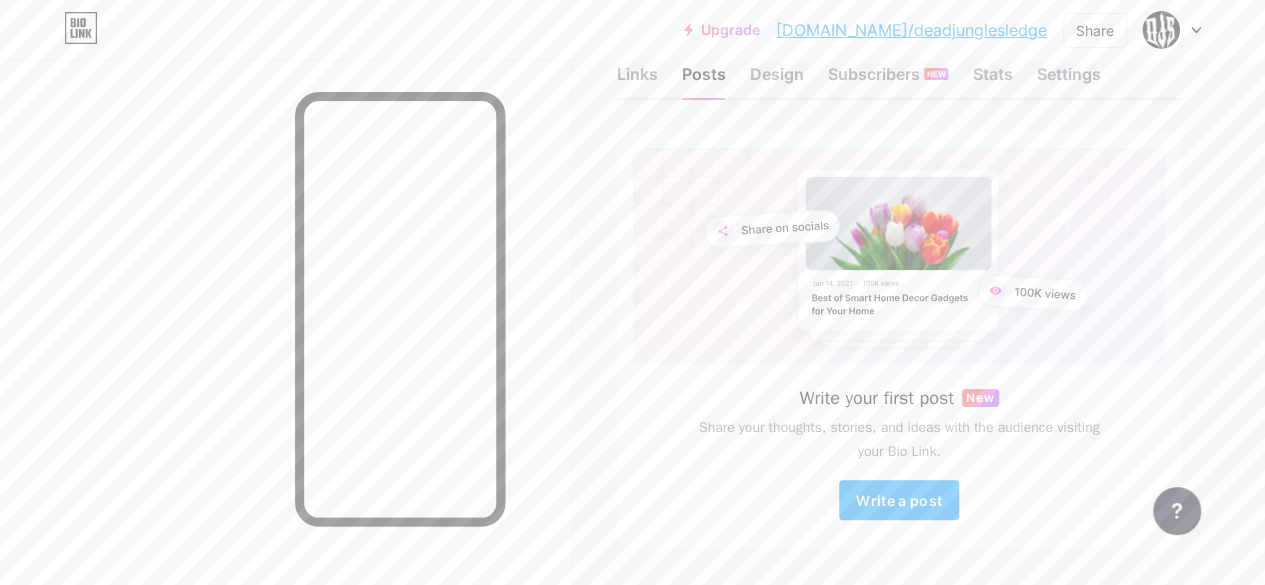 scroll, scrollTop: 46, scrollLeft: 0, axis: vertical 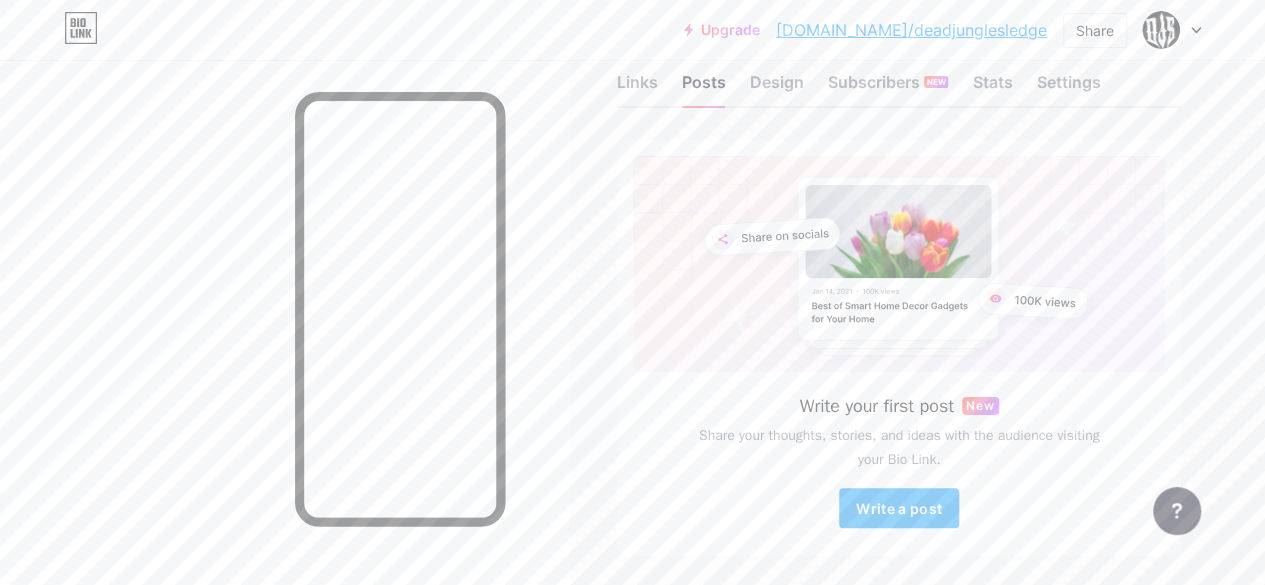 click on "Links
Posts
Design
Subscribers
NEW
Stats
Settings" at bounding box center [899, 73] 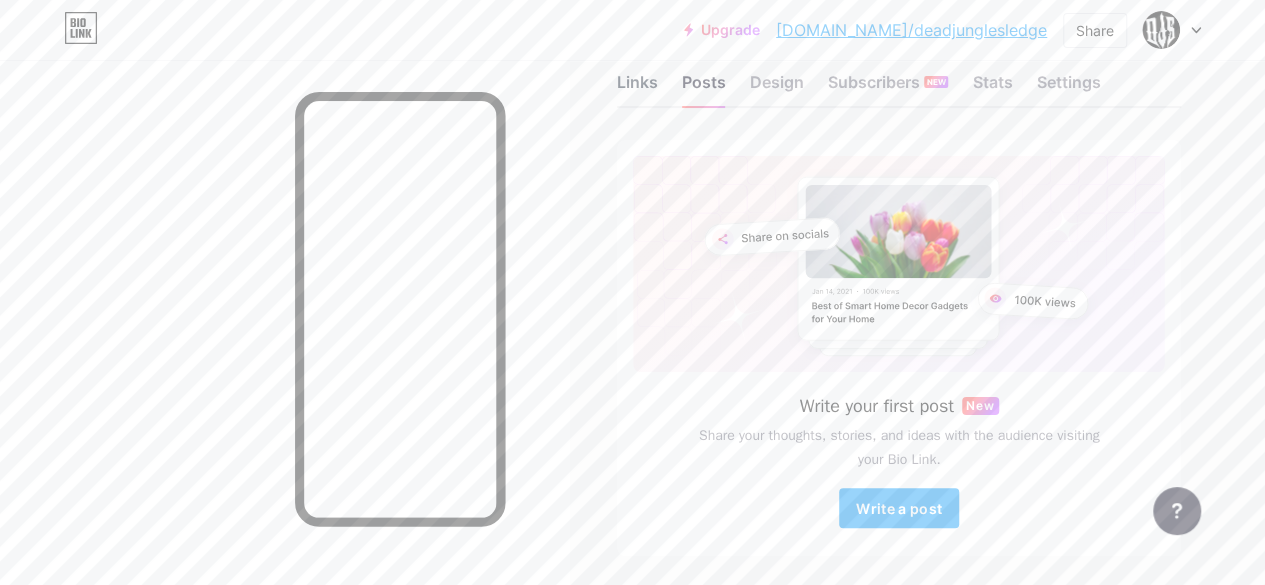 click on "Links" at bounding box center (637, 88) 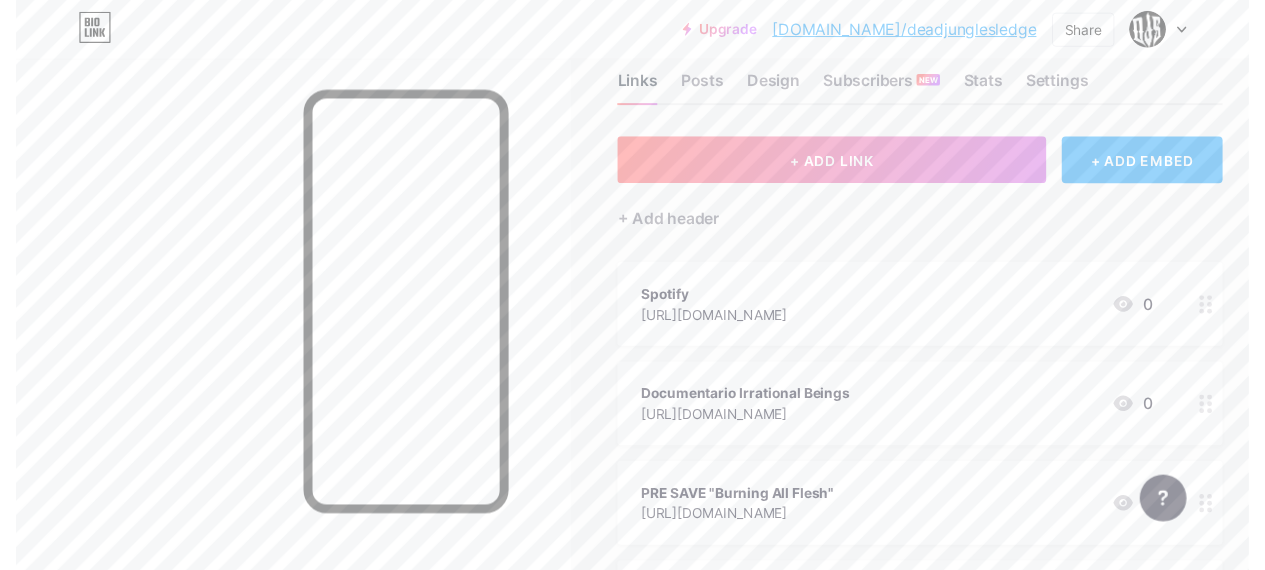 scroll, scrollTop: 0, scrollLeft: 0, axis: both 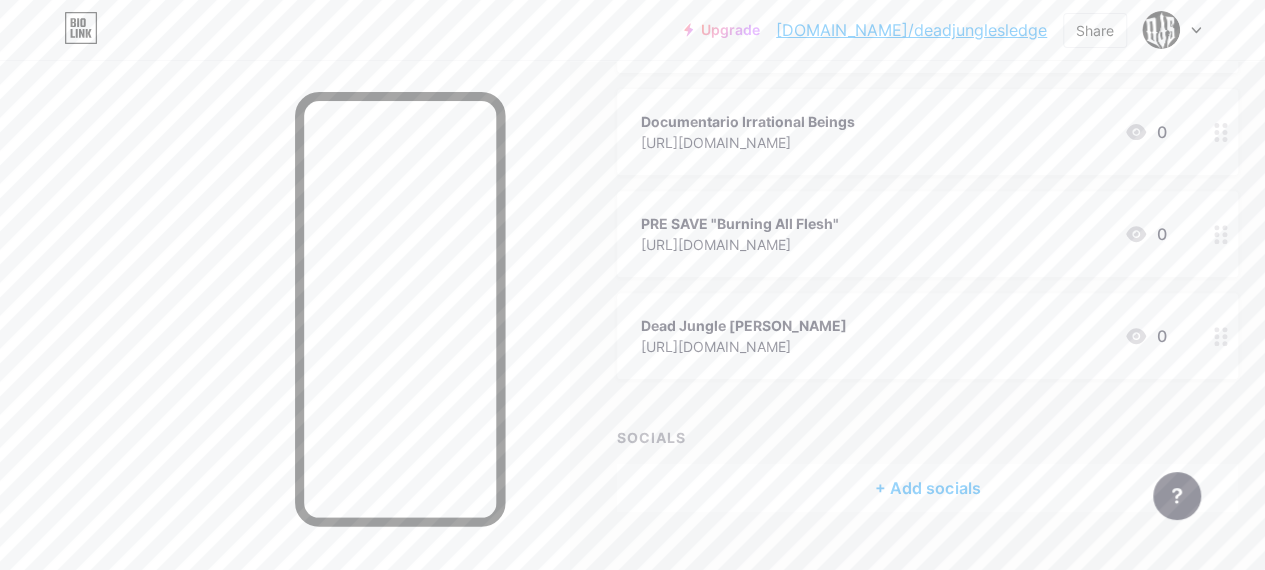 click at bounding box center [1221, 336] 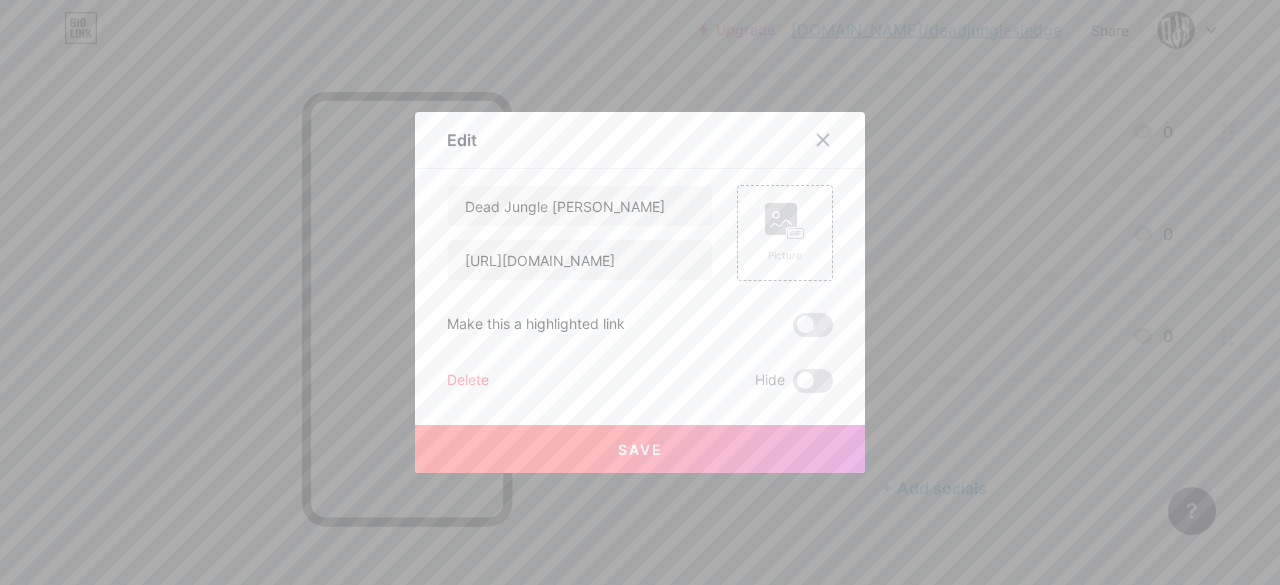 click on "Delete" at bounding box center [468, 381] 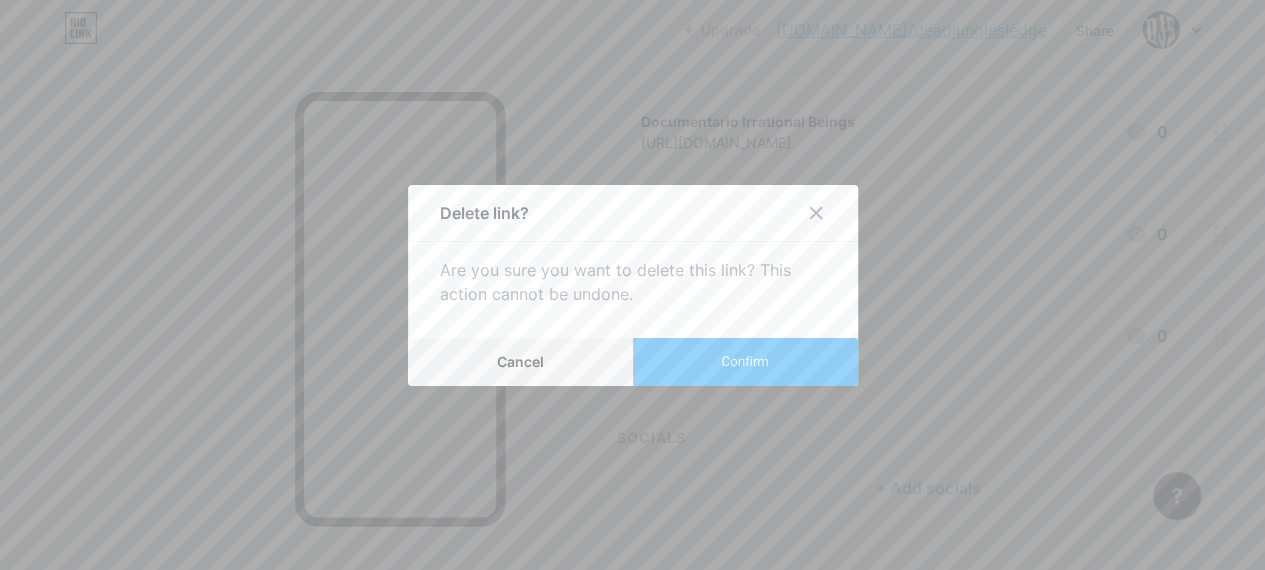 click on "Confirm" at bounding box center (745, 362) 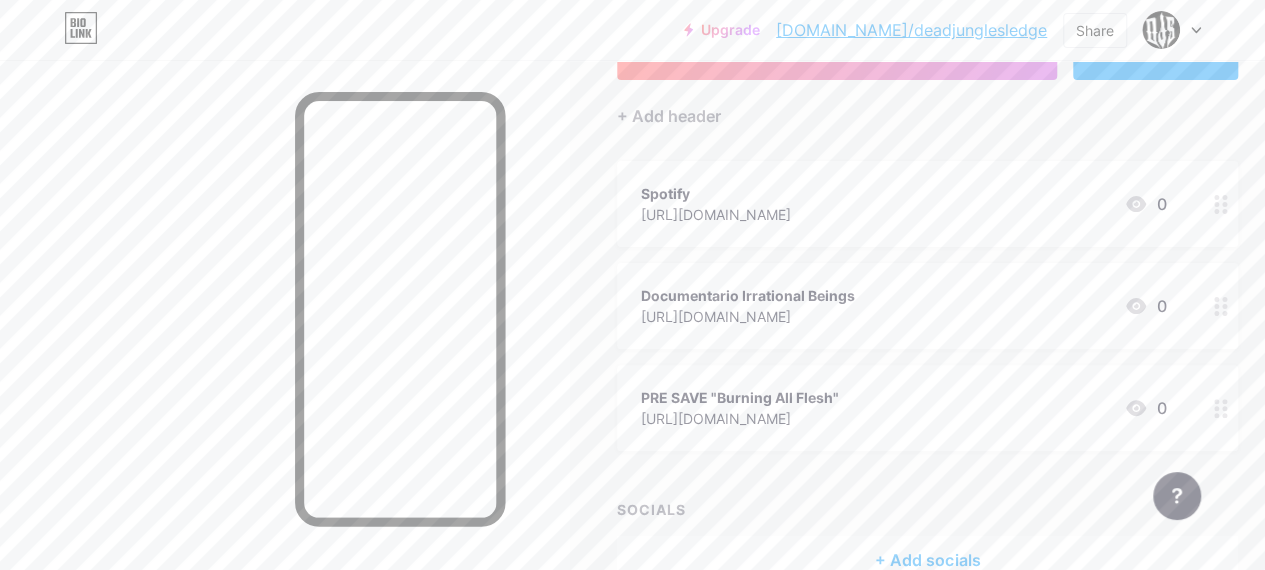 scroll, scrollTop: 267, scrollLeft: 0, axis: vertical 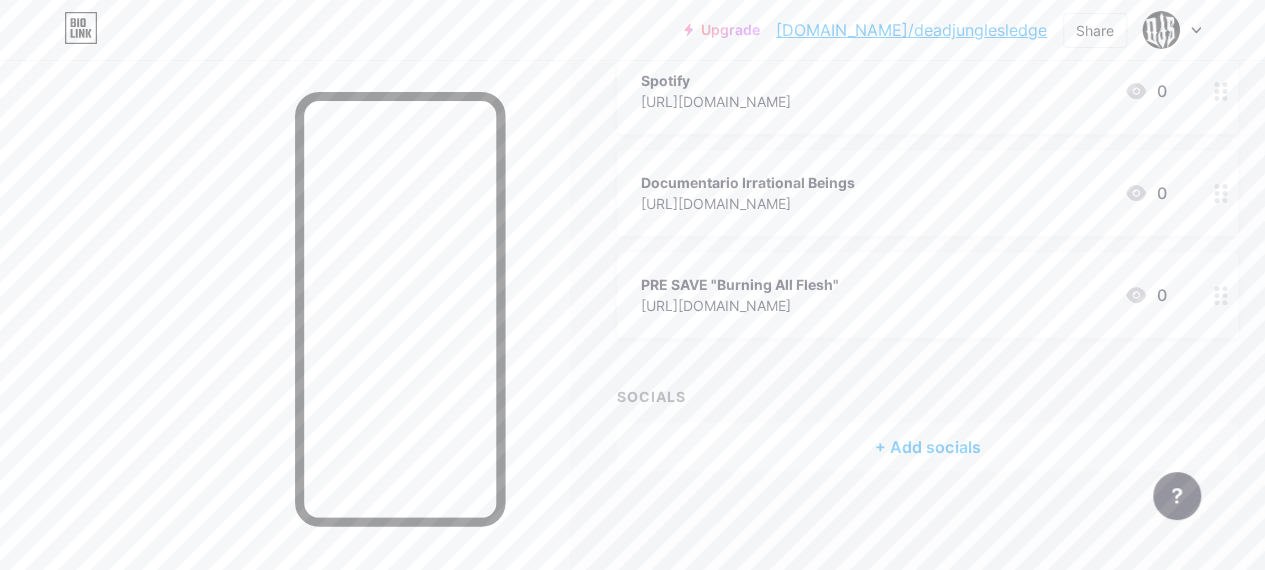 click on "+ Add socials" at bounding box center [927, 447] 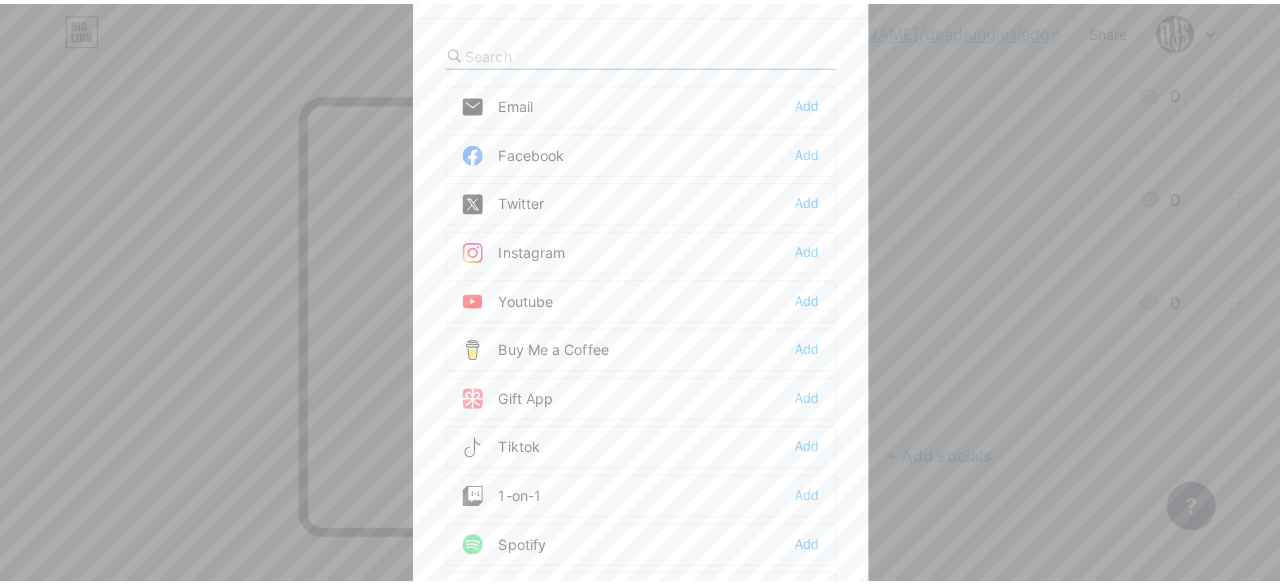 scroll, scrollTop: 252, scrollLeft: 0, axis: vertical 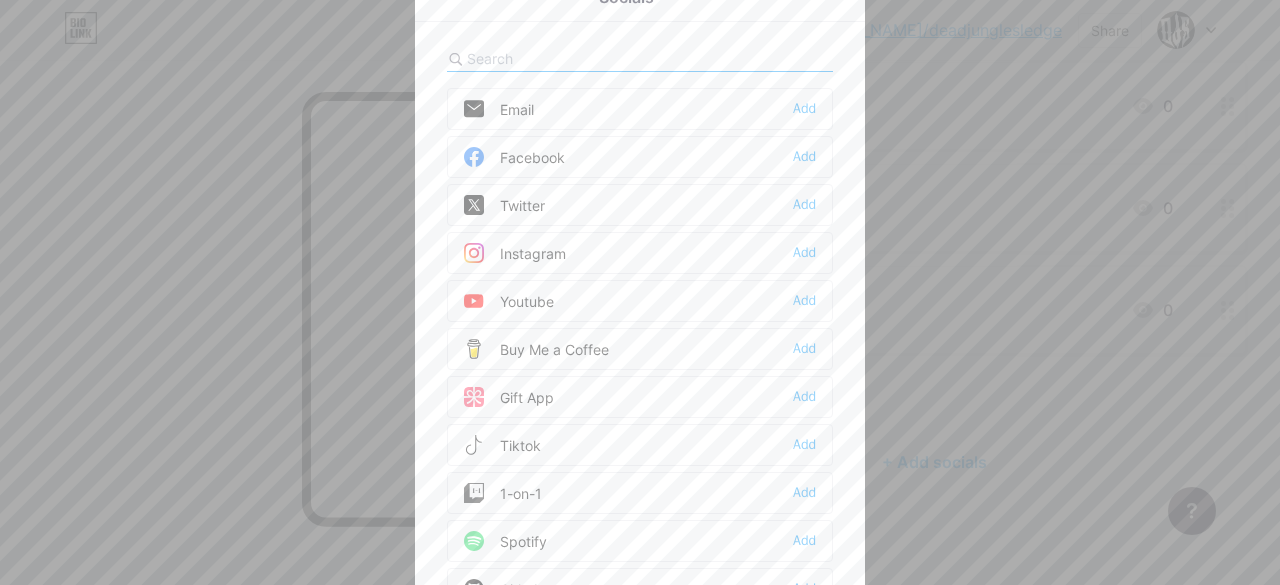 click on "Instagram
Add" at bounding box center [640, 253] 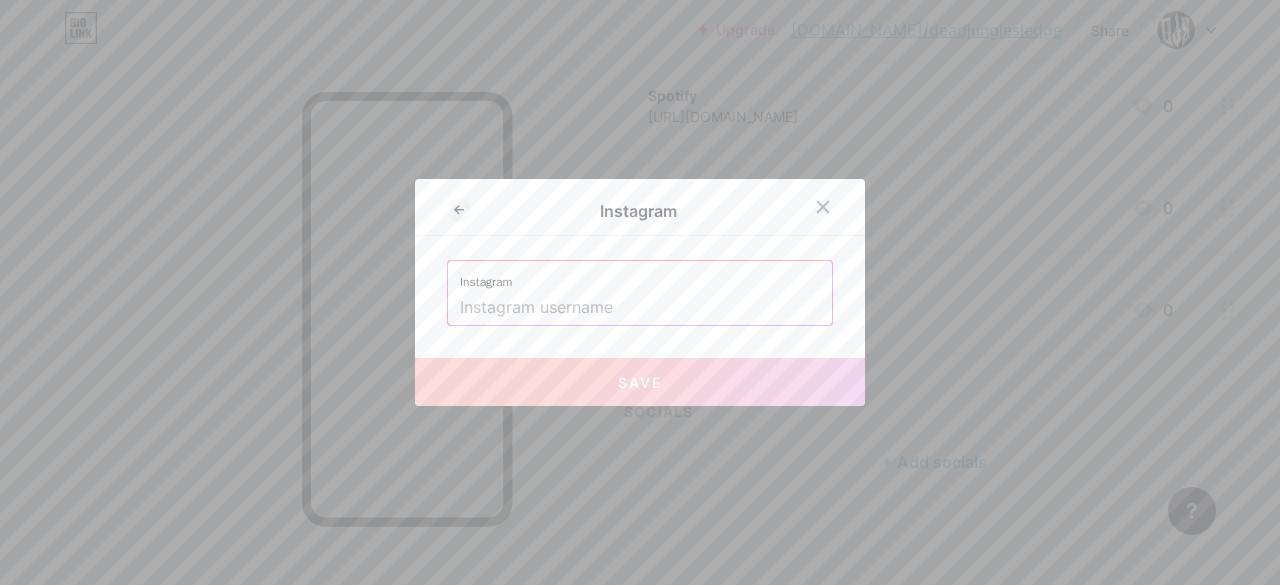 click at bounding box center [640, 308] 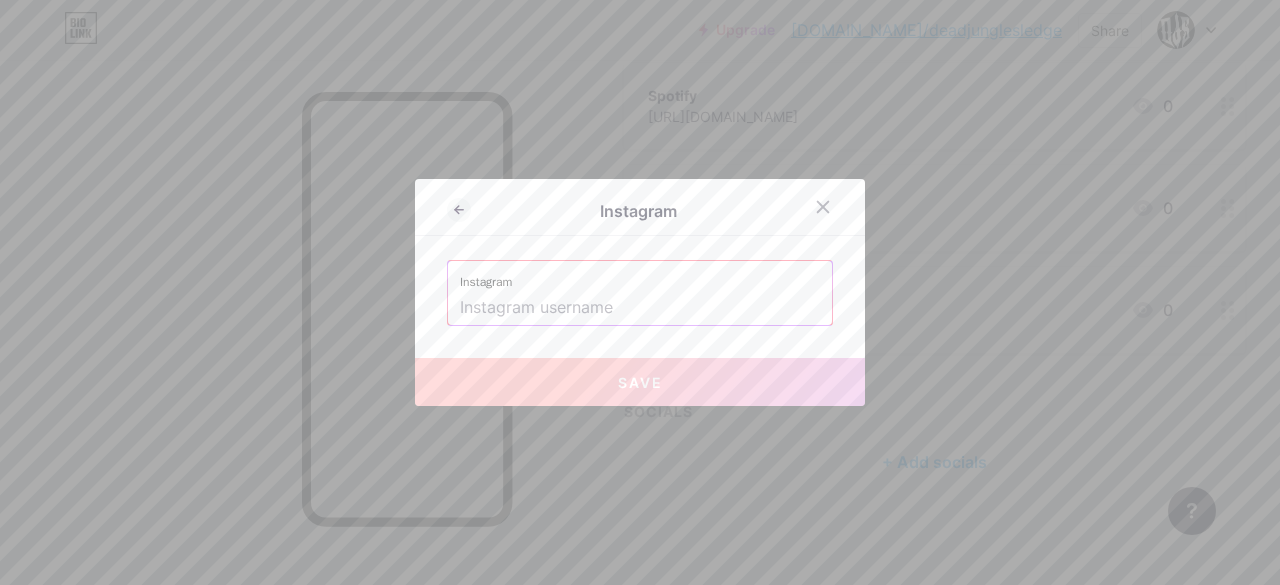 paste on "[URL][DOMAIN_NAME]" 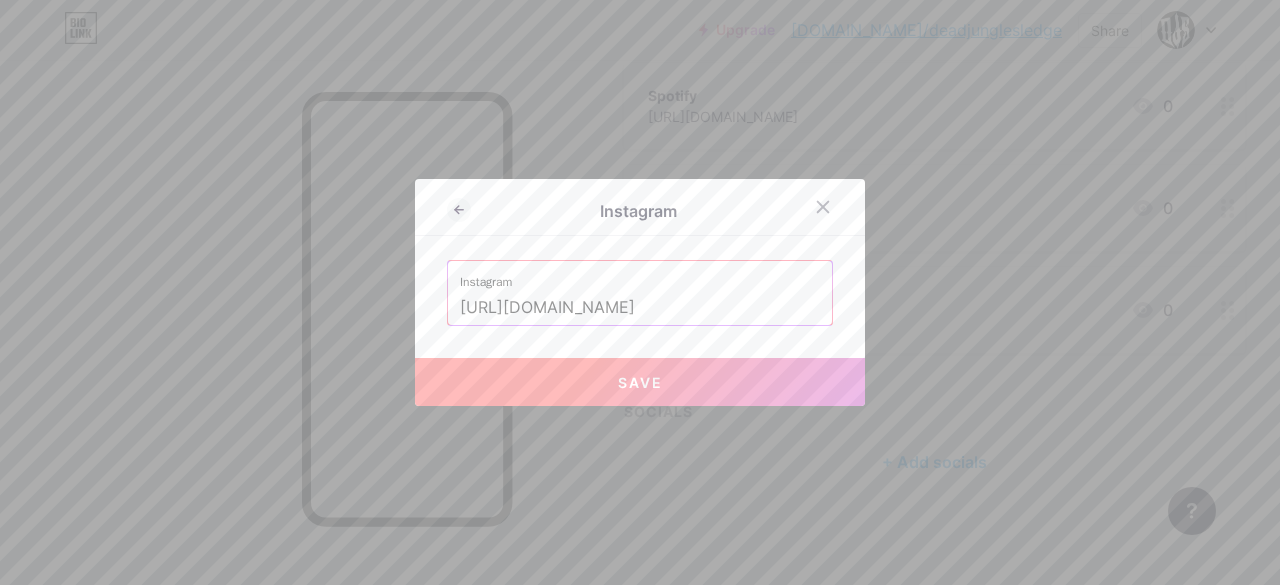 scroll, scrollTop: 0, scrollLeft: 44, axis: horizontal 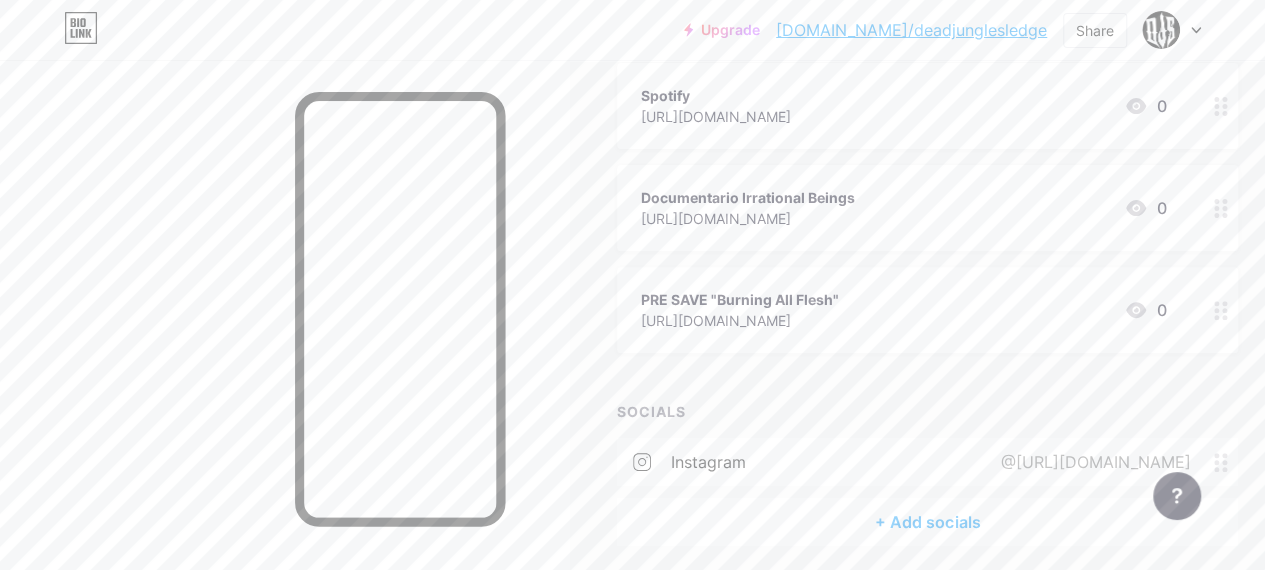 click on "+ Add socials" at bounding box center (927, 522) 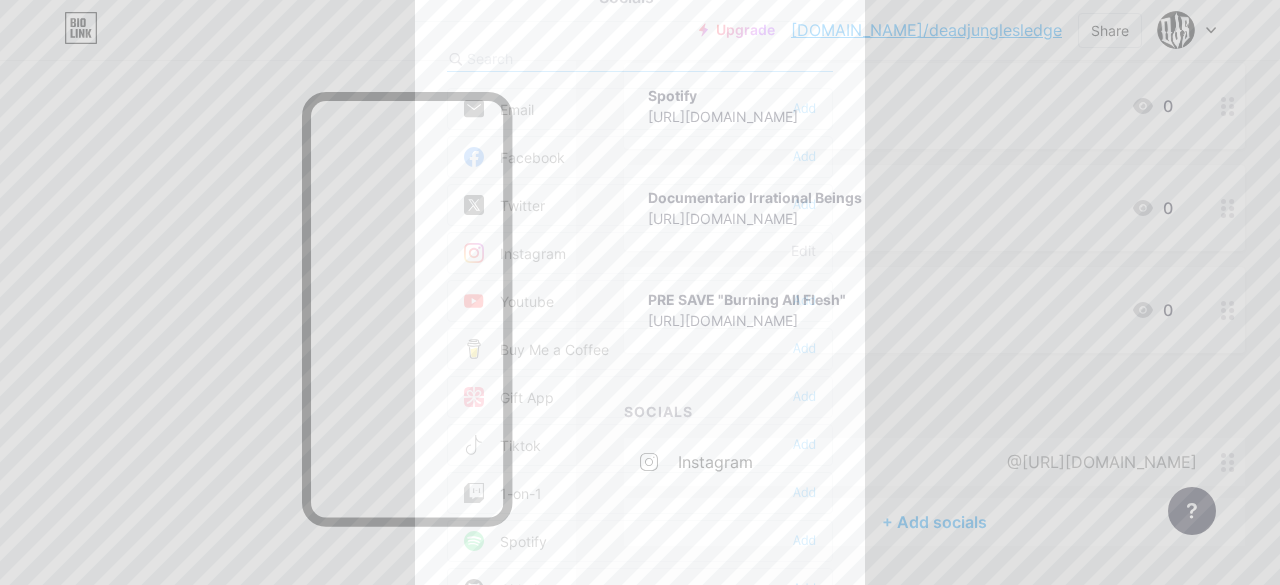click on "Facebook
Add" at bounding box center [640, 157] 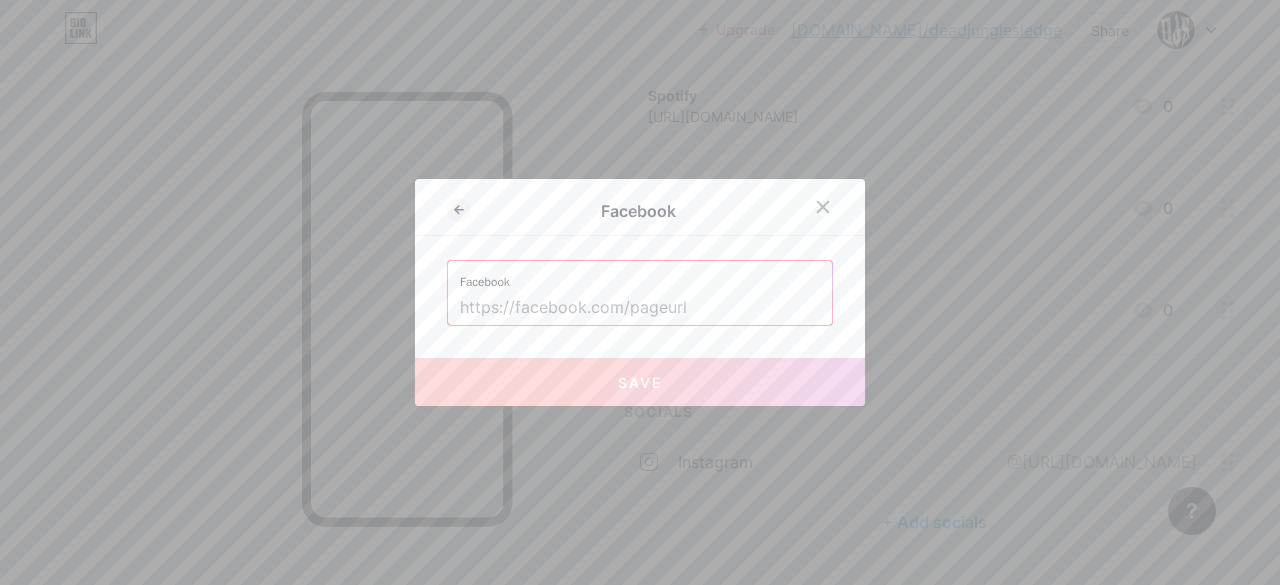 click at bounding box center (640, 308) 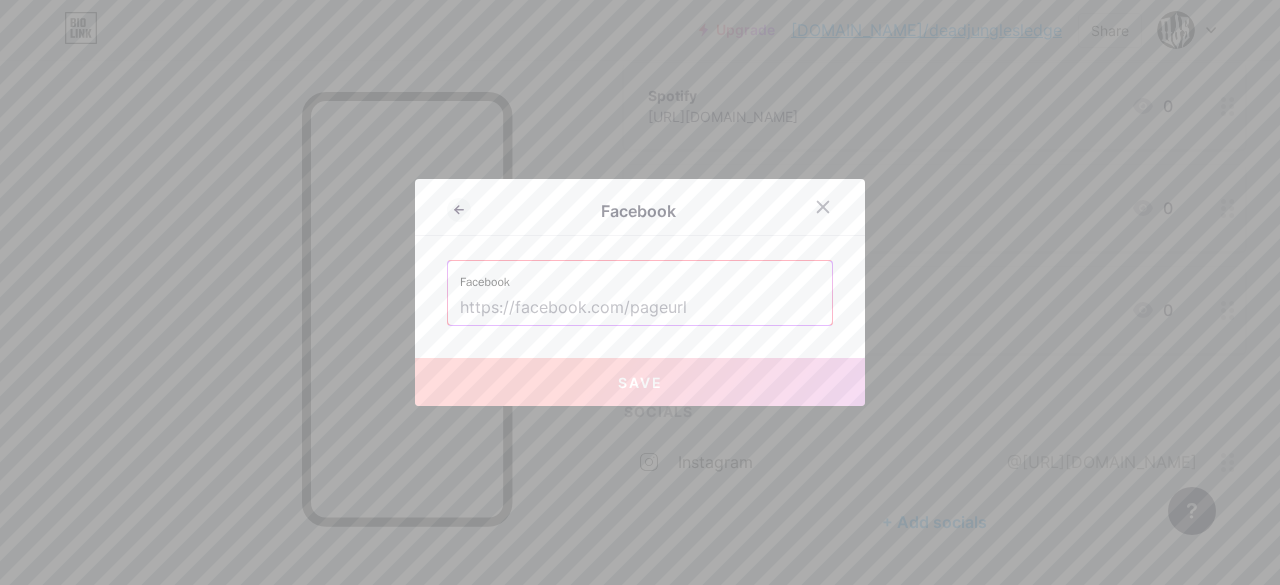paste on "[URL][DOMAIN_NAME]" 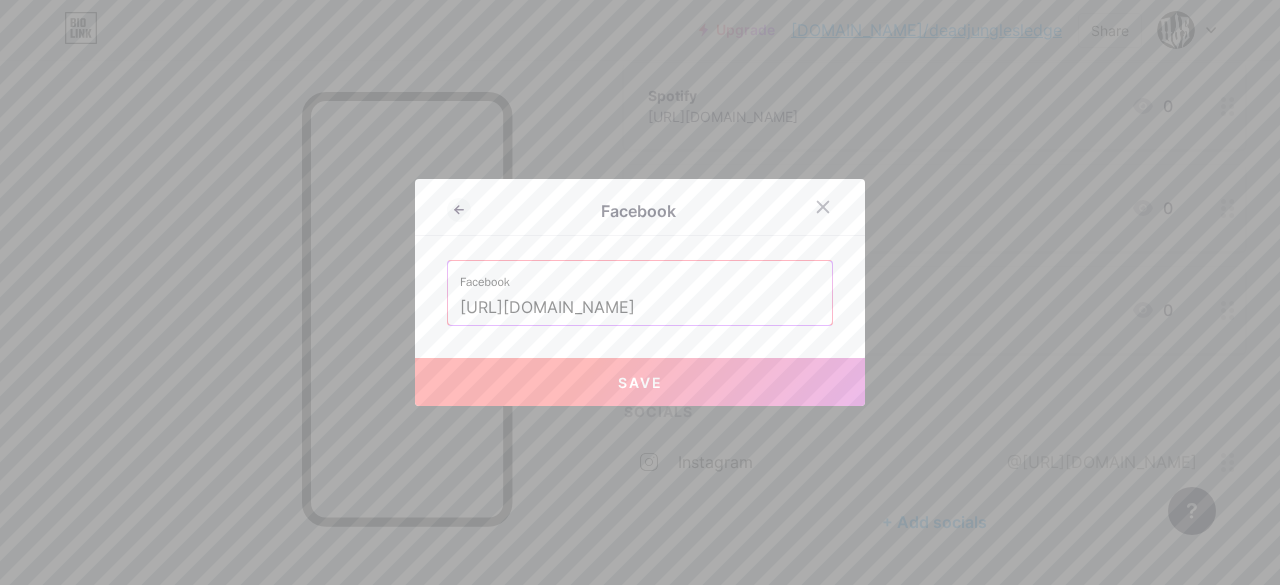 type on "[URL][DOMAIN_NAME]" 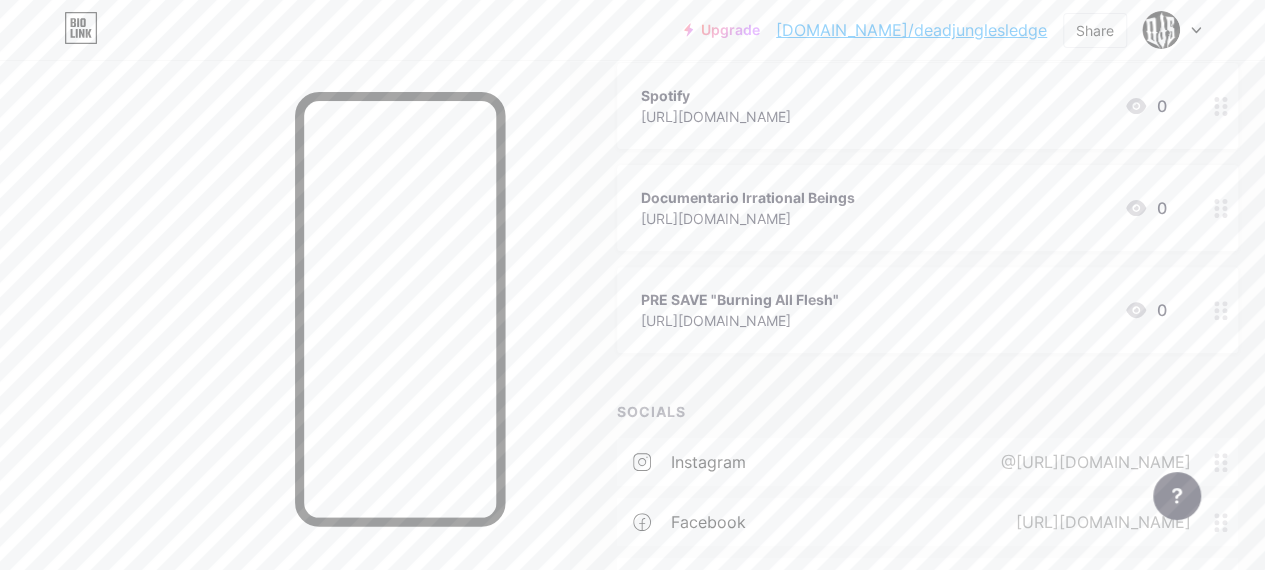 scroll, scrollTop: 387, scrollLeft: 0, axis: vertical 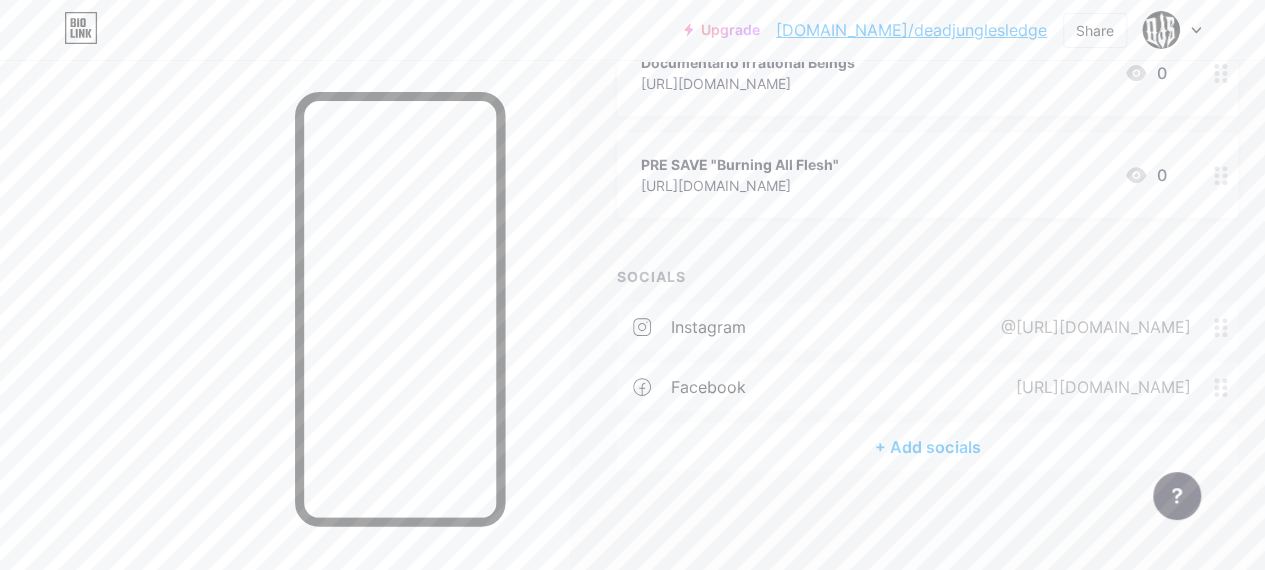 drag, startPoint x: 966, startPoint y: 445, endPoint x: 975, endPoint y: 433, distance: 15 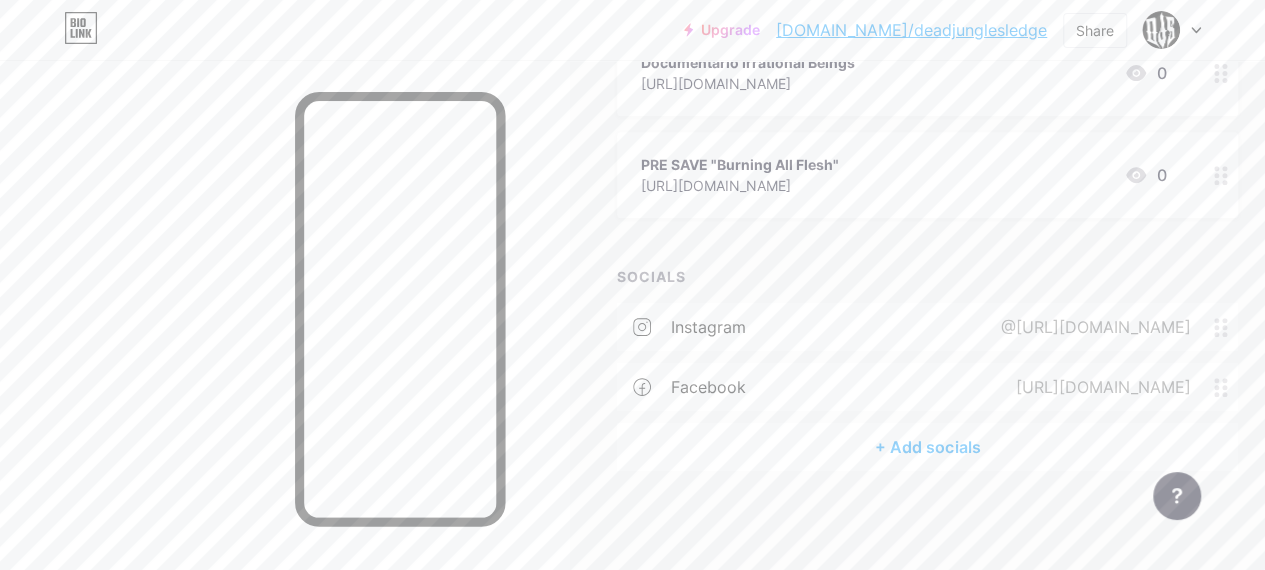 click on "+ Add socials" at bounding box center (927, 447) 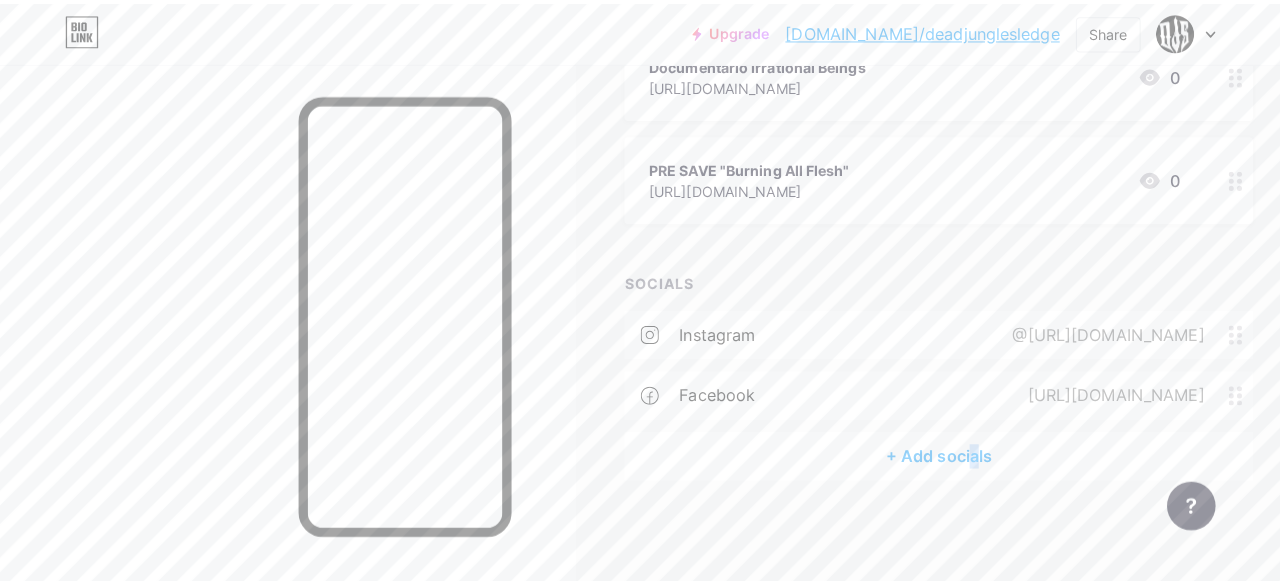 scroll, scrollTop: 372, scrollLeft: 0, axis: vertical 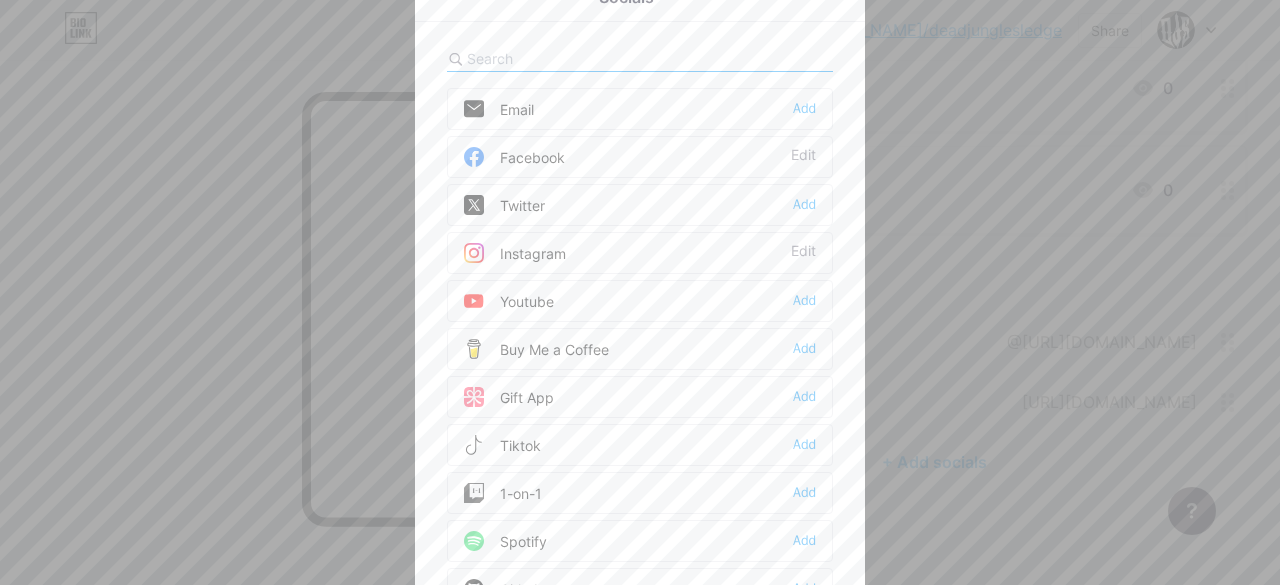 click on "Spotify" at bounding box center [505, 541] 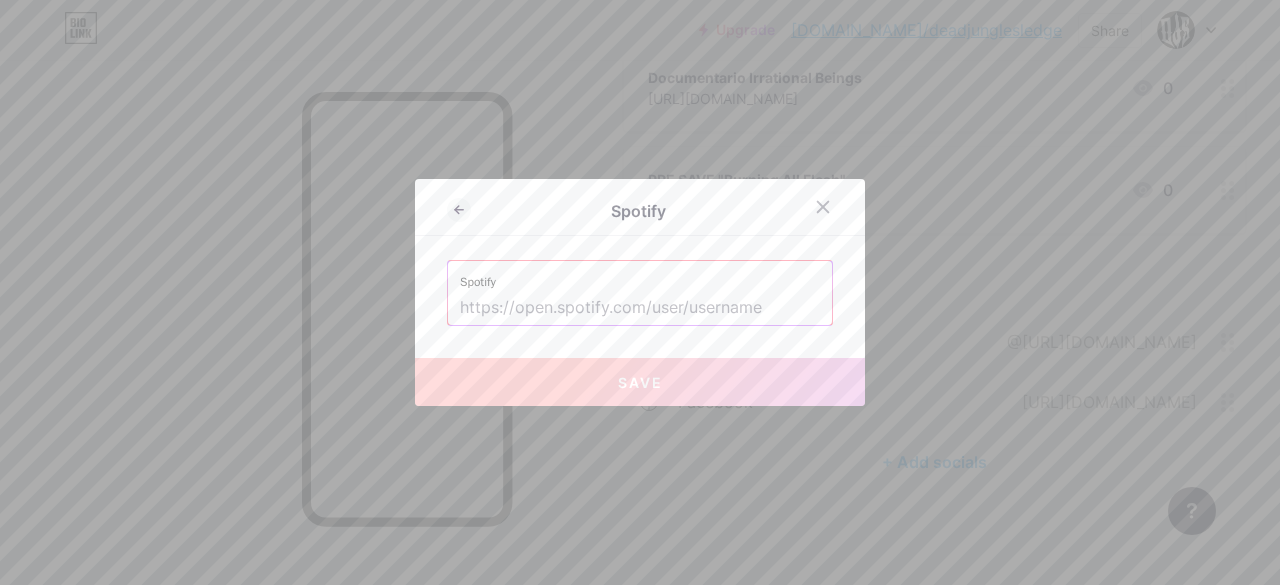 click on "Spotify" at bounding box center [640, 276] 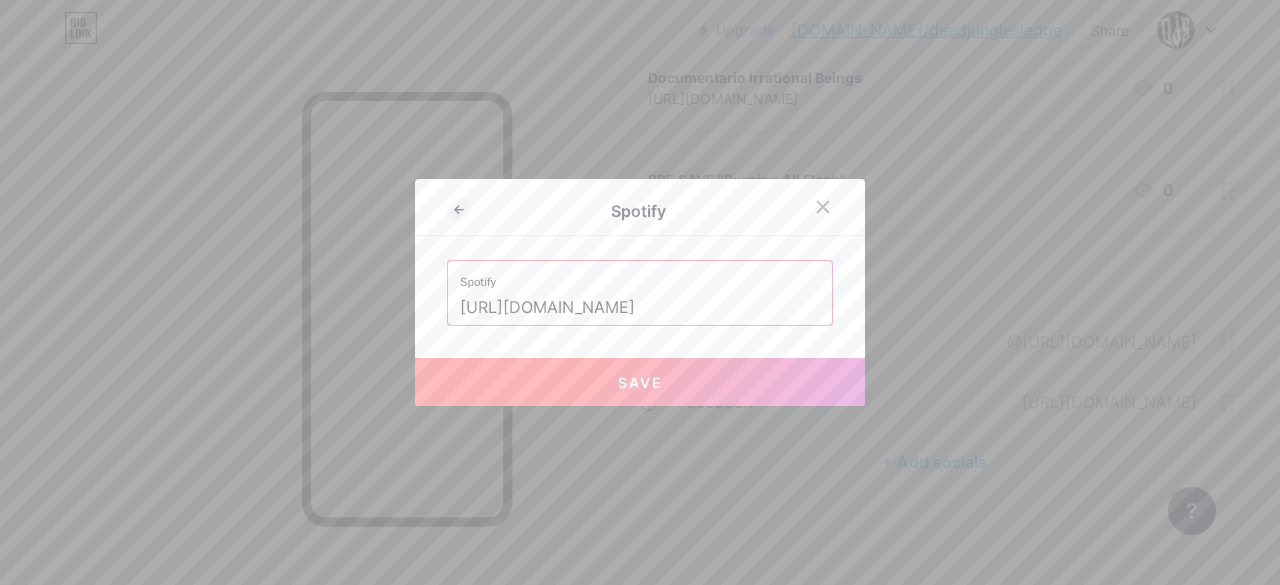 scroll, scrollTop: 0, scrollLeft: 368, axis: horizontal 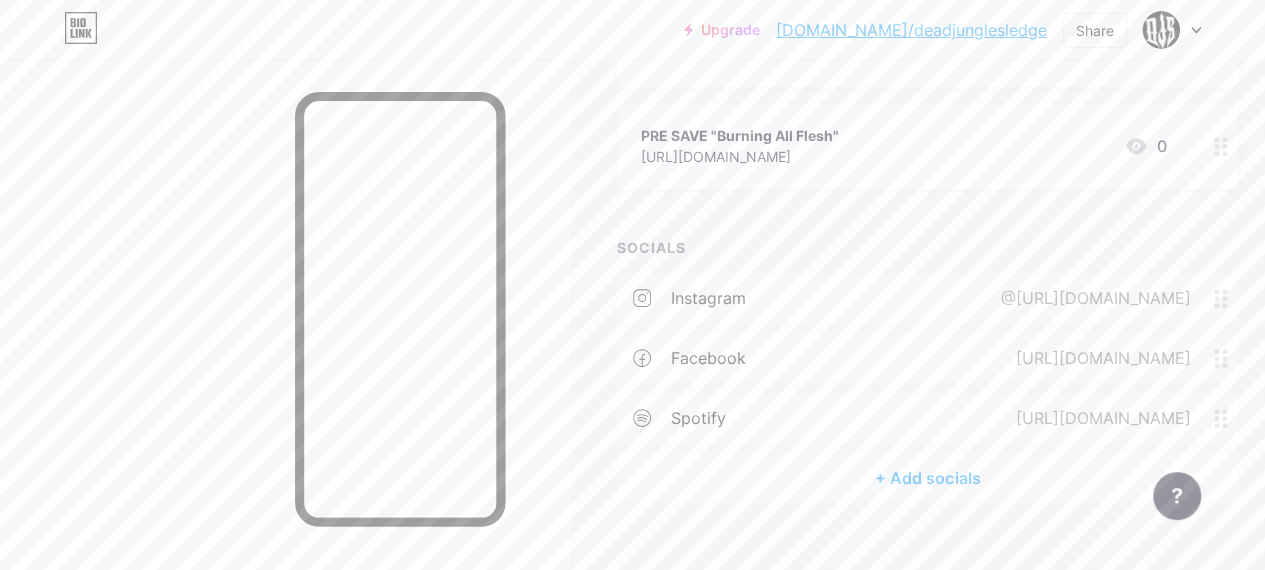 click on "+ Add socials" at bounding box center [927, 478] 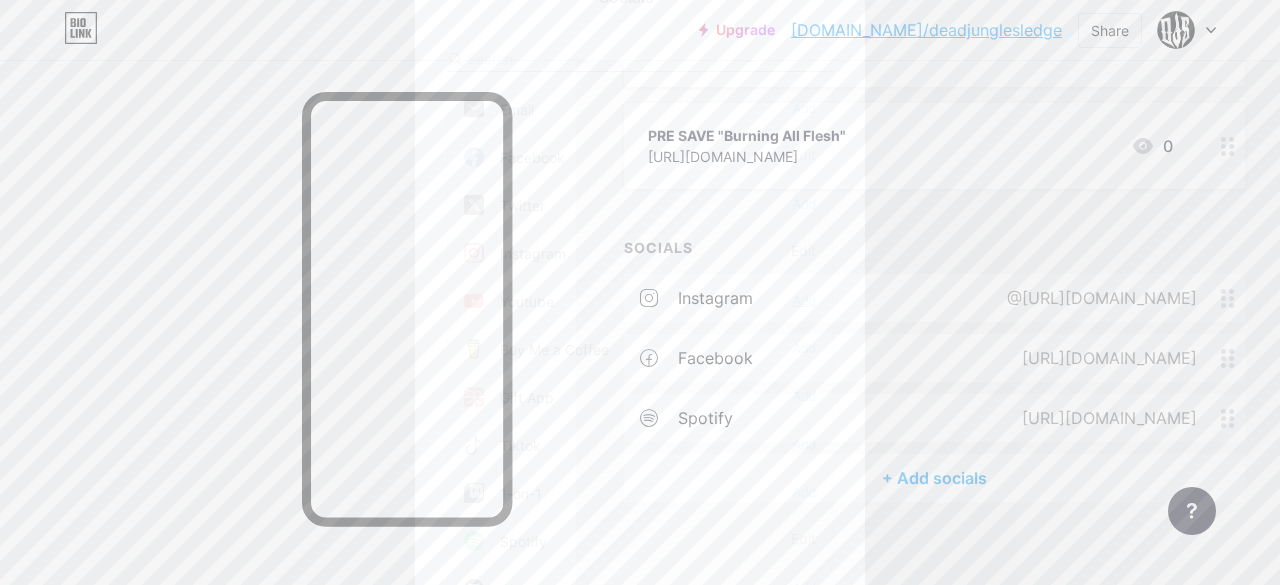 click on "Add" at bounding box center (804, 301) 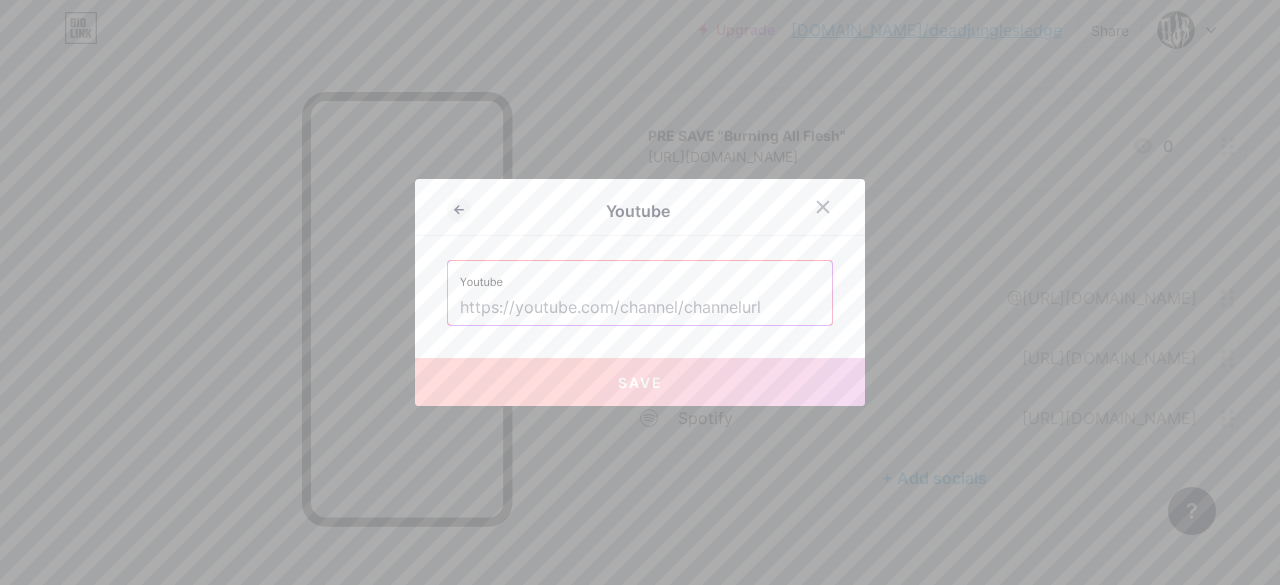 click at bounding box center (640, 308) 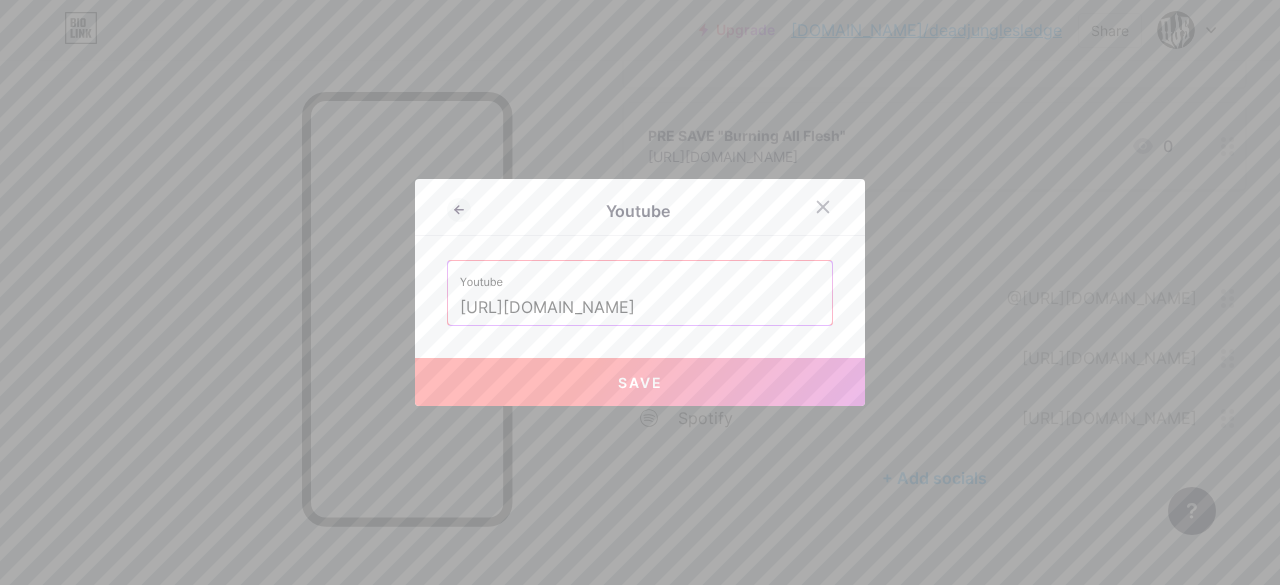 type on "[URL][DOMAIN_NAME]" 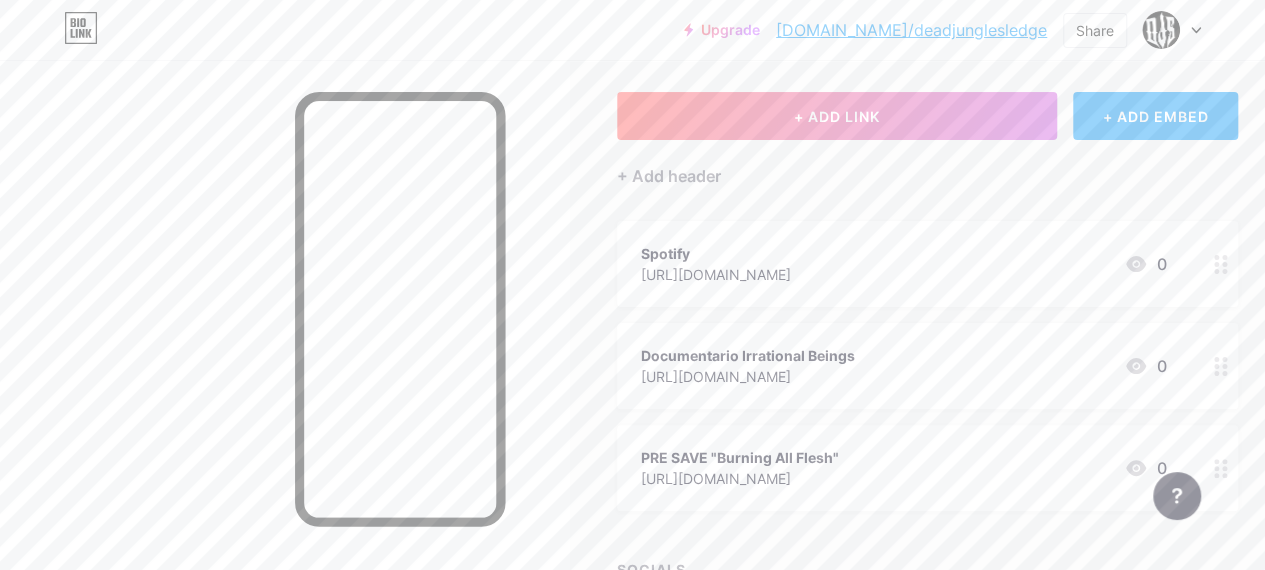scroll, scrollTop: 100, scrollLeft: 0, axis: vertical 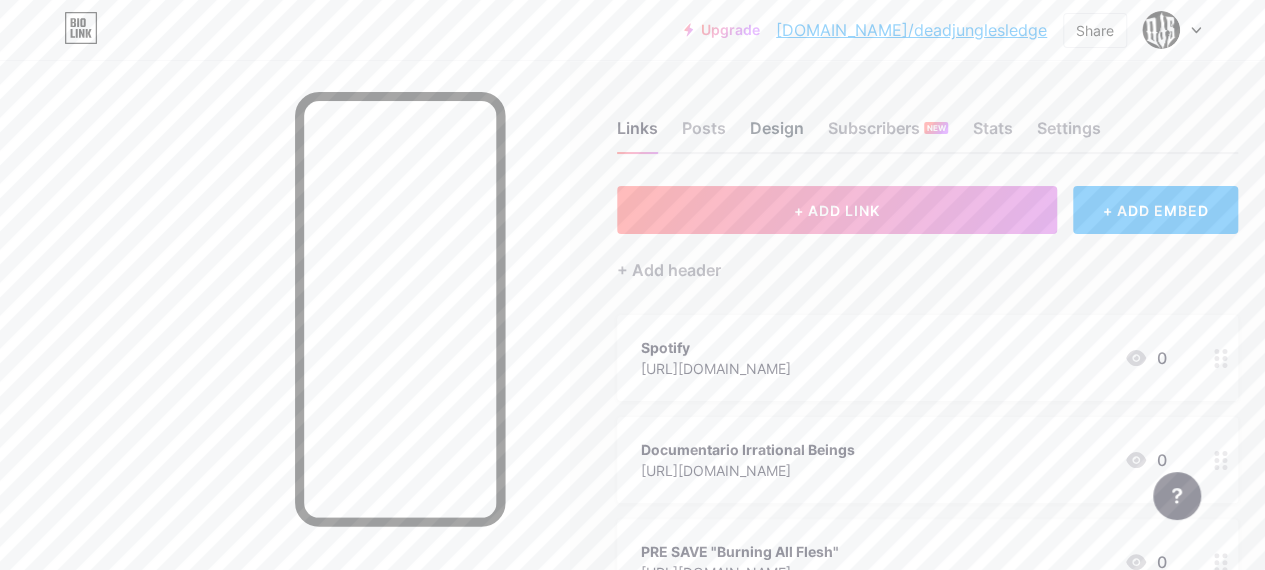 click on "Design" at bounding box center (777, 134) 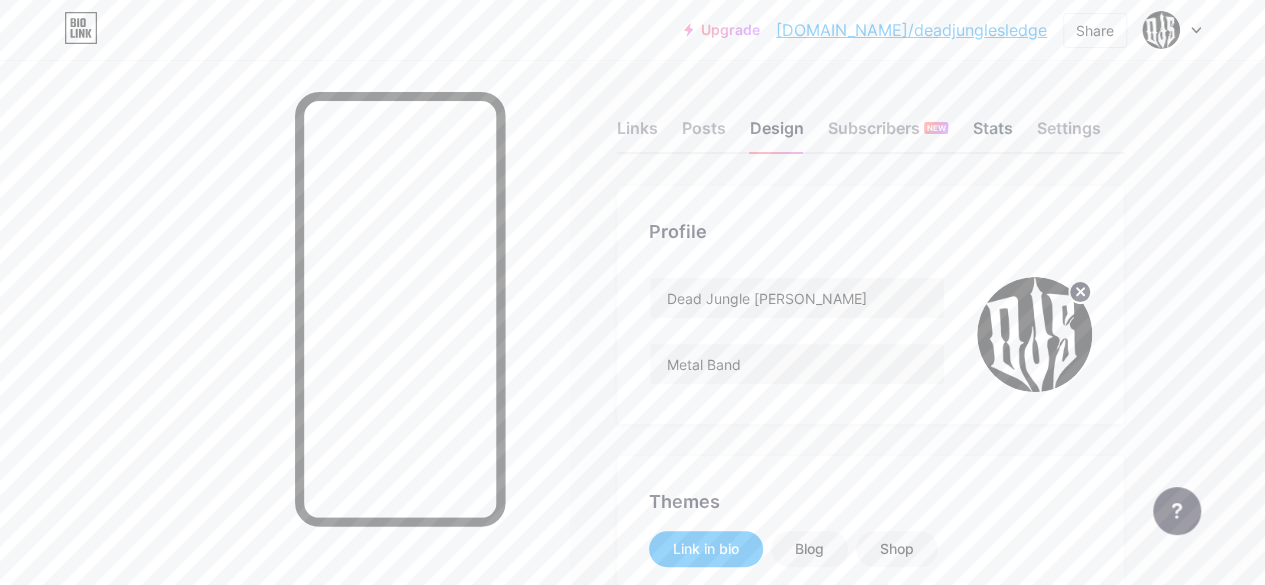 click on "Stats" at bounding box center (992, 134) 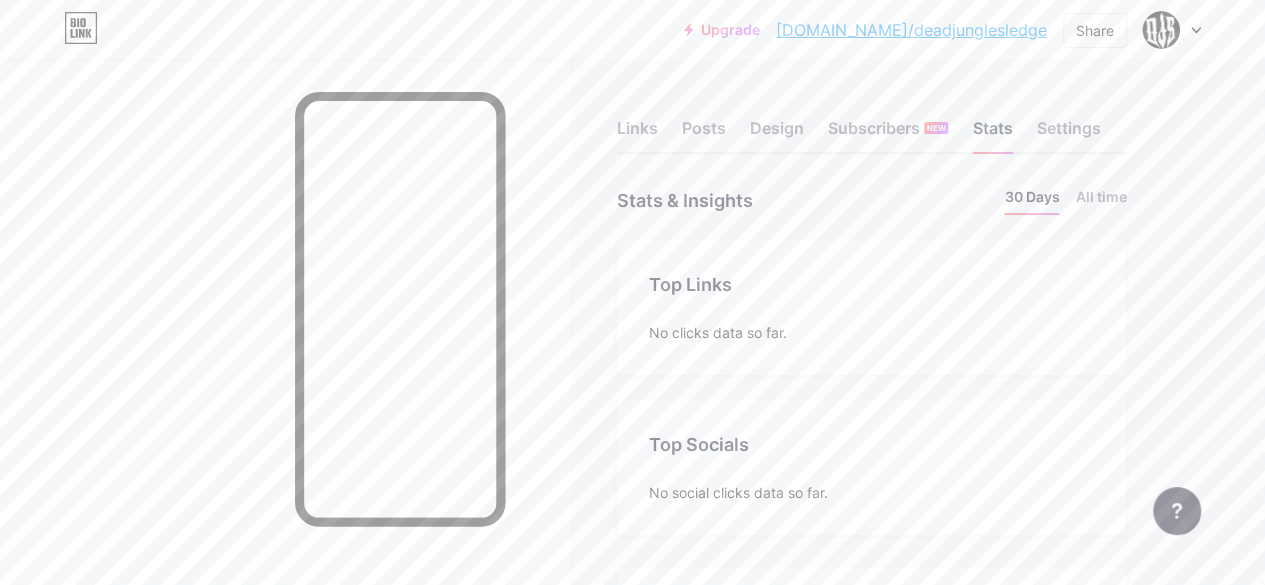 scroll, scrollTop: 999414, scrollLeft: 998735, axis: both 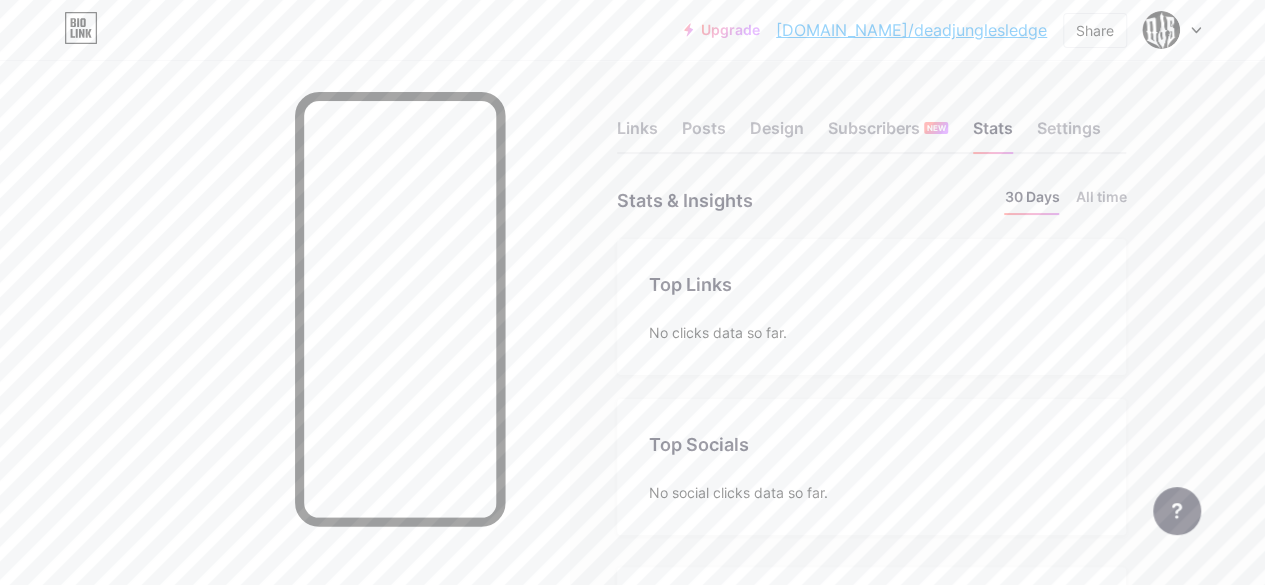 drag, startPoint x: 1224, startPoint y: 121, endPoint x: 1238, endPoint y: 169, distance: 50 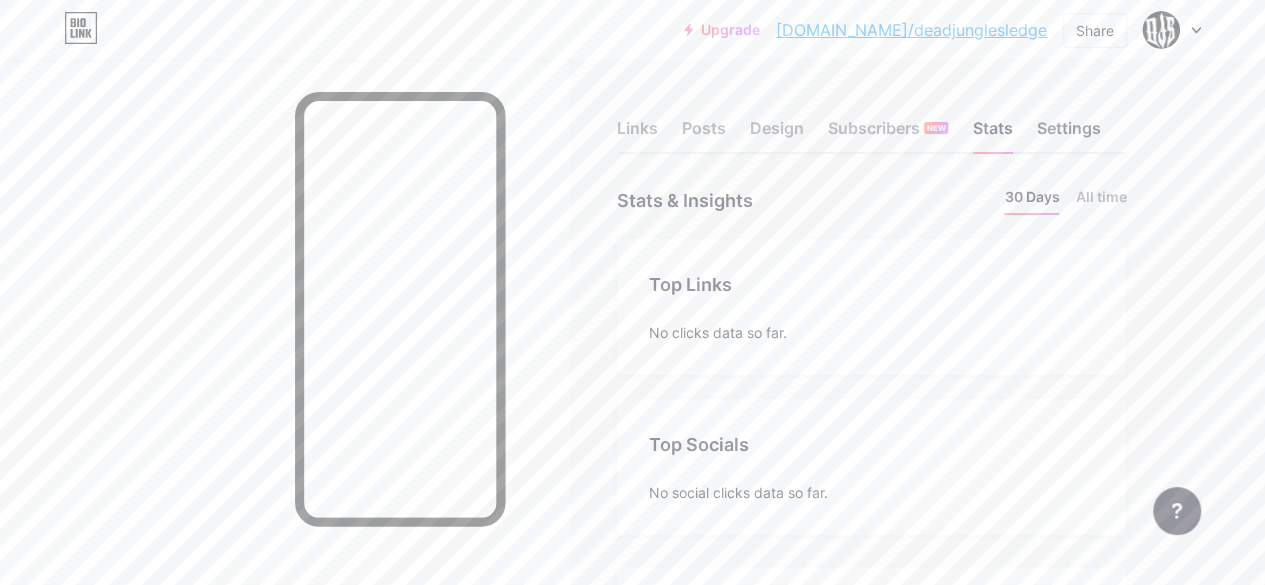click on "Settings" at bounding box center [1068, 134] 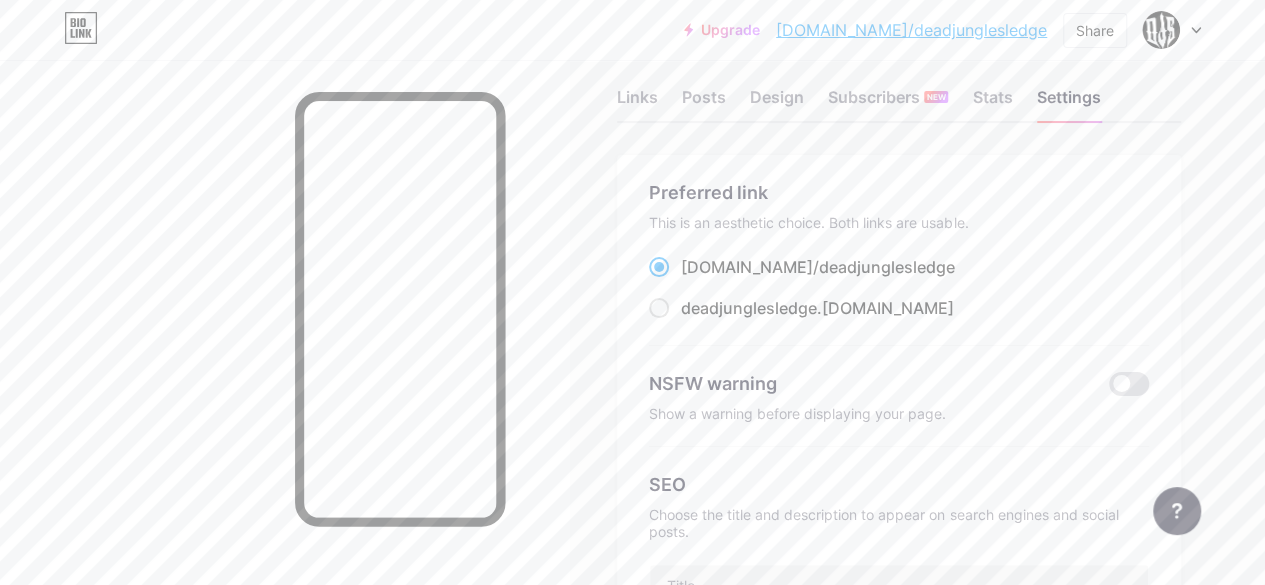 scroll, scrollTop: 0, scrollLeft: 0, axis: both 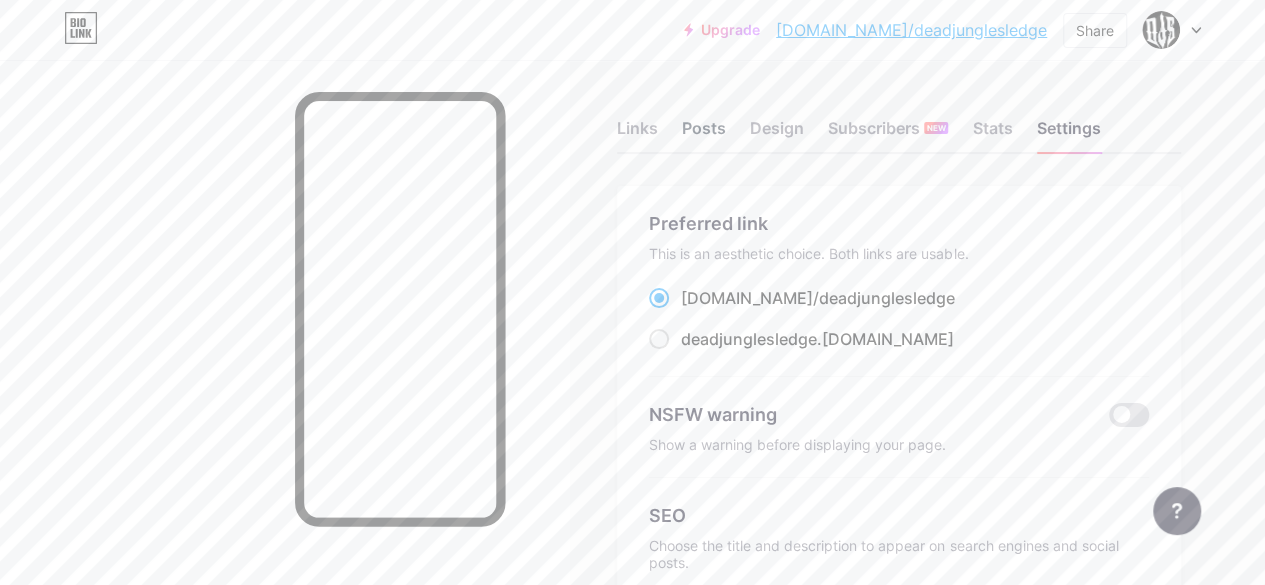 click on "Posts" at bounding box center [704, 134] 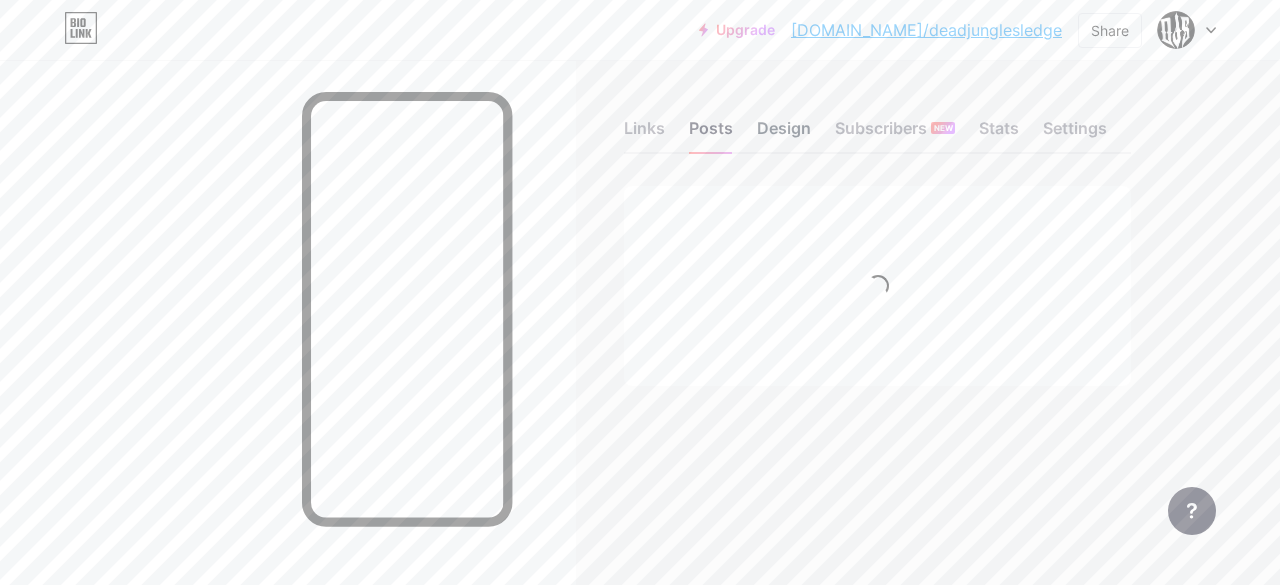 click on "Design" at bounding box center (784, 134) 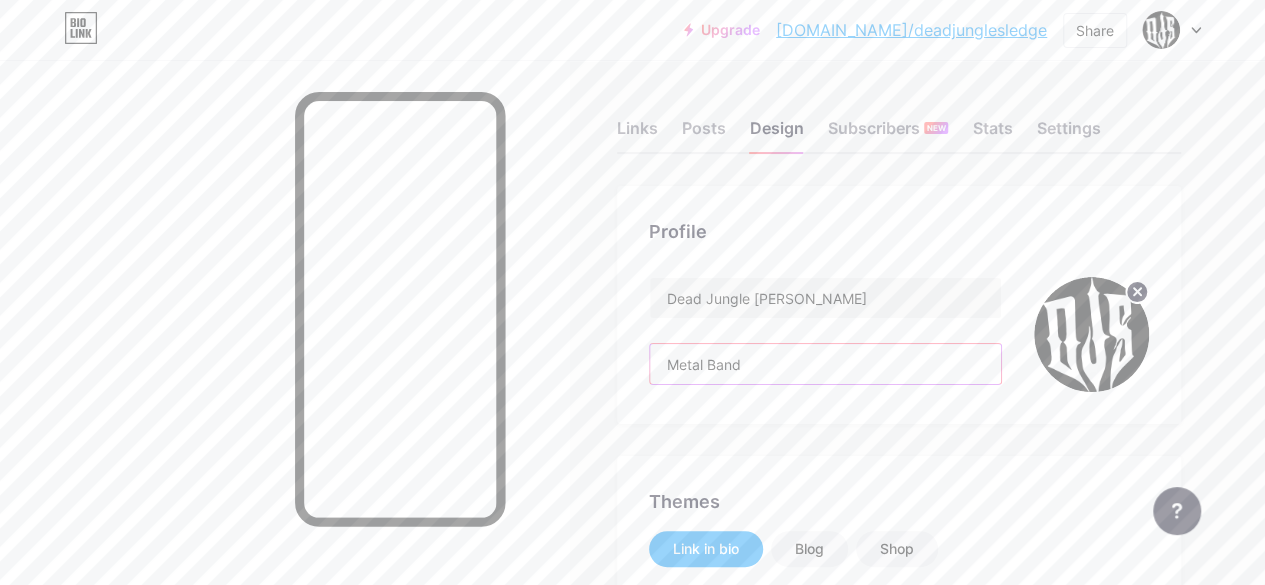 click on "Metal Band" at bounding box center (825, 364) 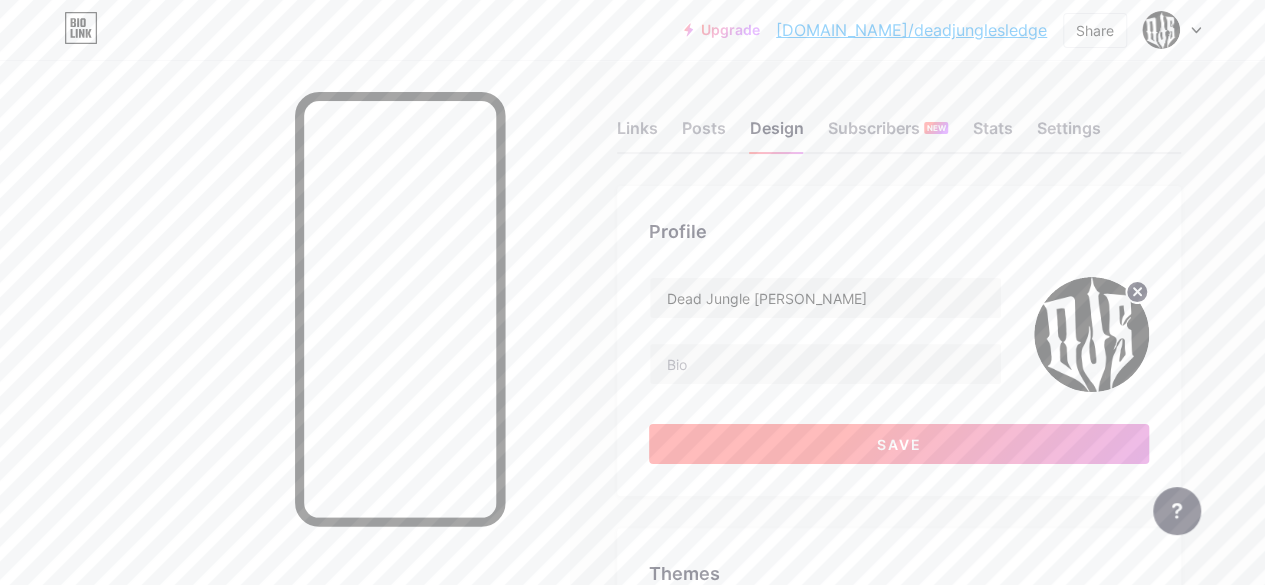 click on "Save" at bounding box center (899, 444) 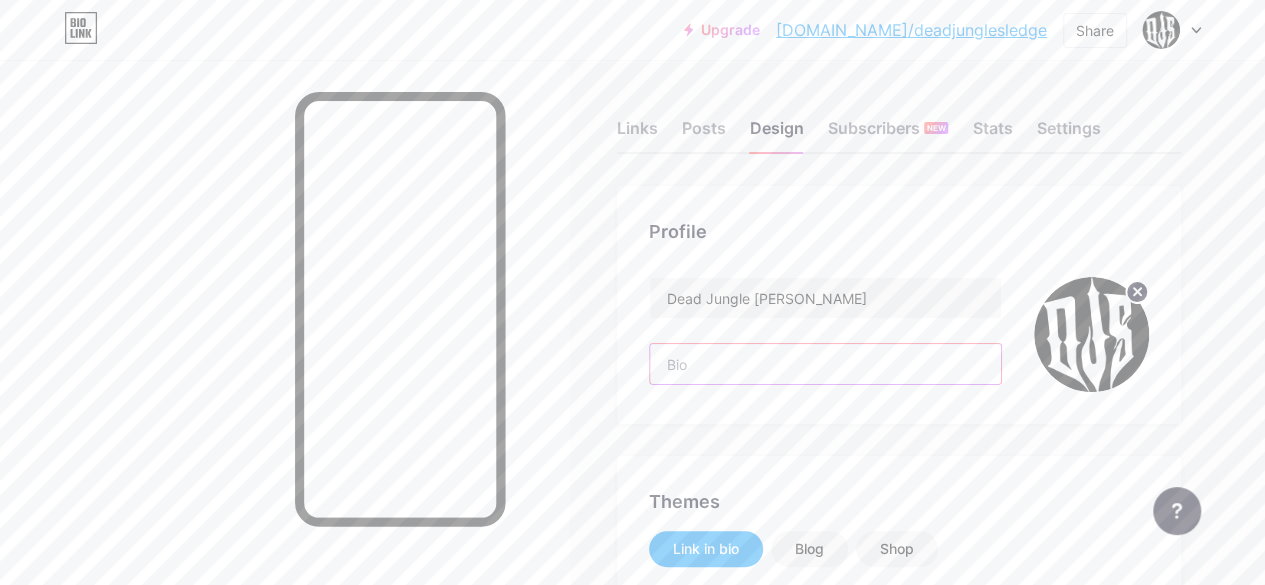 click at bounding box center [825, 364] 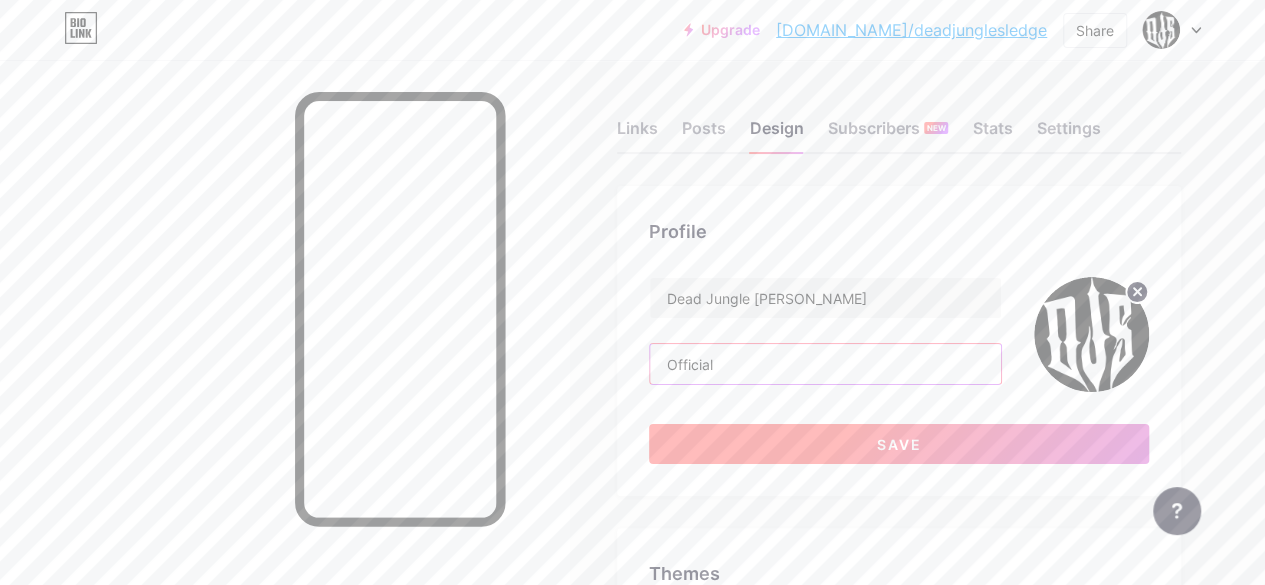 type on "Official" 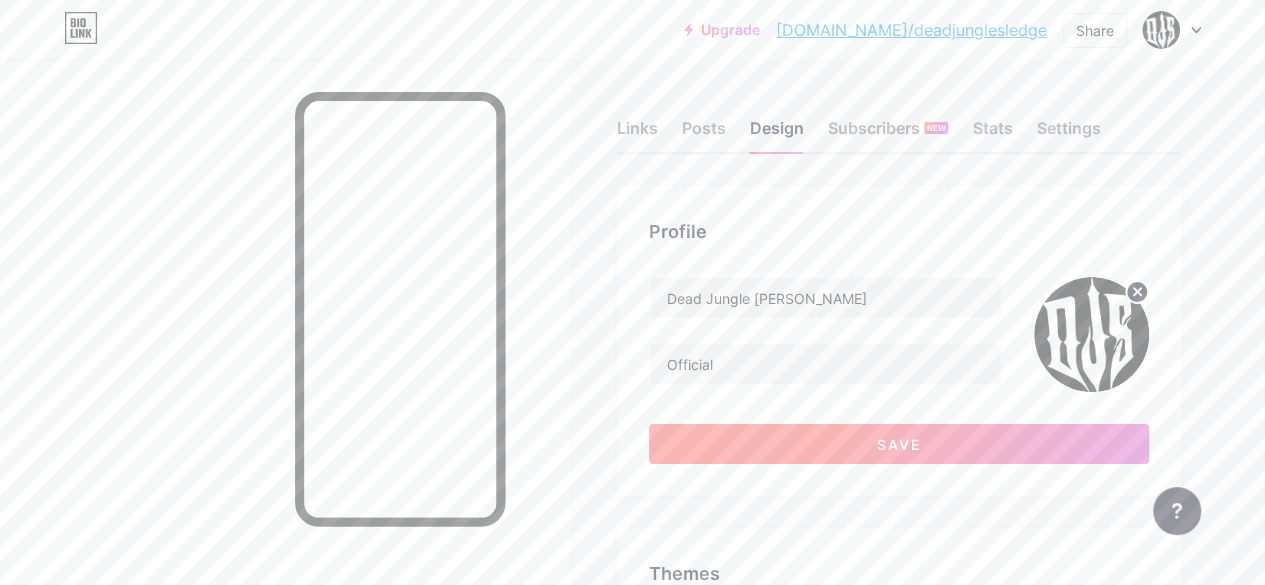 click on "Save" at bounding box center (899, 444) 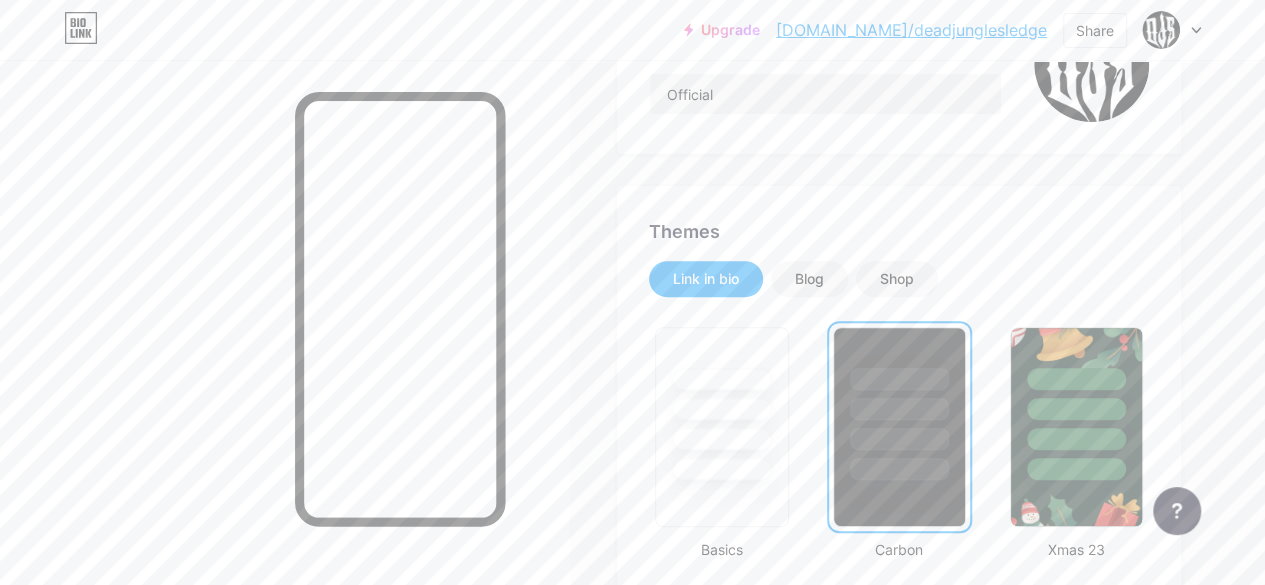 scroll, scrollTop: 389, scrollLeft: 0, axis: vertical 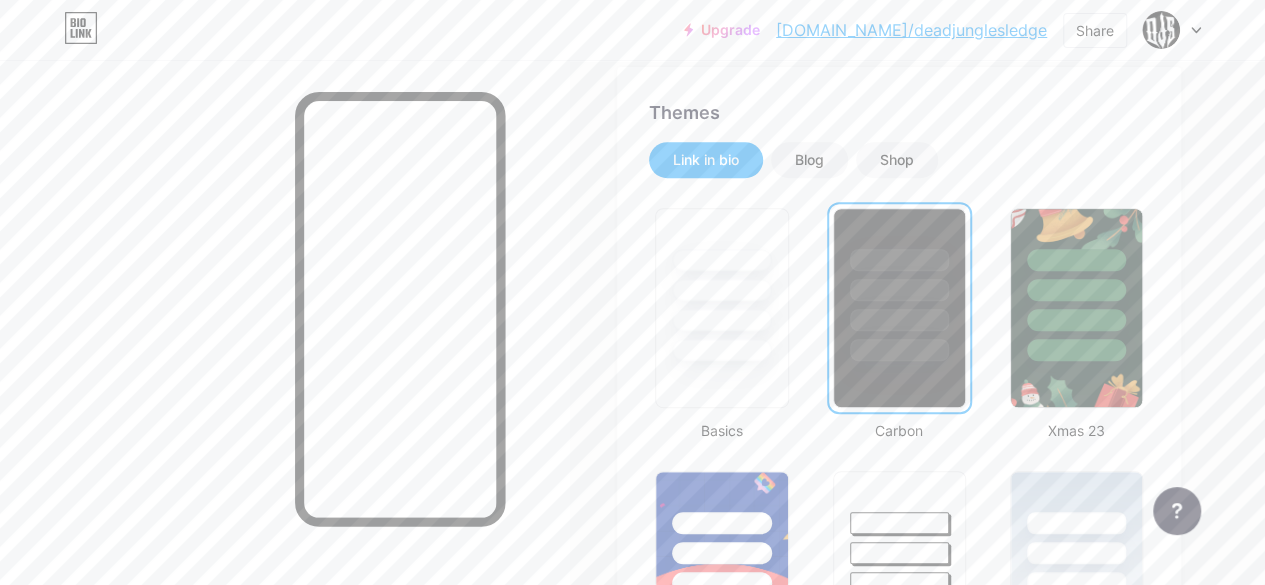 click on "Themes   Link in bio   Blog   Shop       Basics       Carbon       Xmas 23       Pride       Glitch       Winter · Live       Glassy · Live       Chameleon · Live       Rainy Night · Live       Neon · Live       Summer       Retro       Strawberry · Live       Desert       Sunny       Autumn       Leaf       Clear Sky       Blush       Unicorn       Minimal       Cloudy       Shadow     Create your own           Changes saved" at bounding box center (899, 1190) 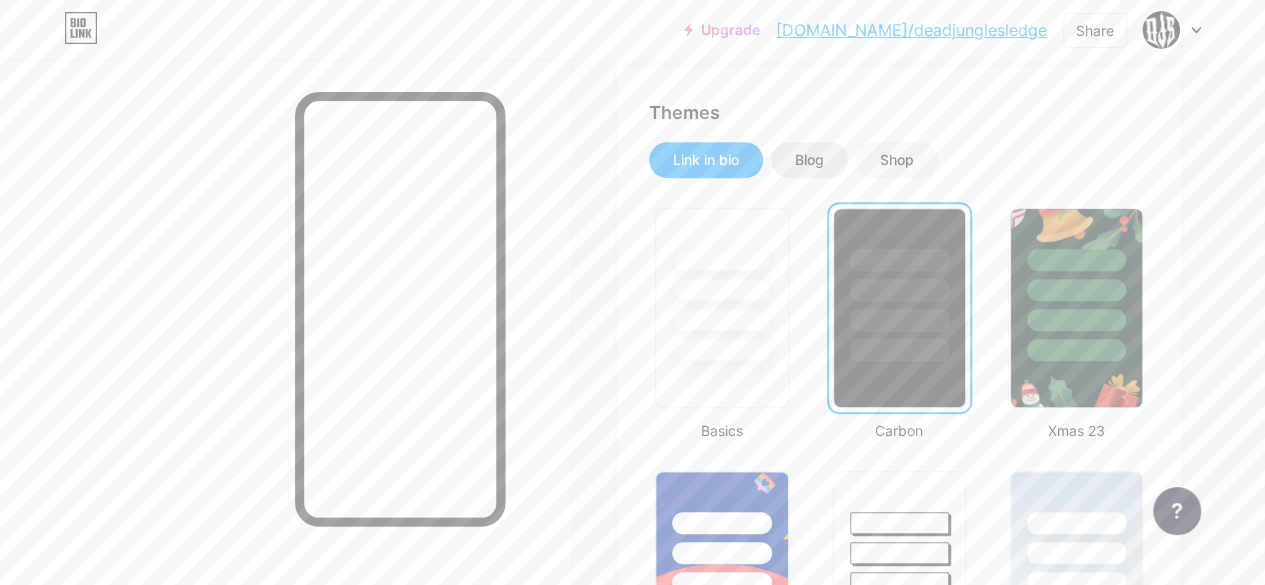 click on "Blog" at bounding box center [809, 160] 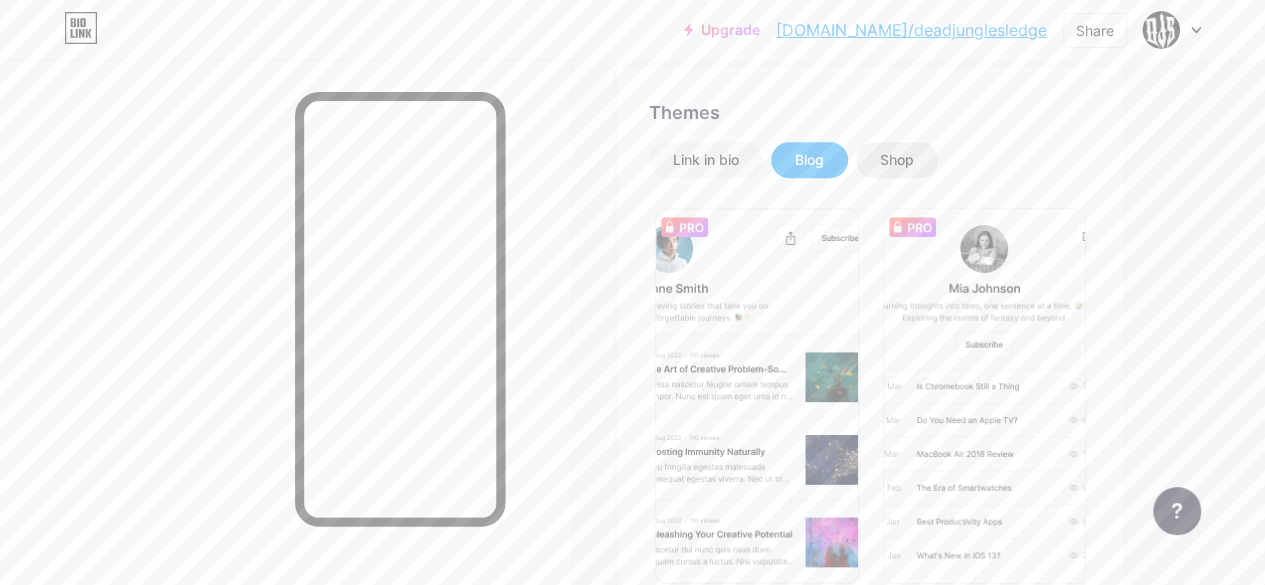 click on "Shop" at bounding box center (897, 160) 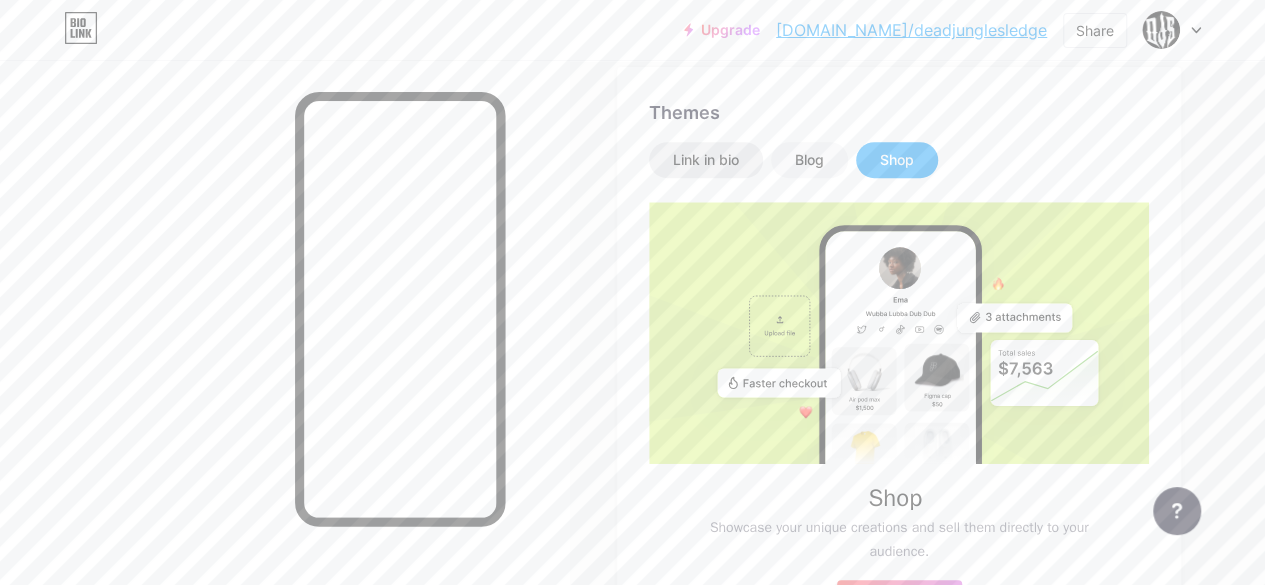 click on "Link in bio" at bounding box center [706, 160] 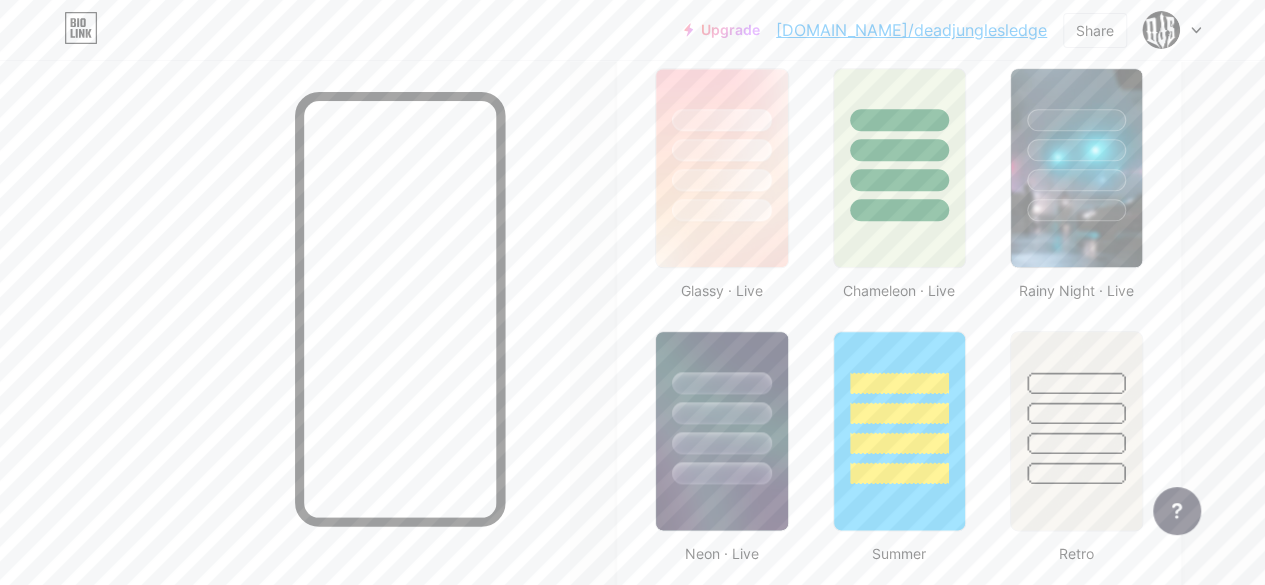 scroll, scrollTop: 1063, scrollLeft: 0, axis: vertical 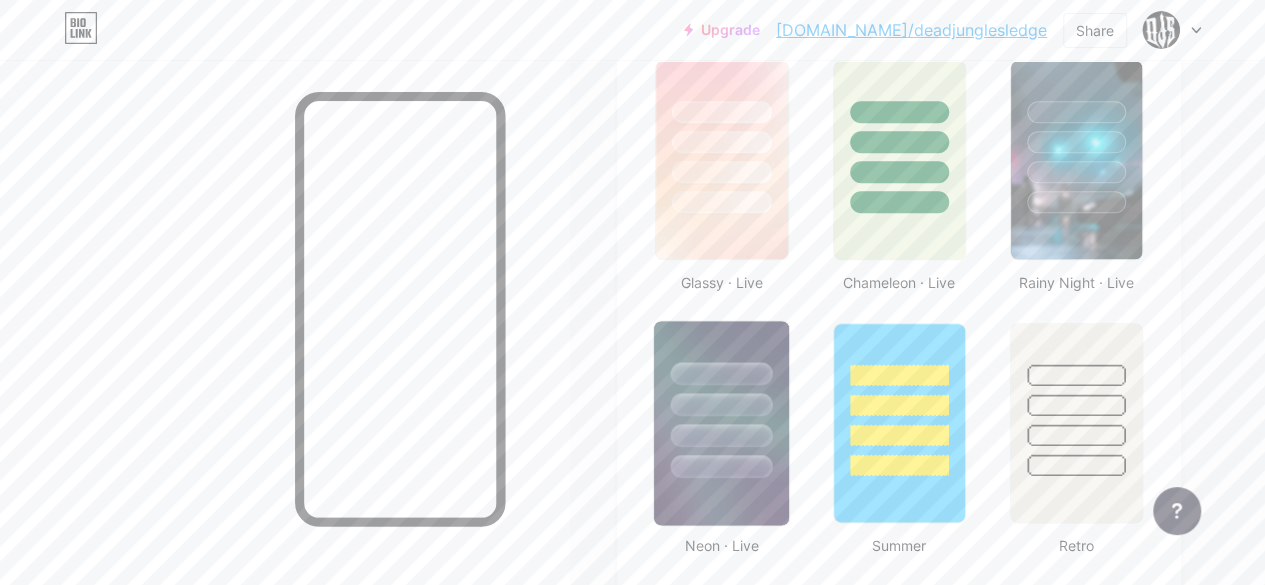 click at bounding box center [722, 404] 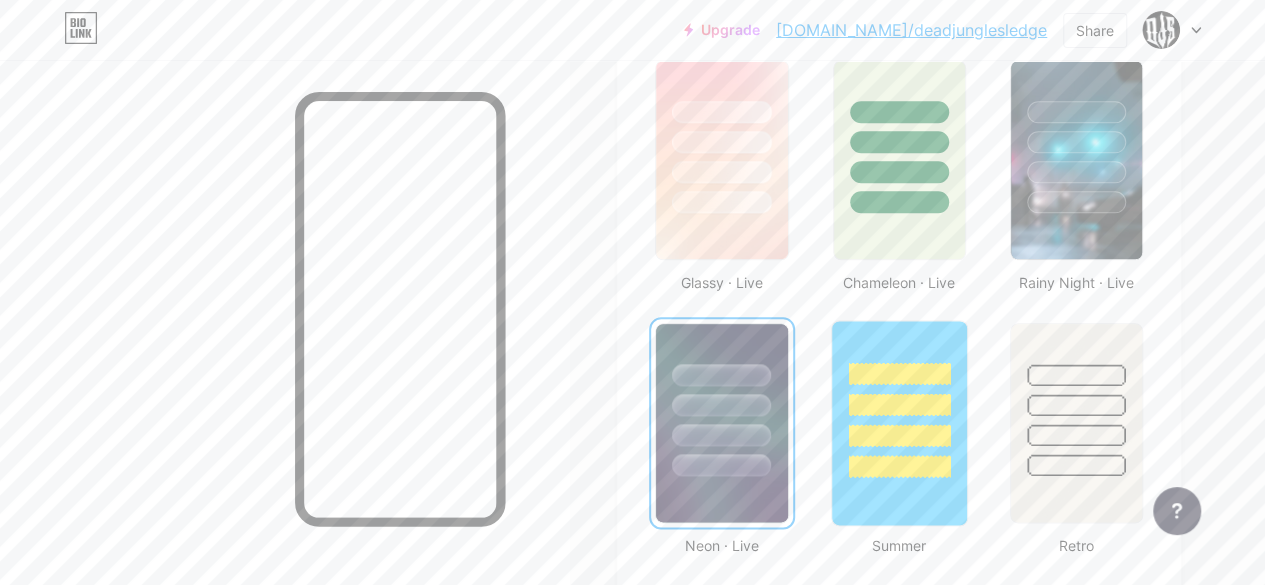 click at bounding box center [899, 404] 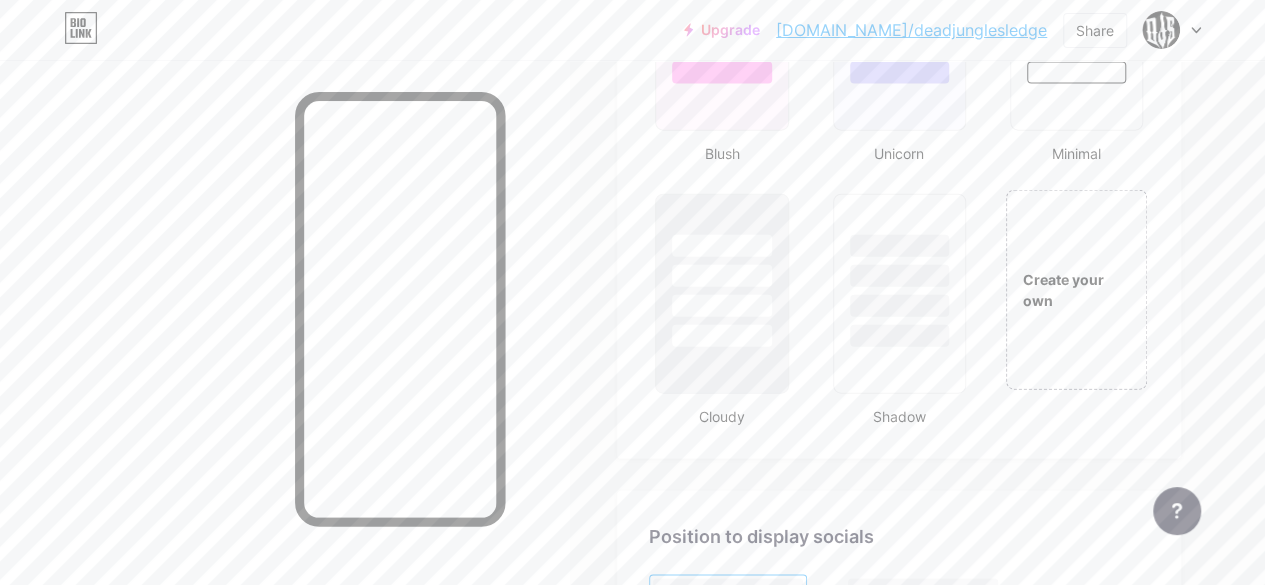 scroll, scrollTop: 2240, scrollLeft: 0, axis: vertical 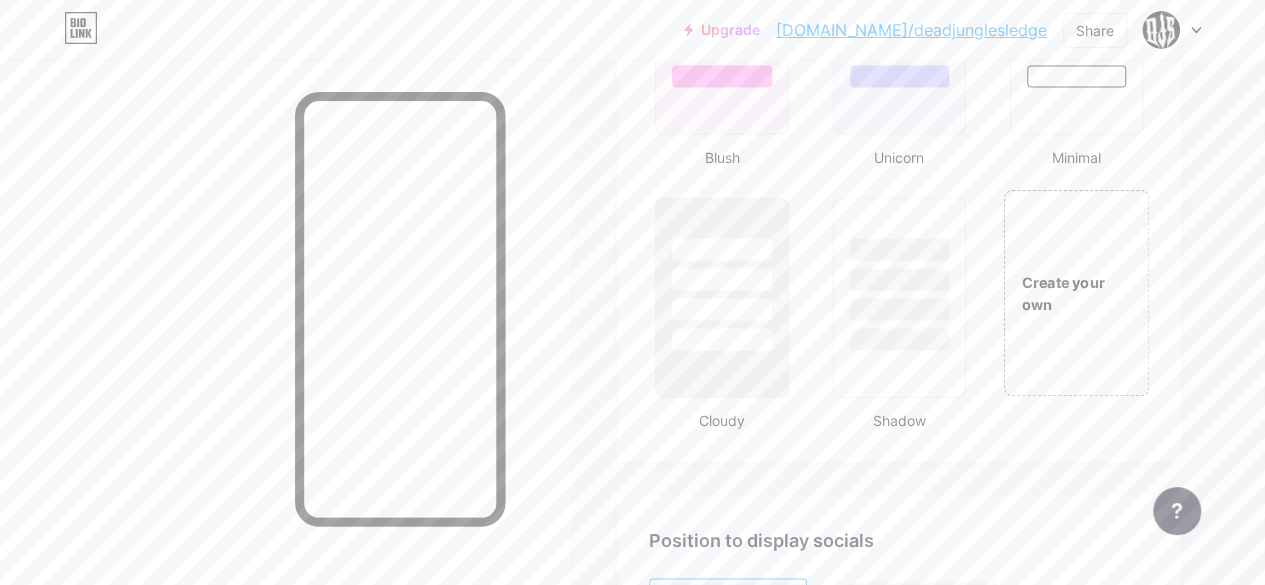 click on "Create your own" at bounding box center (1076, 293) 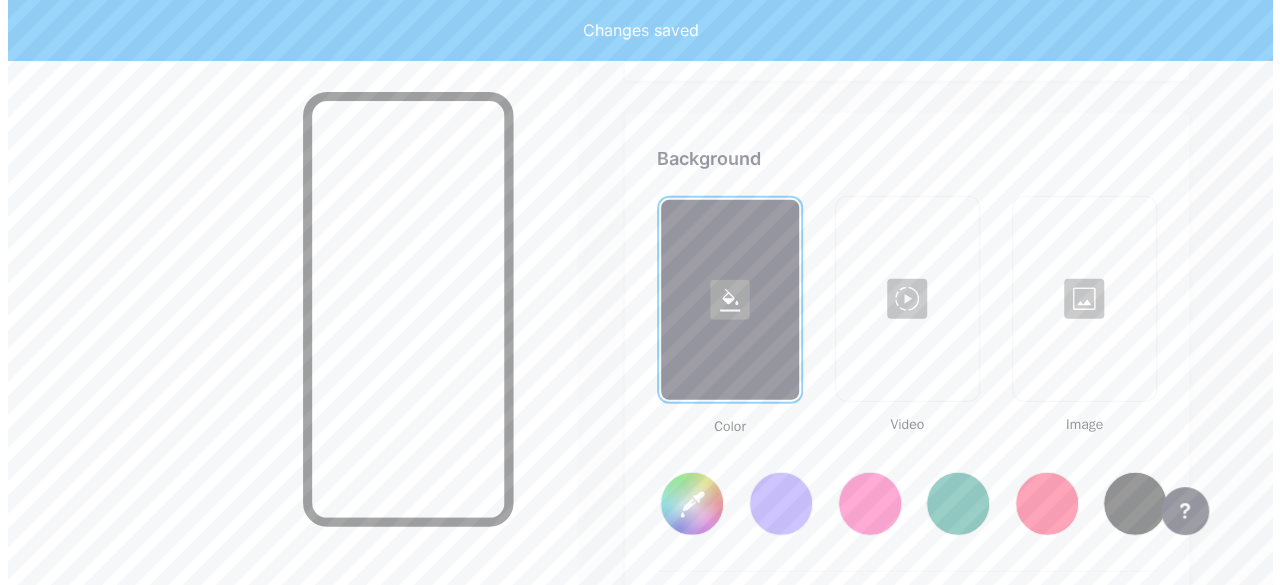 scroll, scrollTop: 2655, scrollLeft: 0, axis: vertical 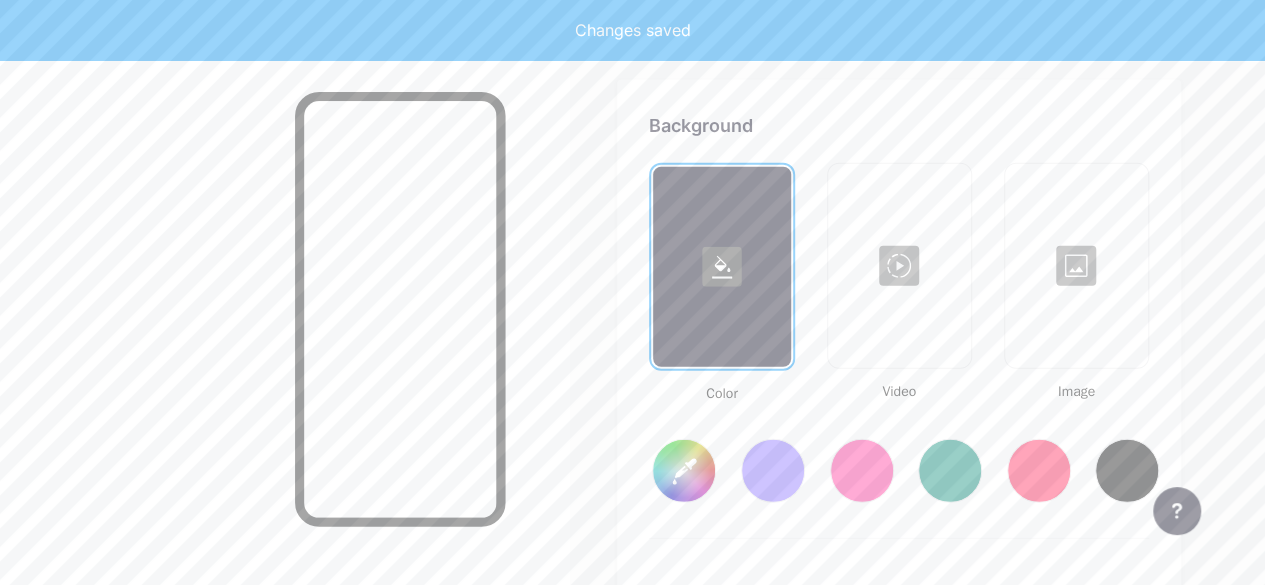 type on "#ffffff" 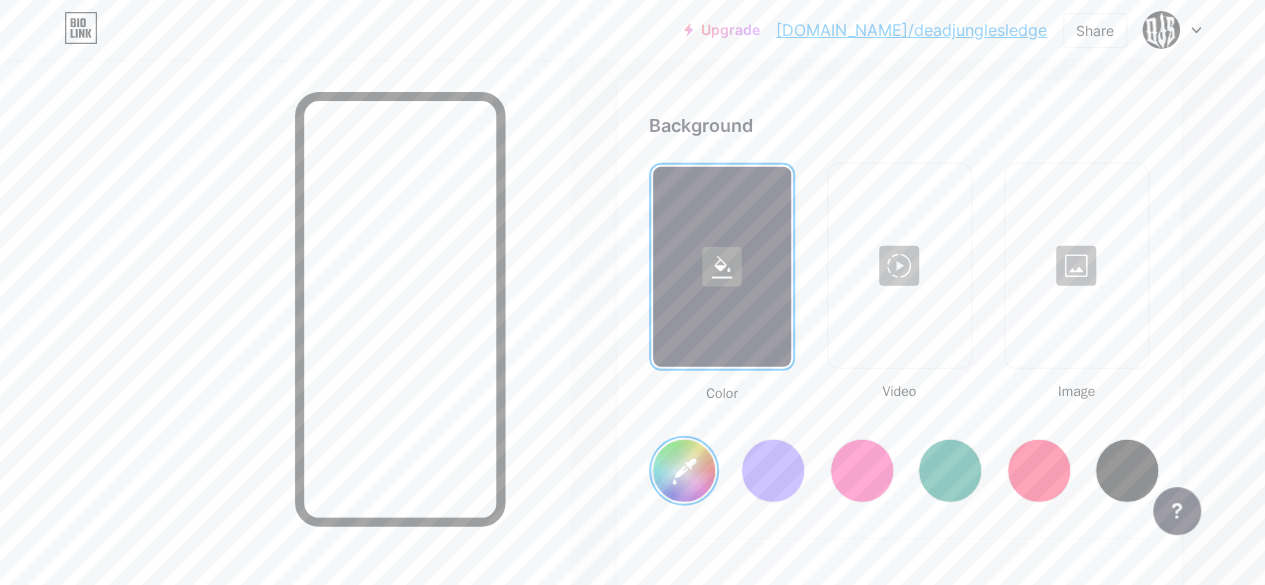 click at bounding box center (773, 471) 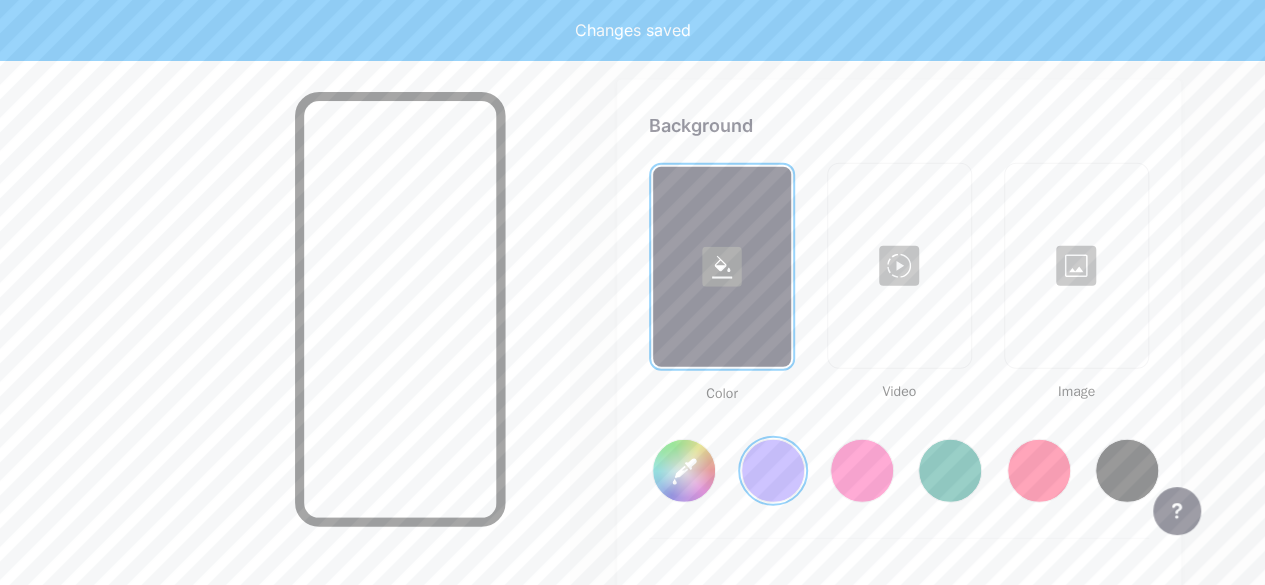 click at bounding box center [862, 471] 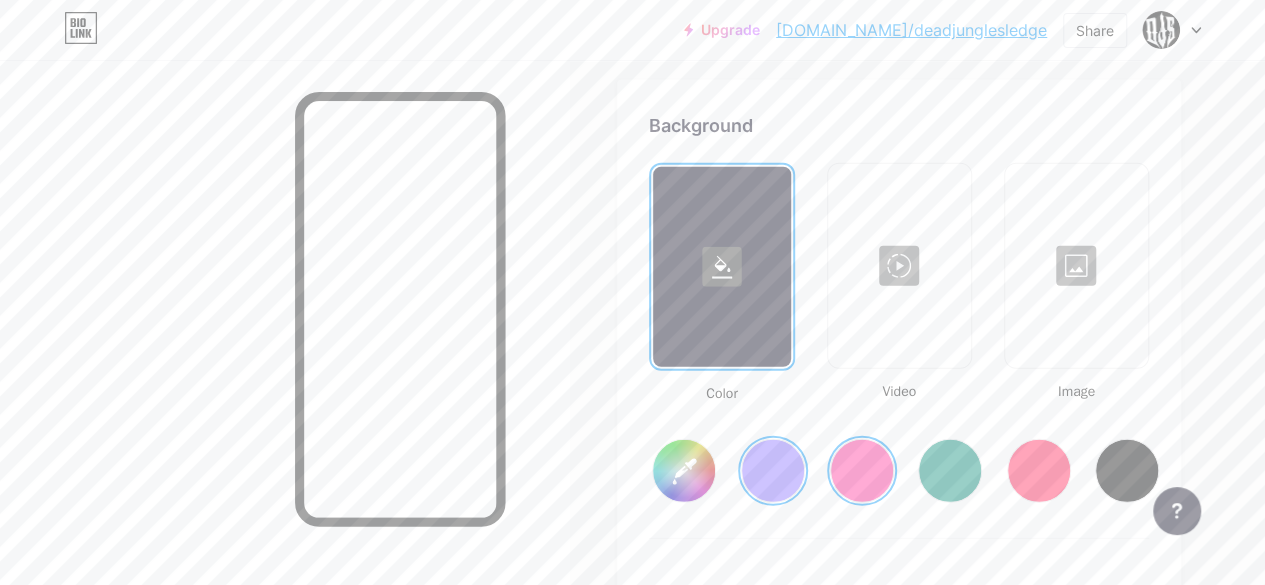 click at bounding box center (950, 471) 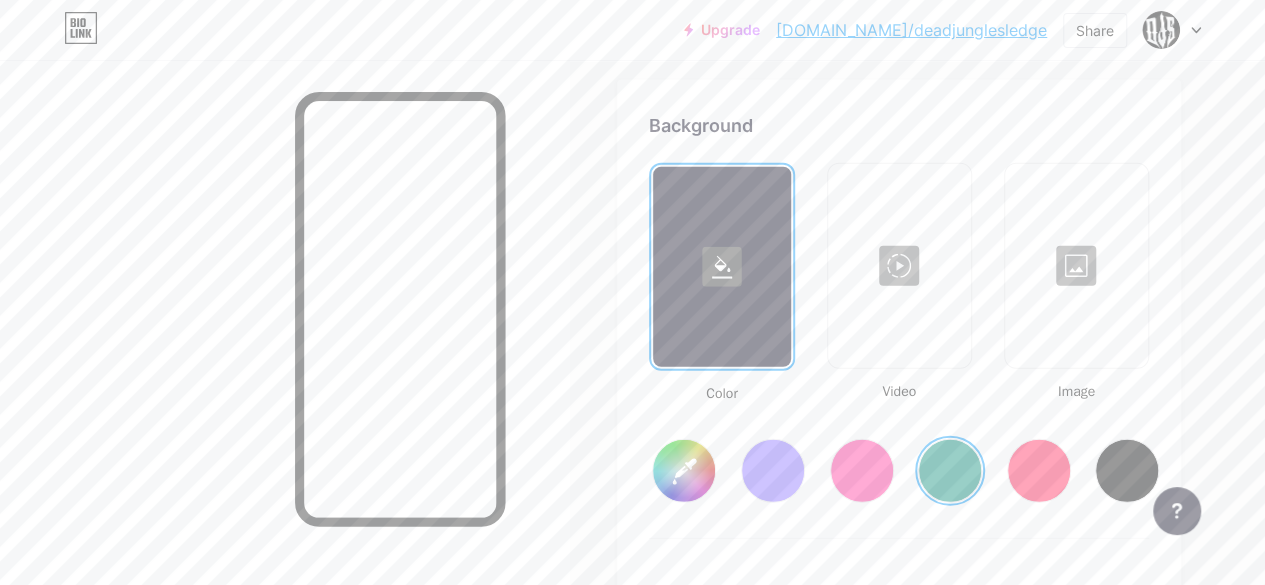 click at bounding box center [1039, 471] 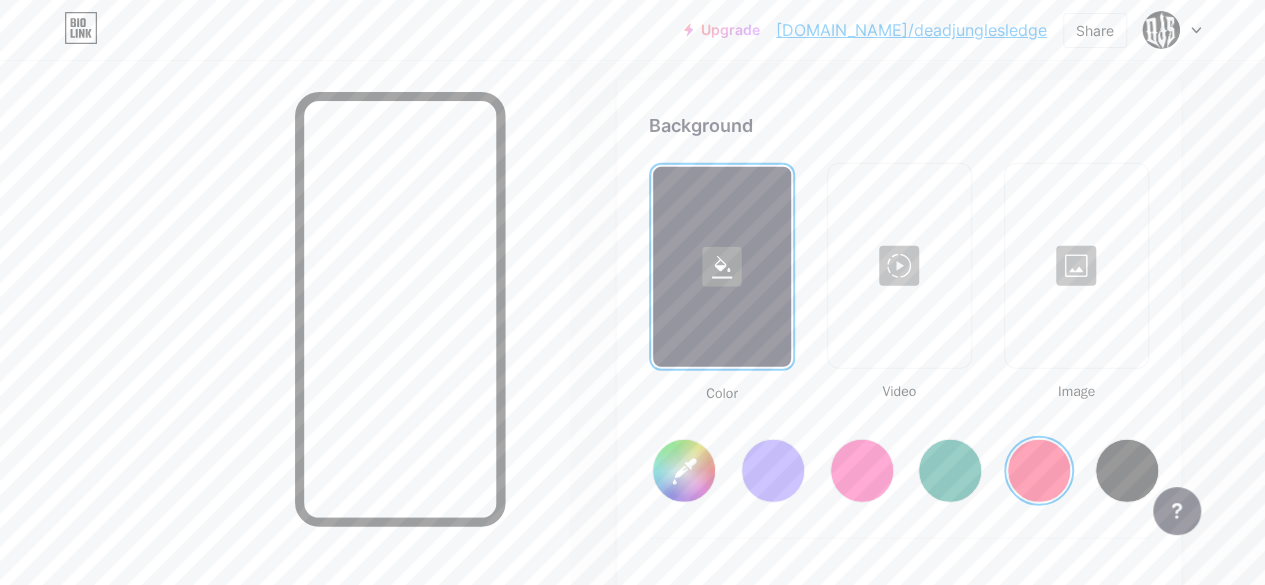 click on "Feature requests             Help center         Contact support" at bounding box center (1169, 503) 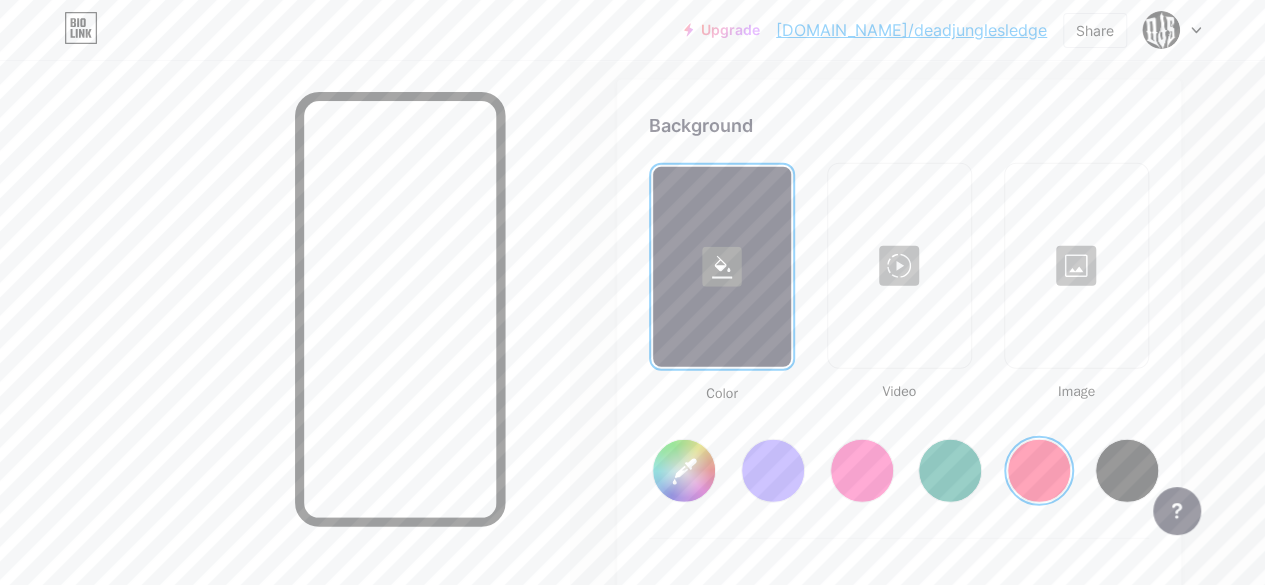 click at bounding box center (1127, 471) 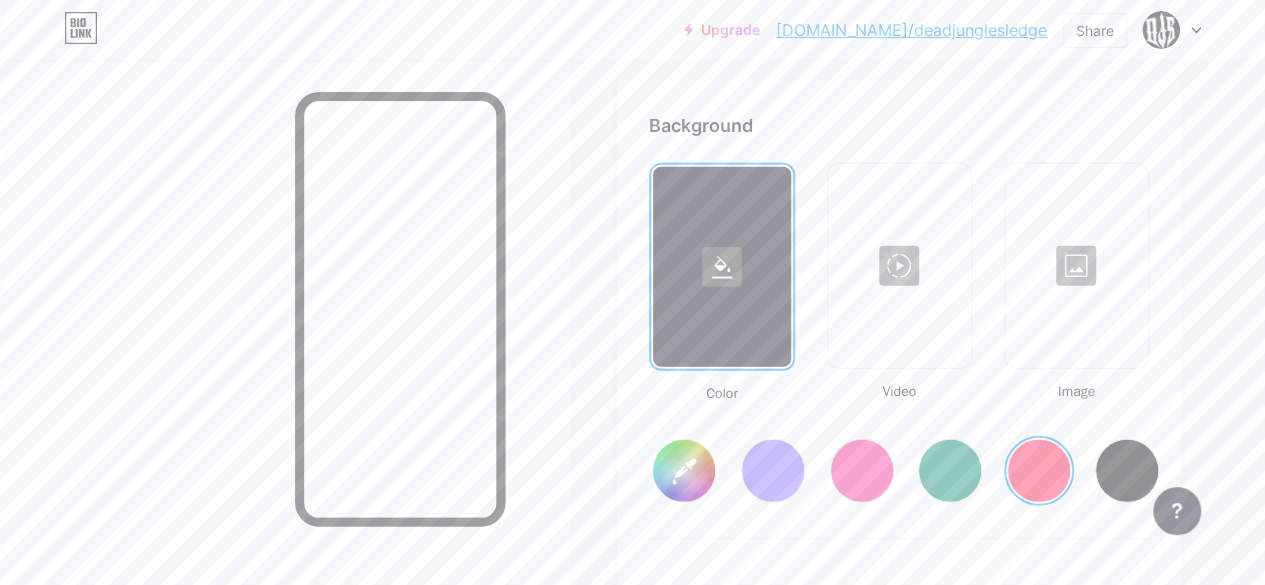 type on "#000000" 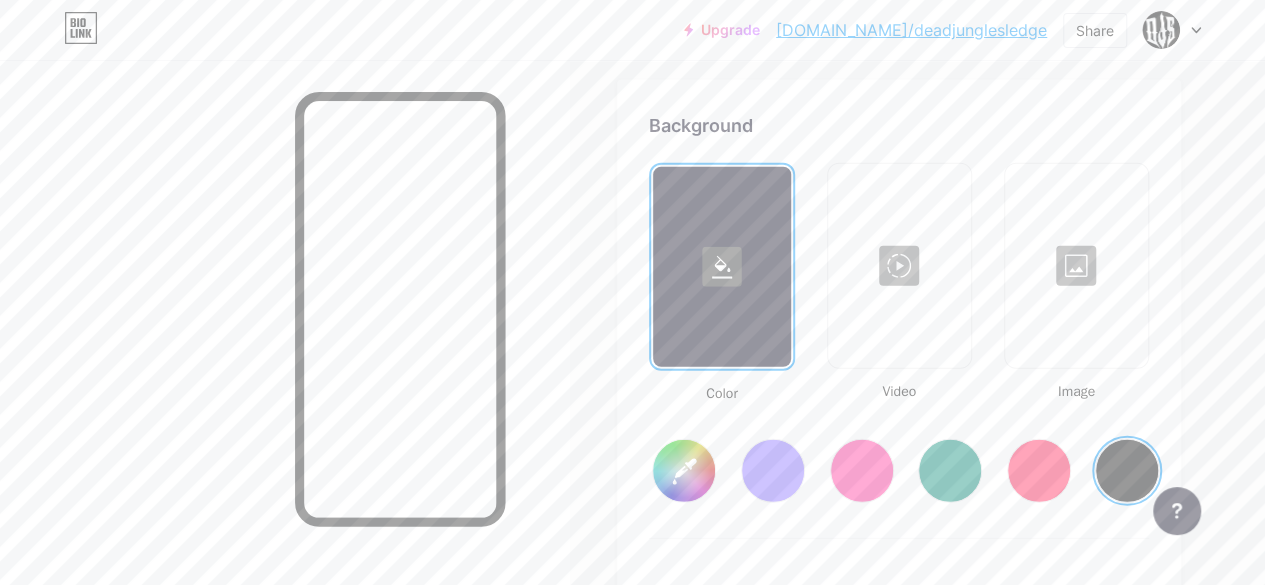 click at bounding box center [899, 266] 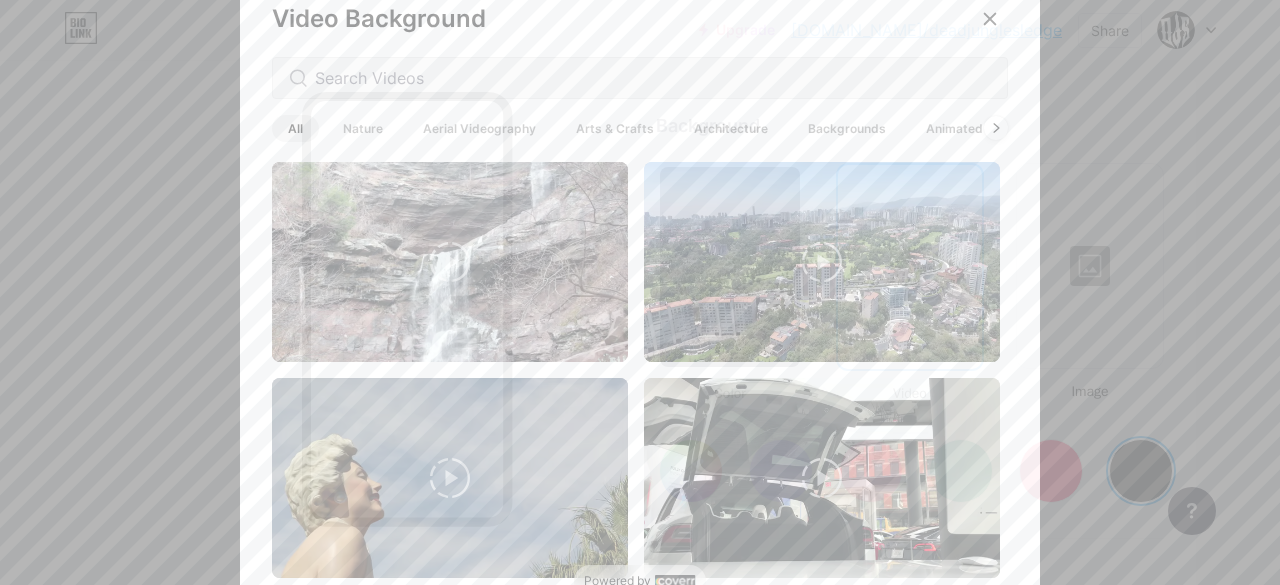 click on "Video Background
All
Nature
Aerial Videography
Arts & Crafts
Architecture
Backgrounds
Animated" at bounding box center [640, 297] 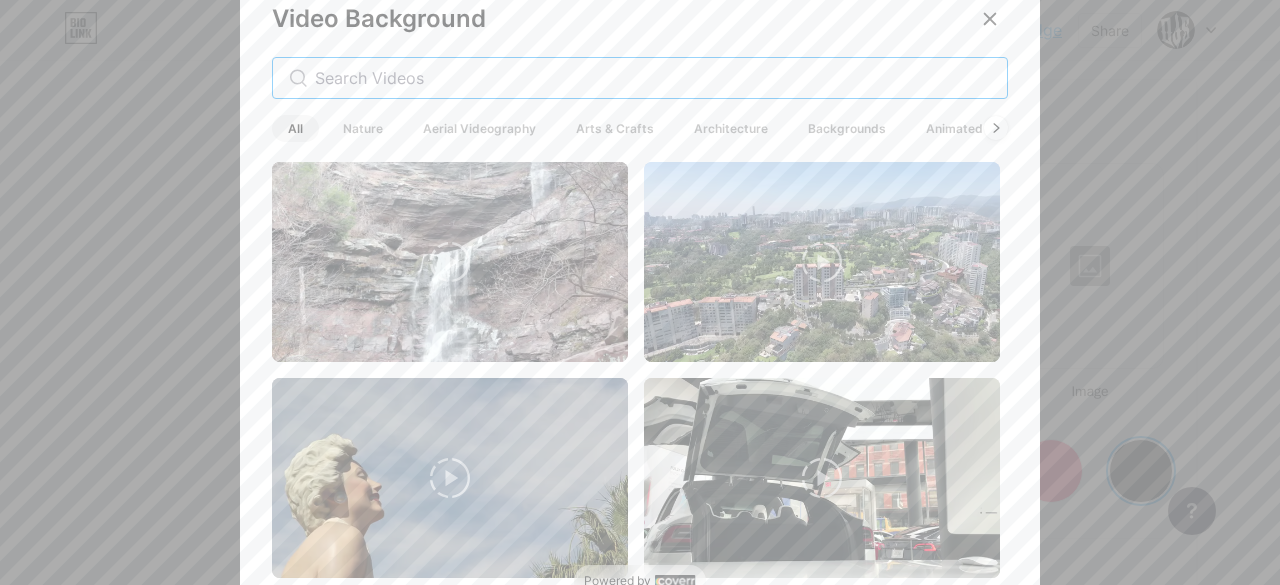 click at bounding box center (653, 78) 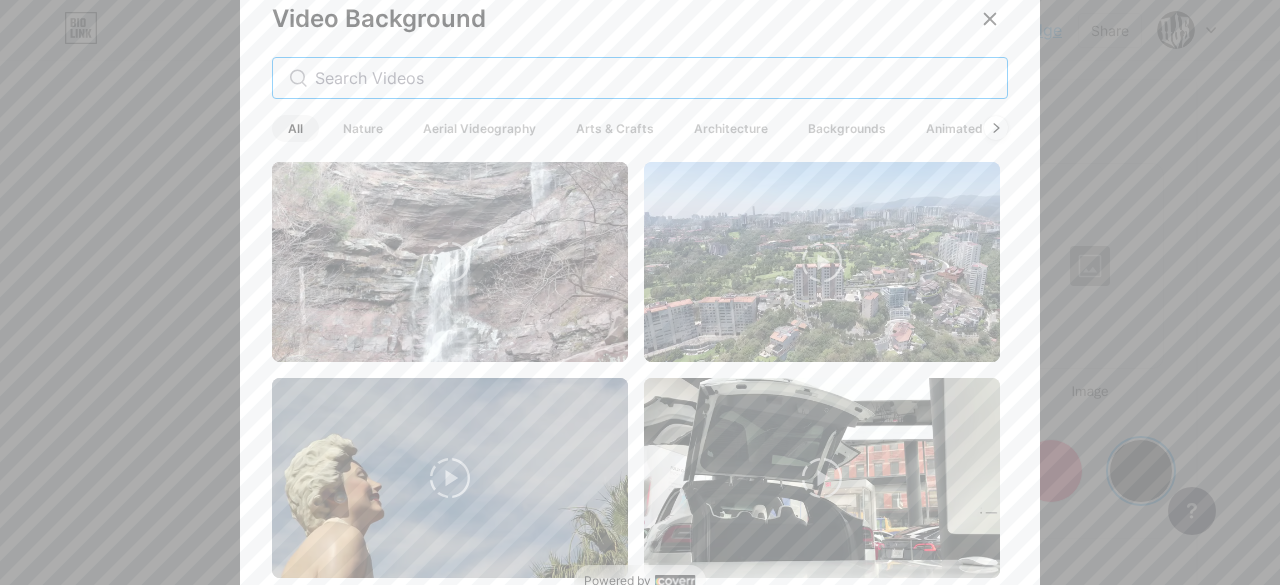 type on "m" 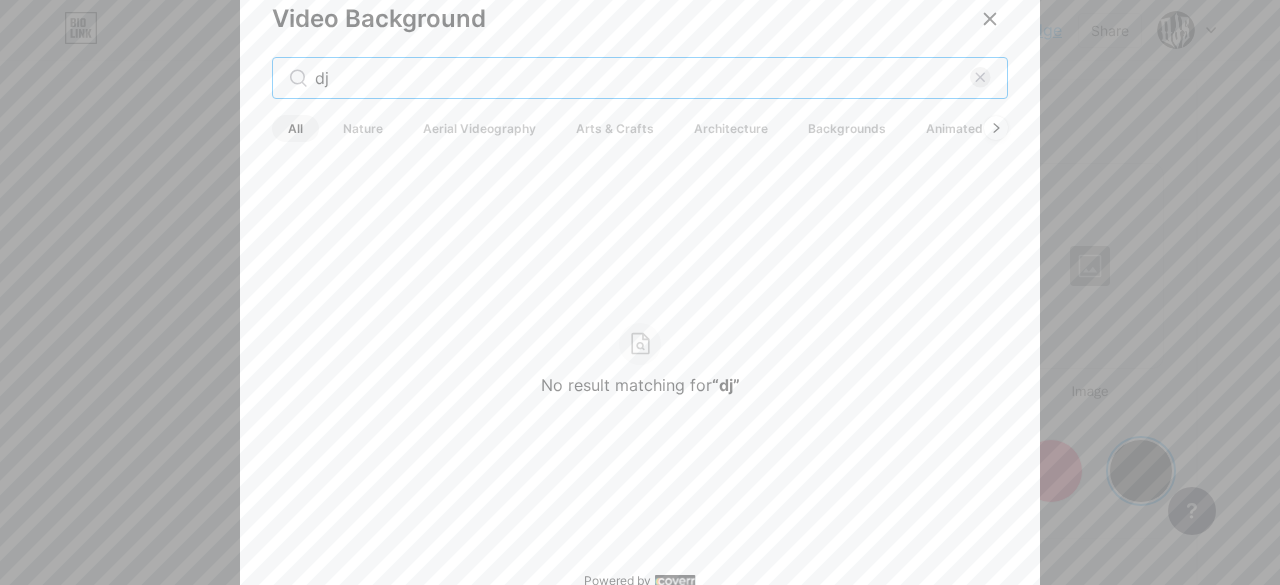 type on "d" 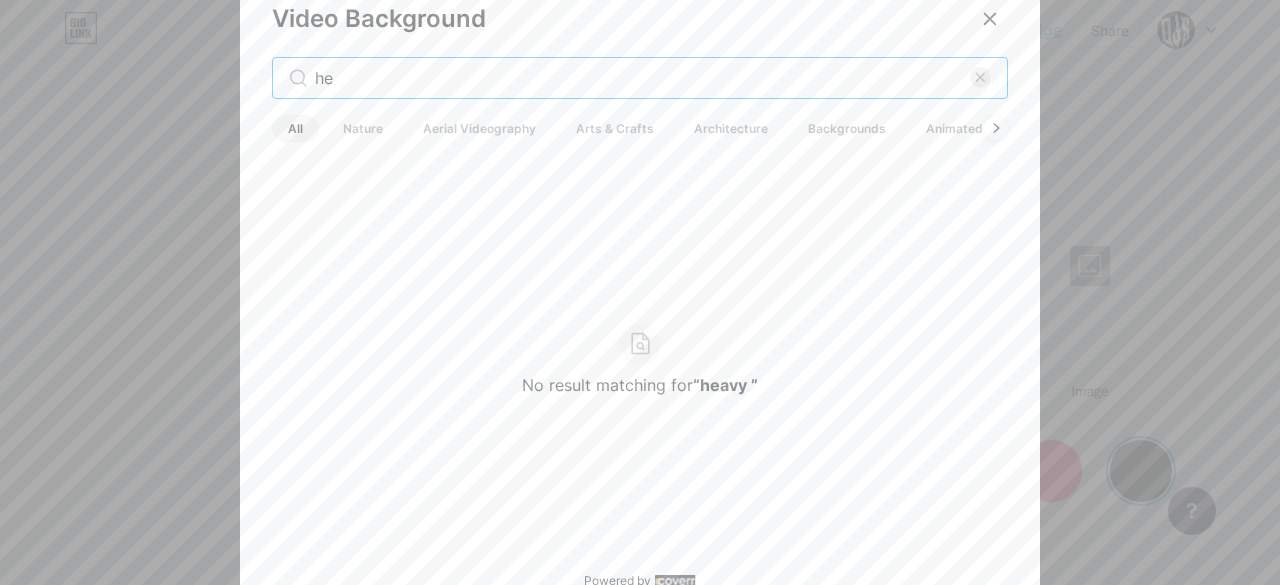 type on "h" 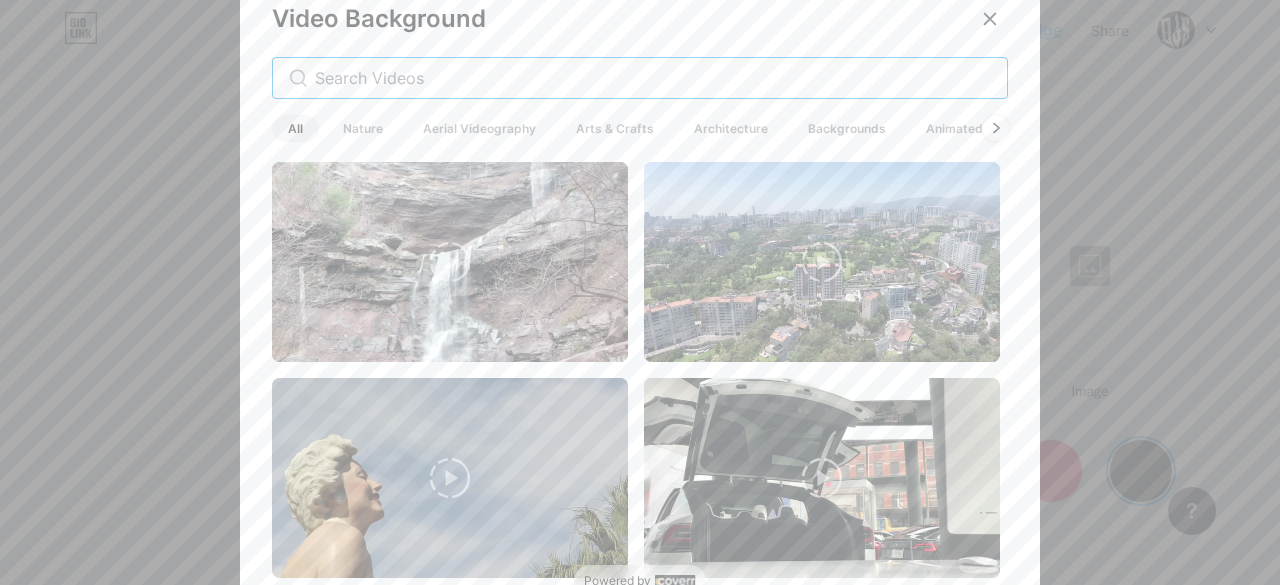 type 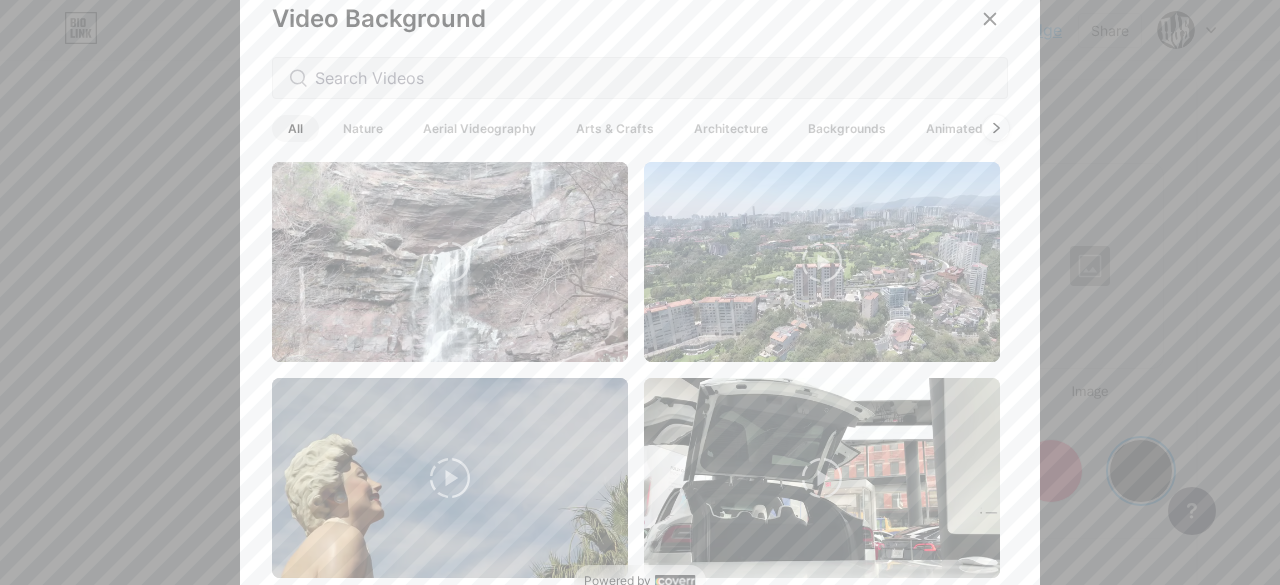 click 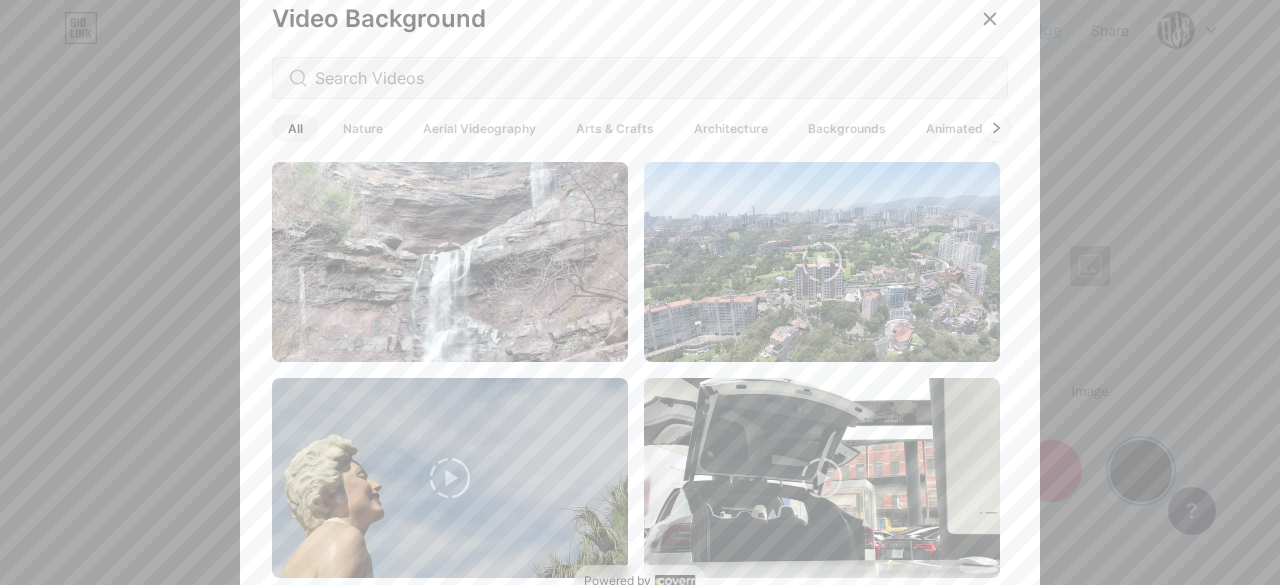 click at bounding box center (996, 128) 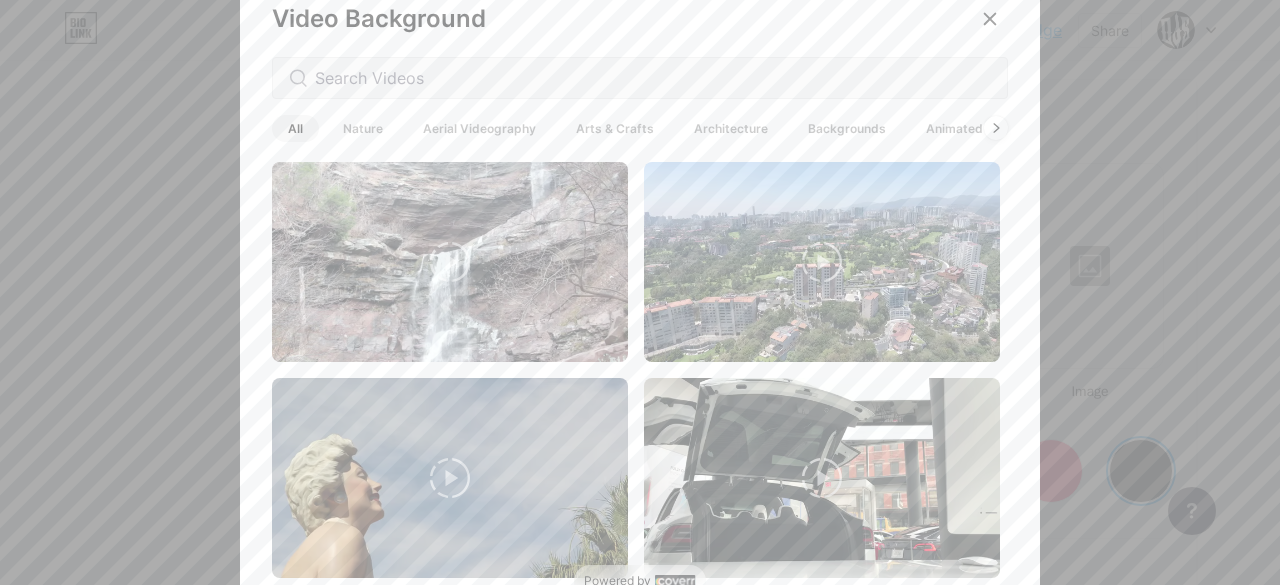 drag, startPoint x: 992, startPoint y: 187, endPoint x: 1014, endPoint y: 283, distance: 98.48858 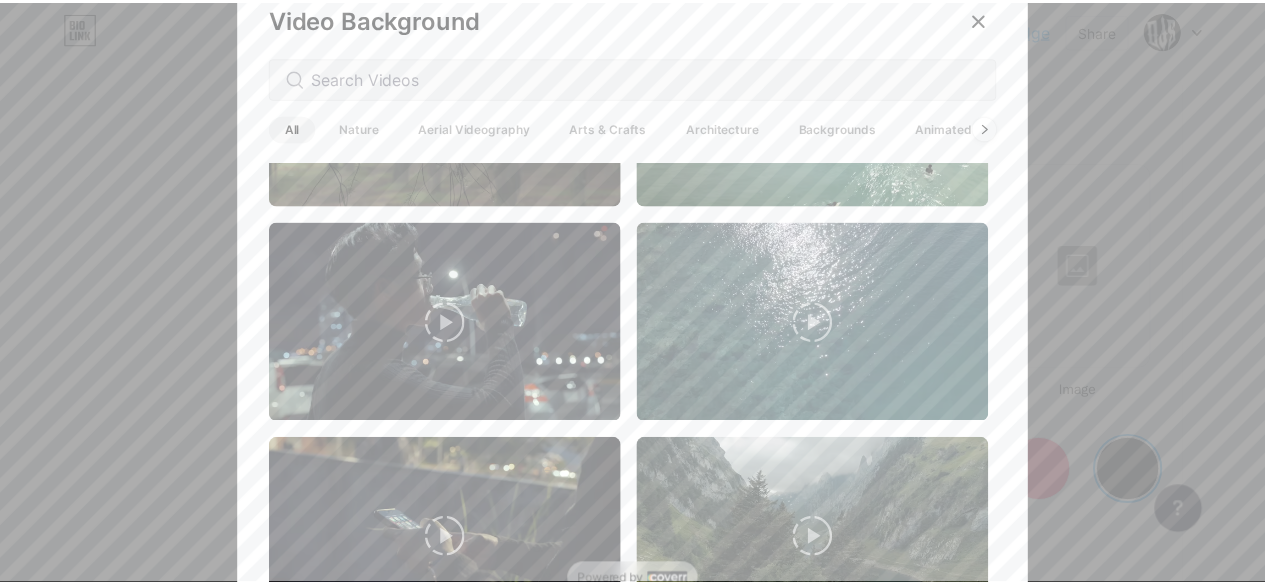 scroll, scrollTop: 4876, scrollLeft: 0, axis: vertical 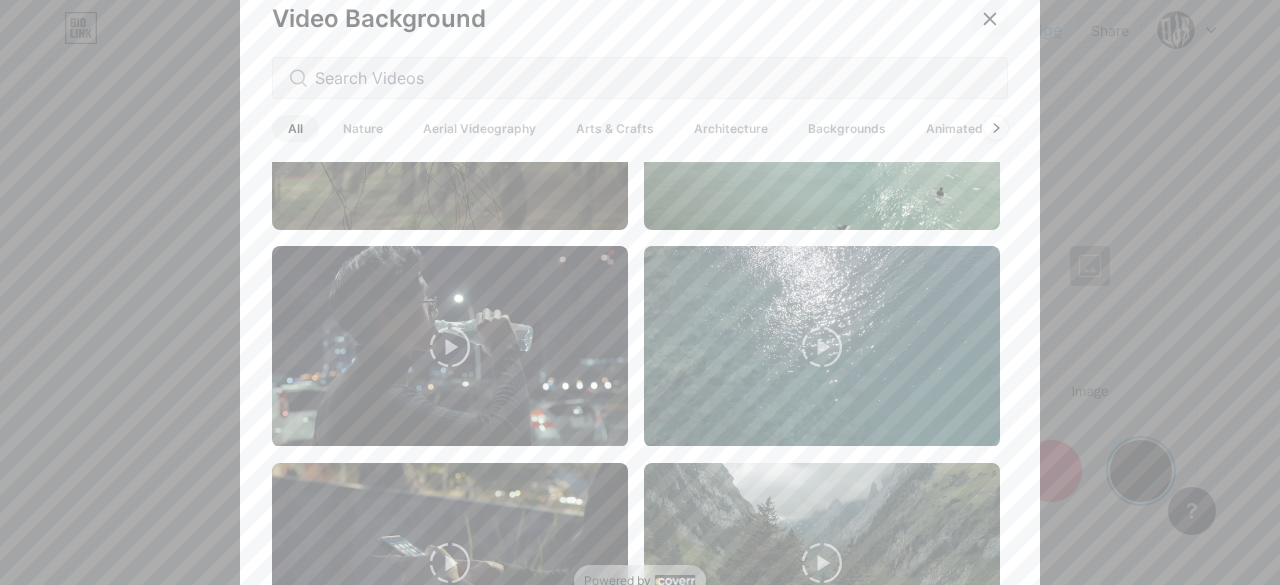 click 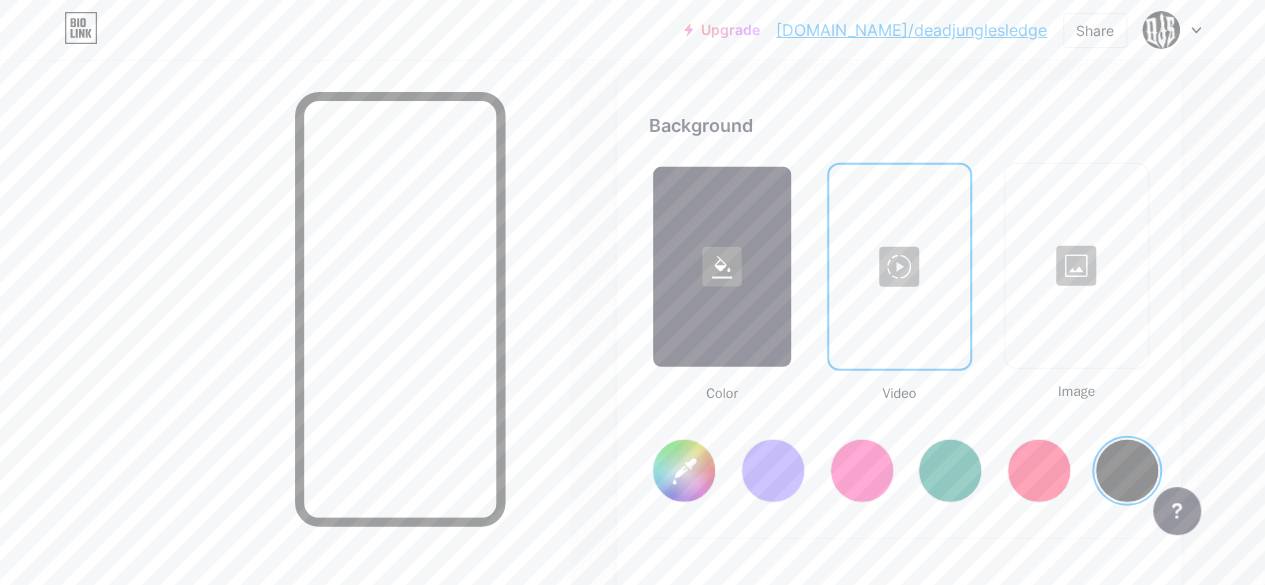 click at bounding box center [1076, 266] 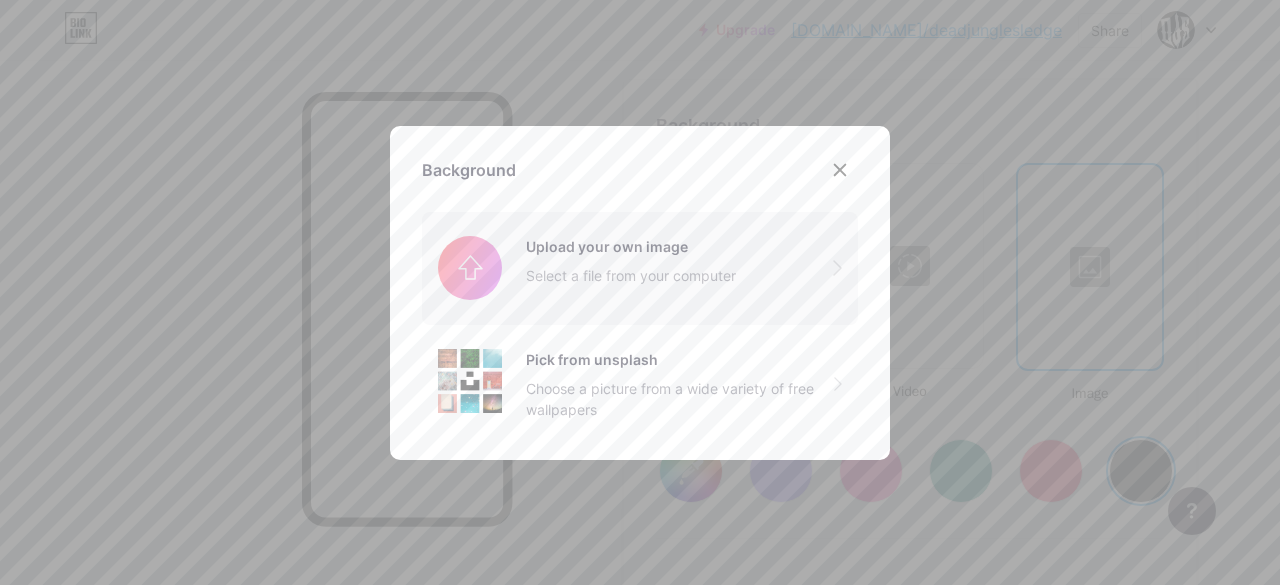 click at bounding box center (640, 268) 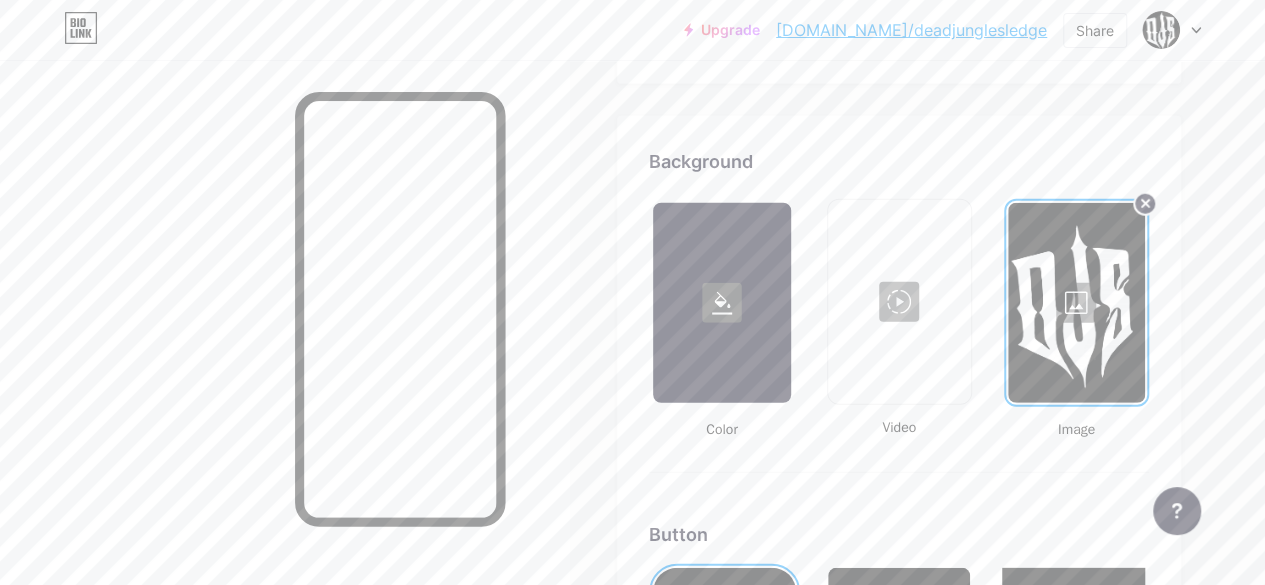scroll, scrollTop: 2614, scrollLeft: 0, axis: vertical 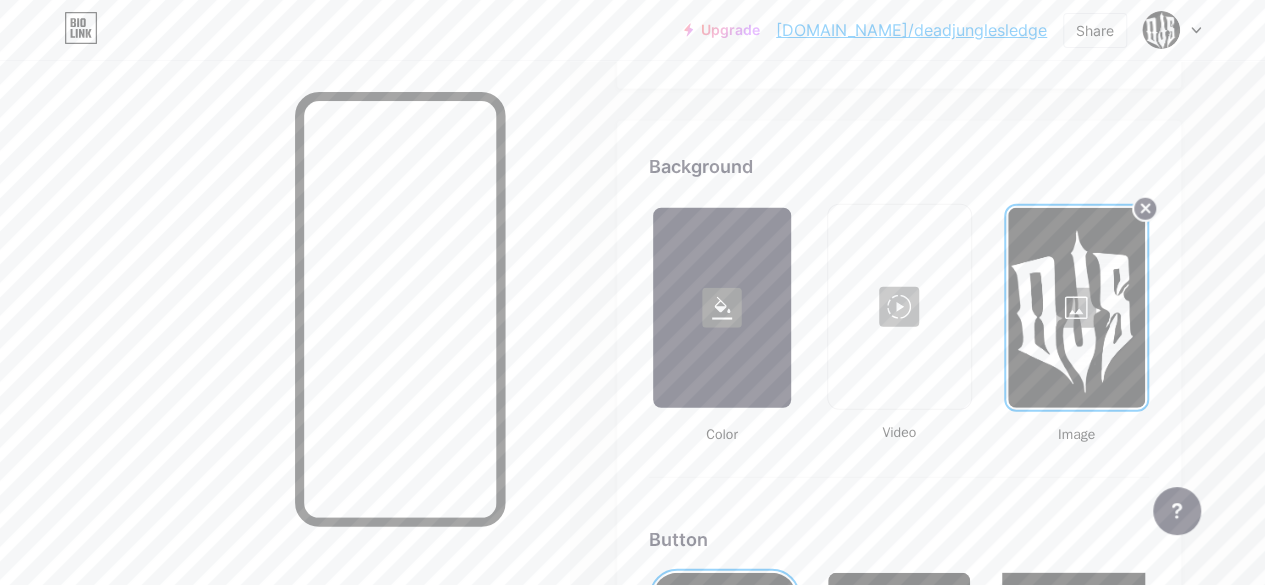 click 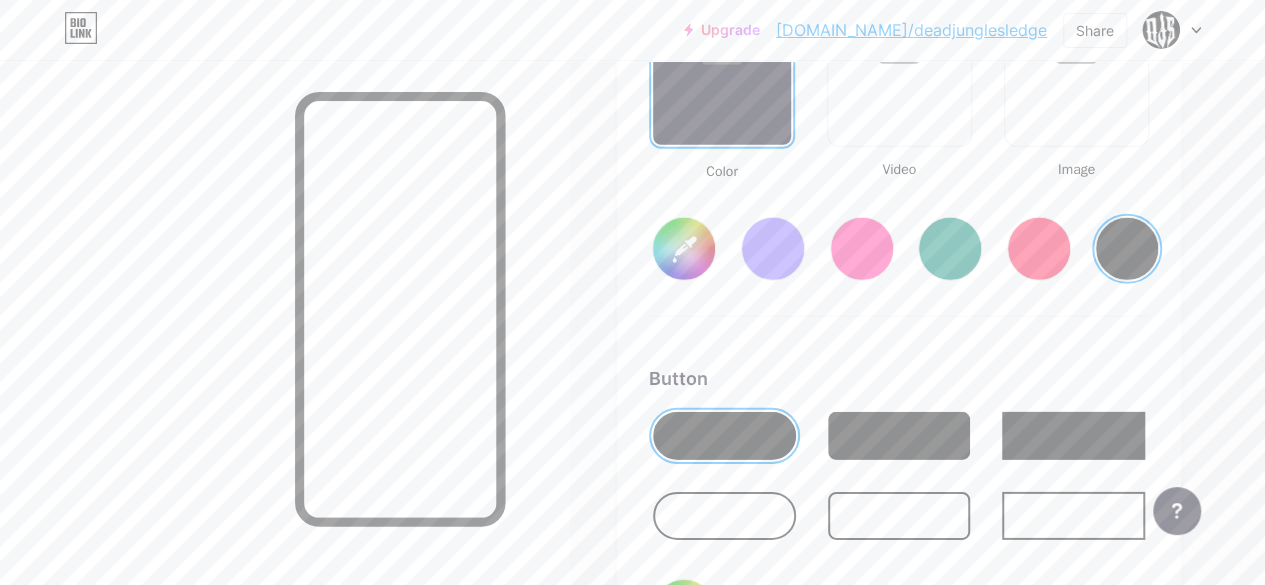 scroll, scrollTop: 3076, scrollLeft: 0, axis: vertical 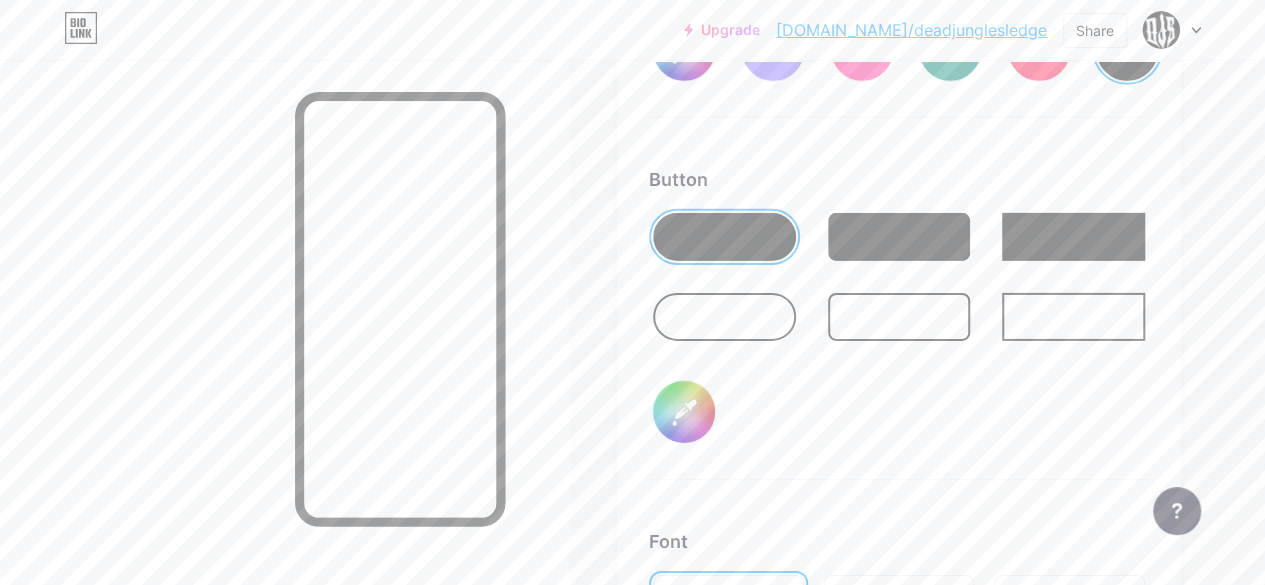 click at bounding box center [899, 237] 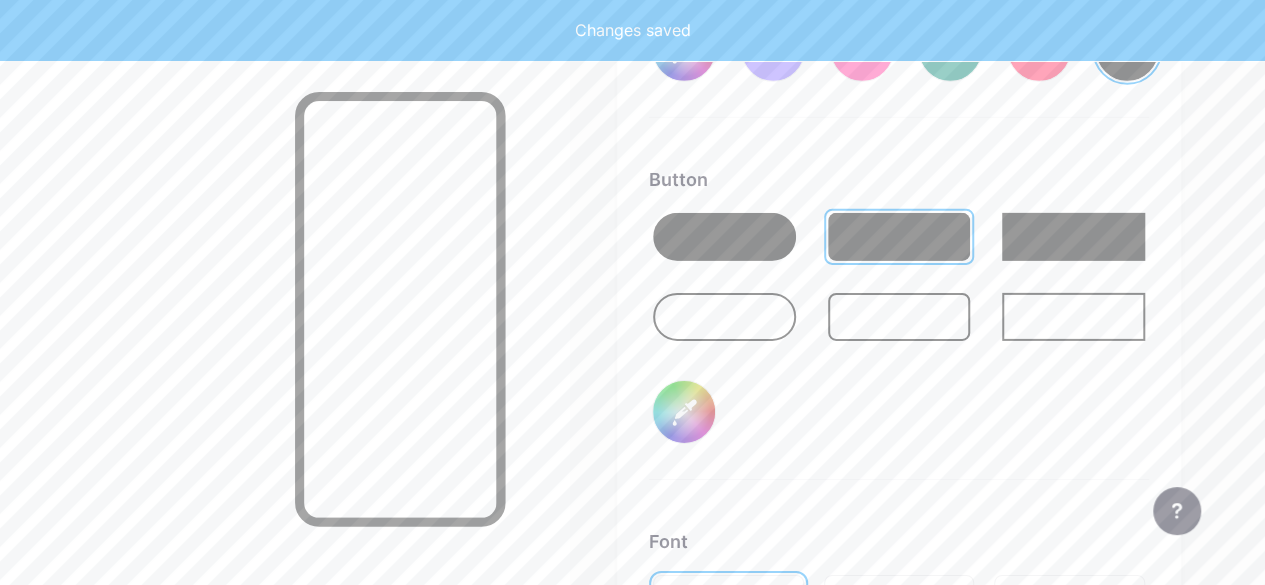 click at bounding box center [1073, 237] 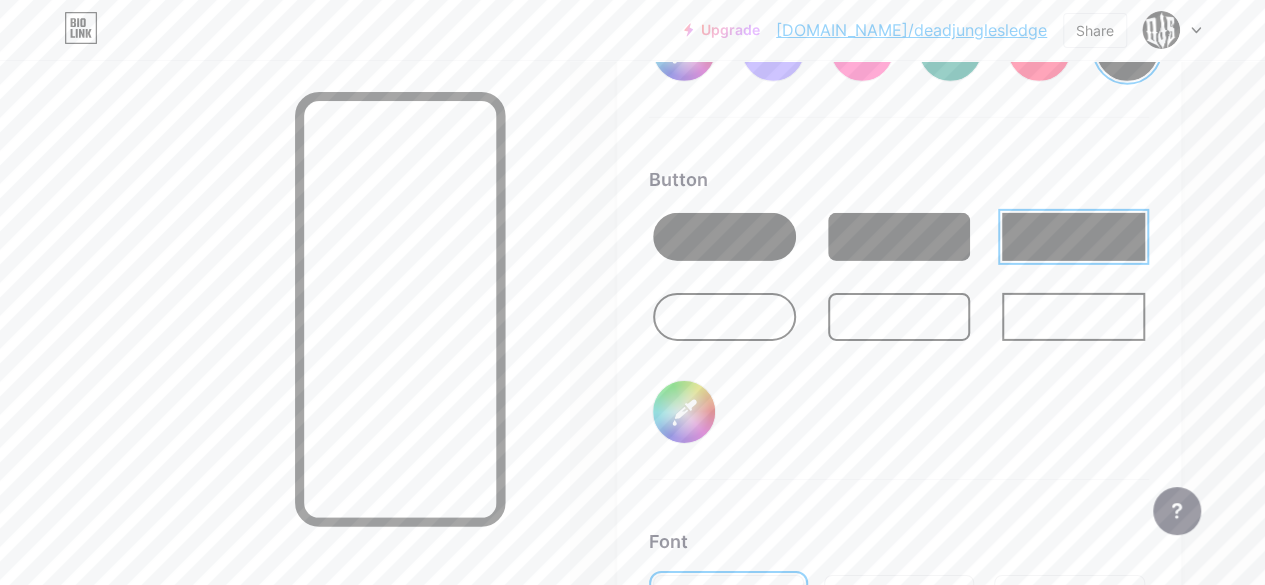click at bounding box center [1073, 317] 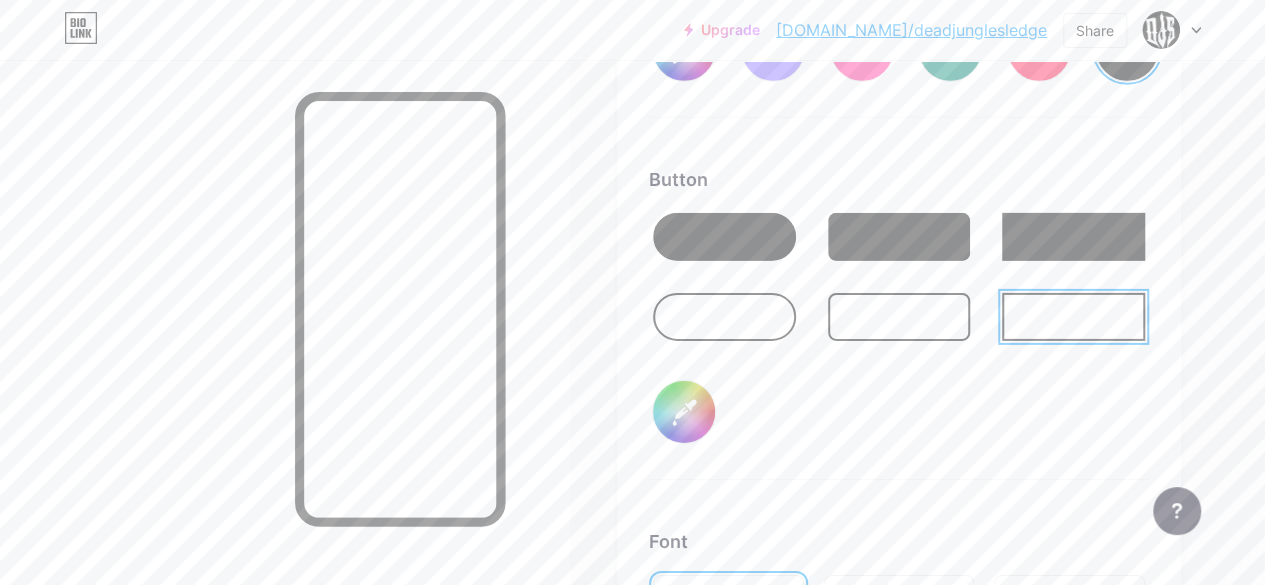 click at bounding box center (1073, 237) 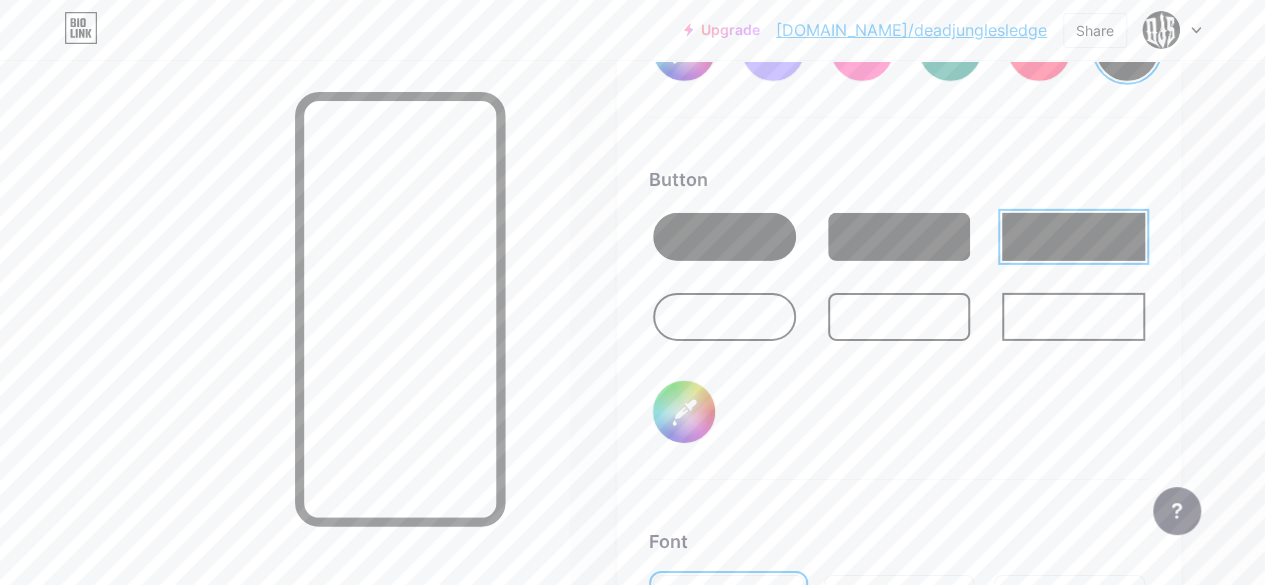 click on "#000000" at bounding box center (684, 412) 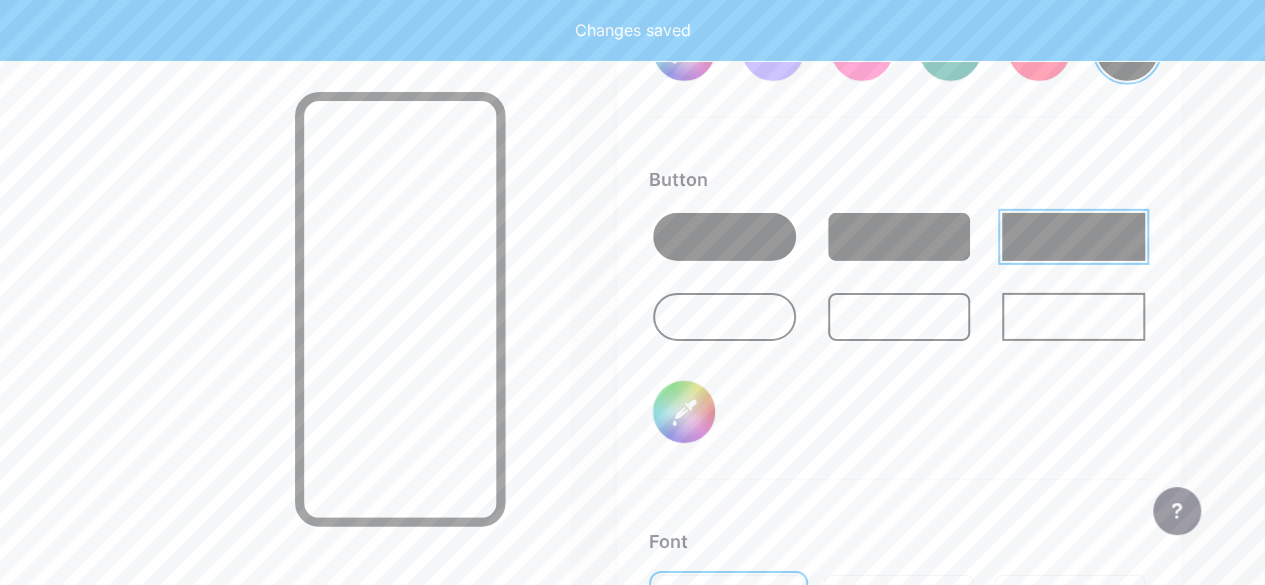 click on "Button       #ffffff" at bounding box center (899, 323) 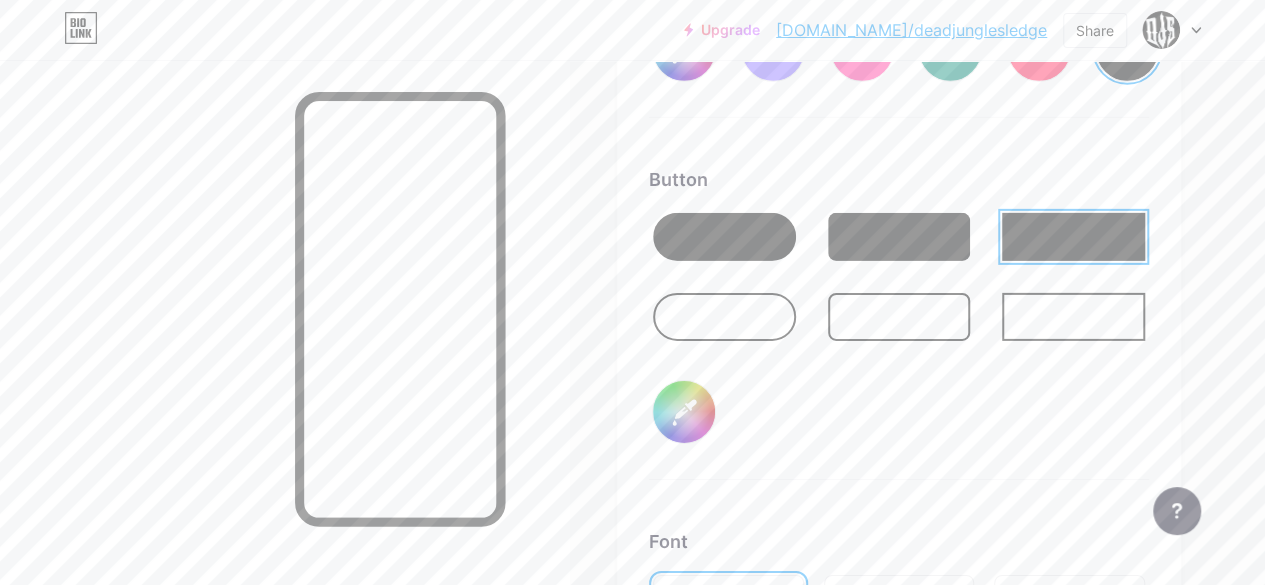 click at bounding box center (724, 317) 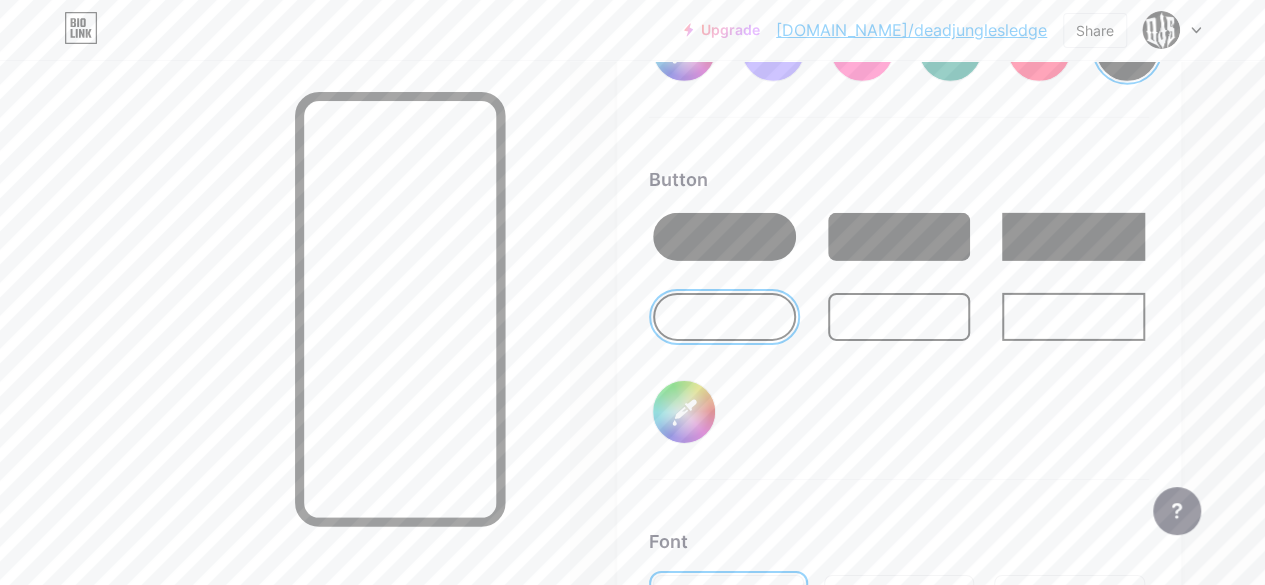 click on "#ffffff" at bounding box center [684, 412] 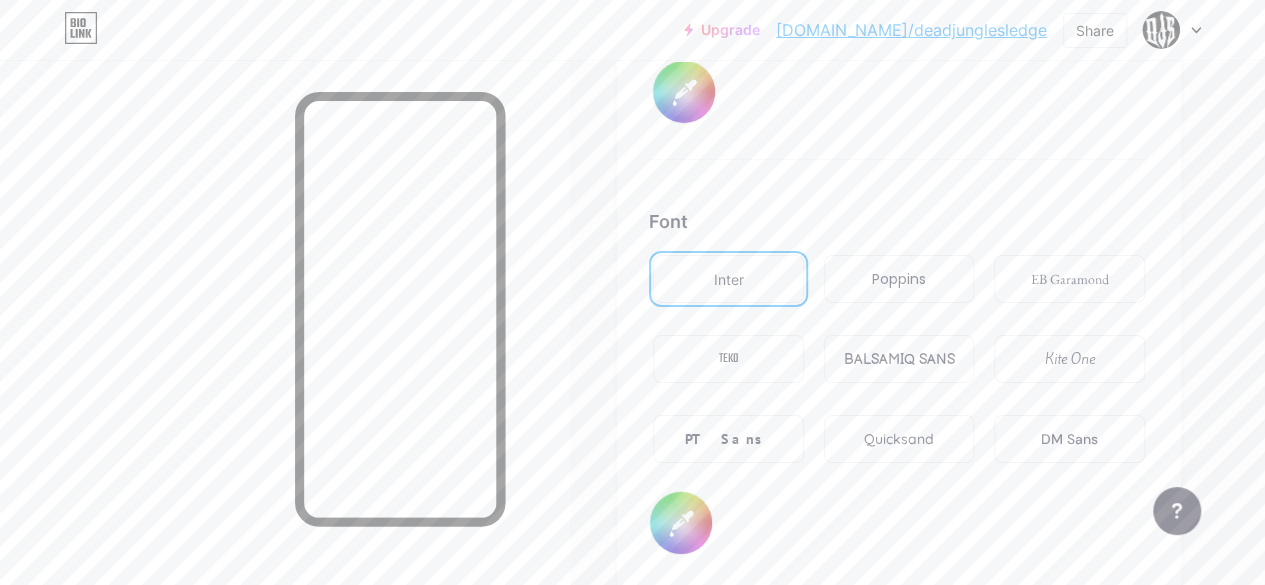 scroll, scrollTop: 3408, scrollLeft: 0, axis: vertical 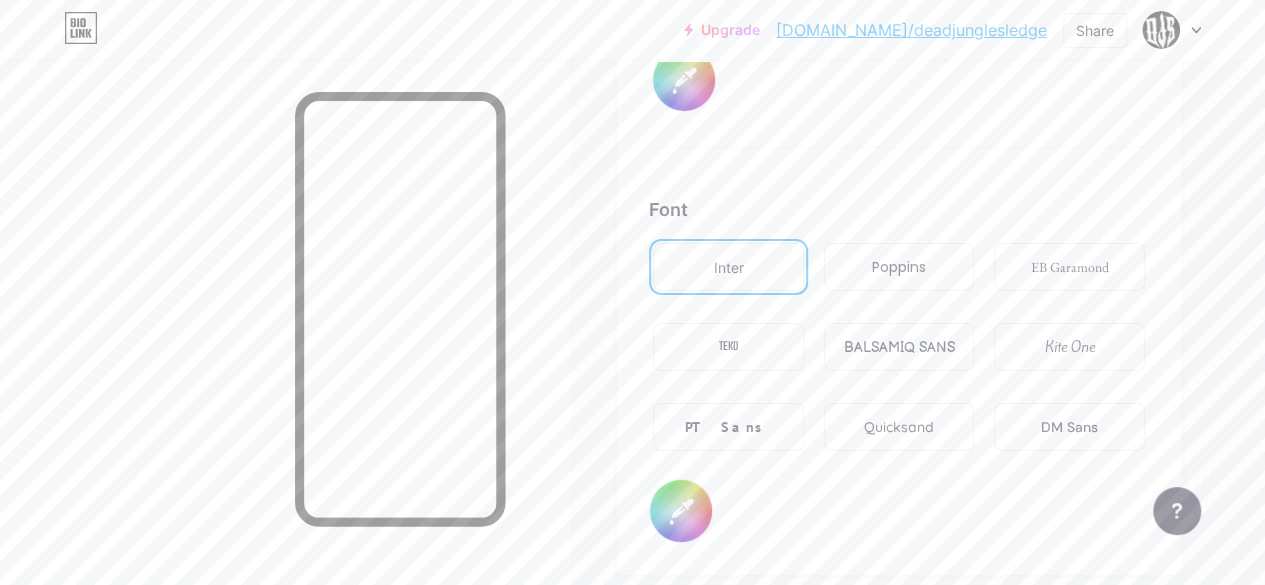 click on "PT Sans" at bounding box center [728, 427] 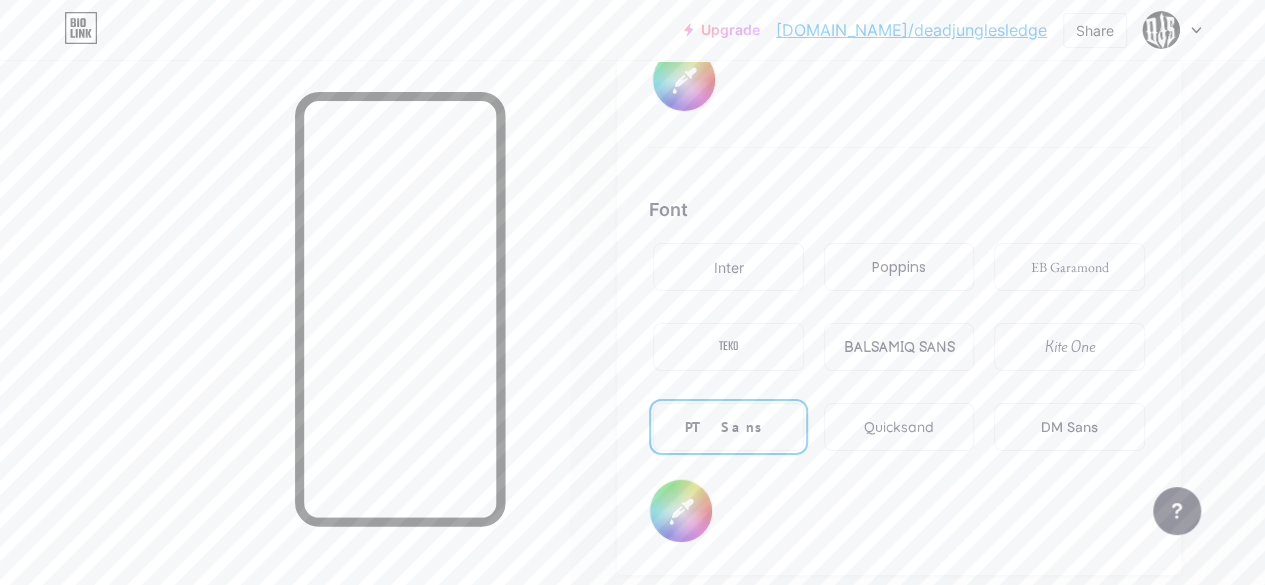 click on "TEKO" at bounding box center (728, 347) 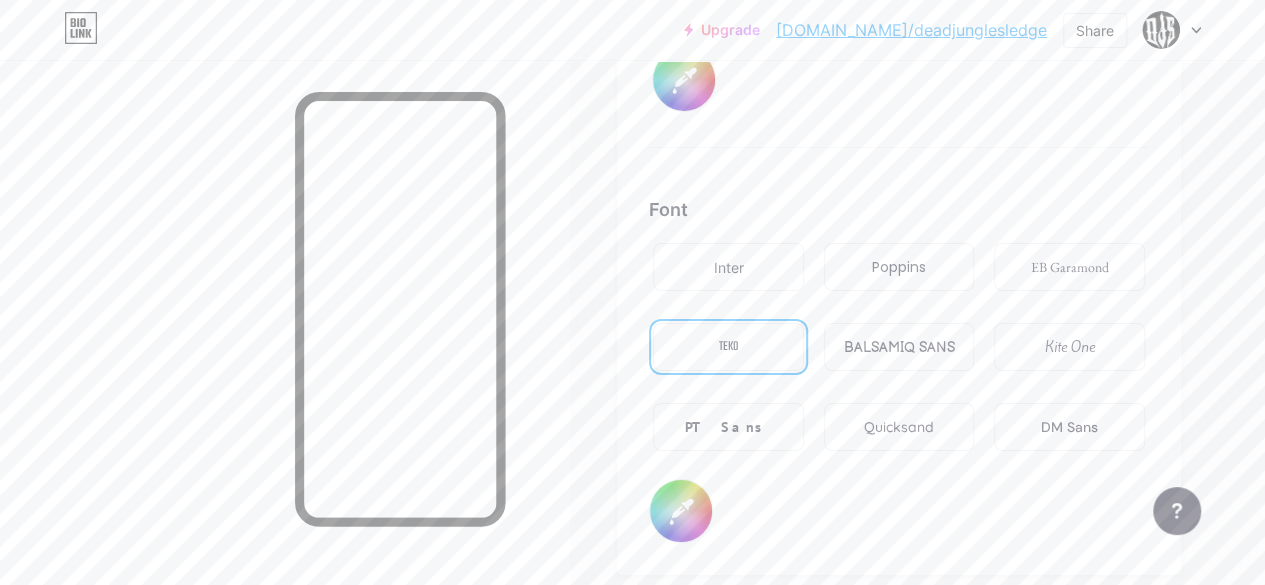 click on "DM Sans" at bounding box center [1069, 427] 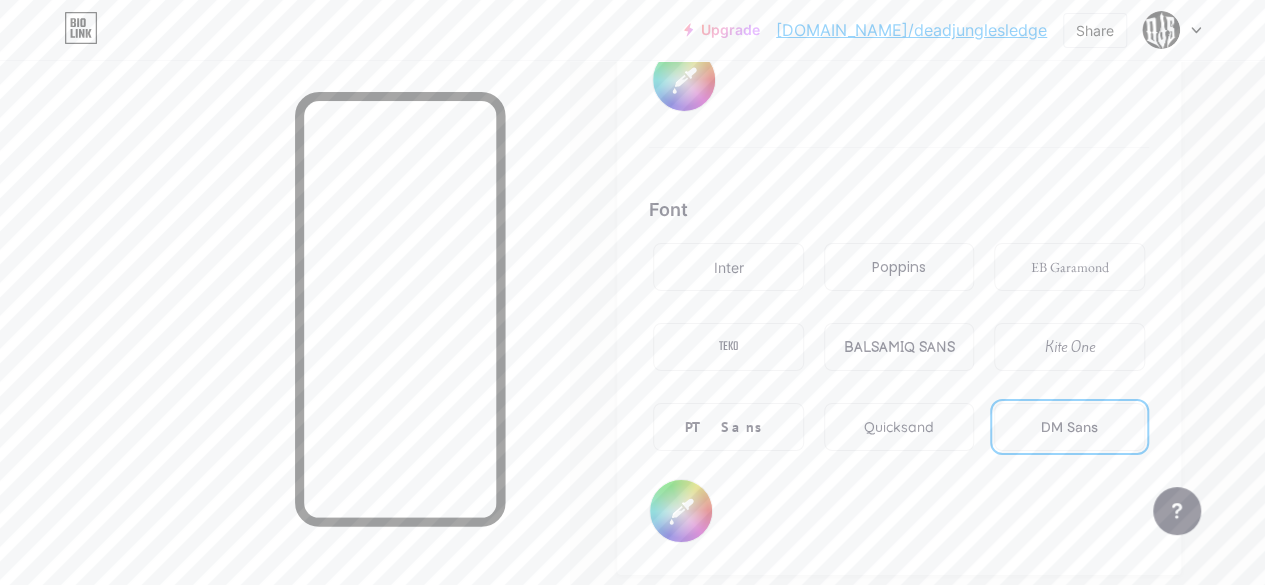 click on "PT Sans" at bounding box center [729, 427] 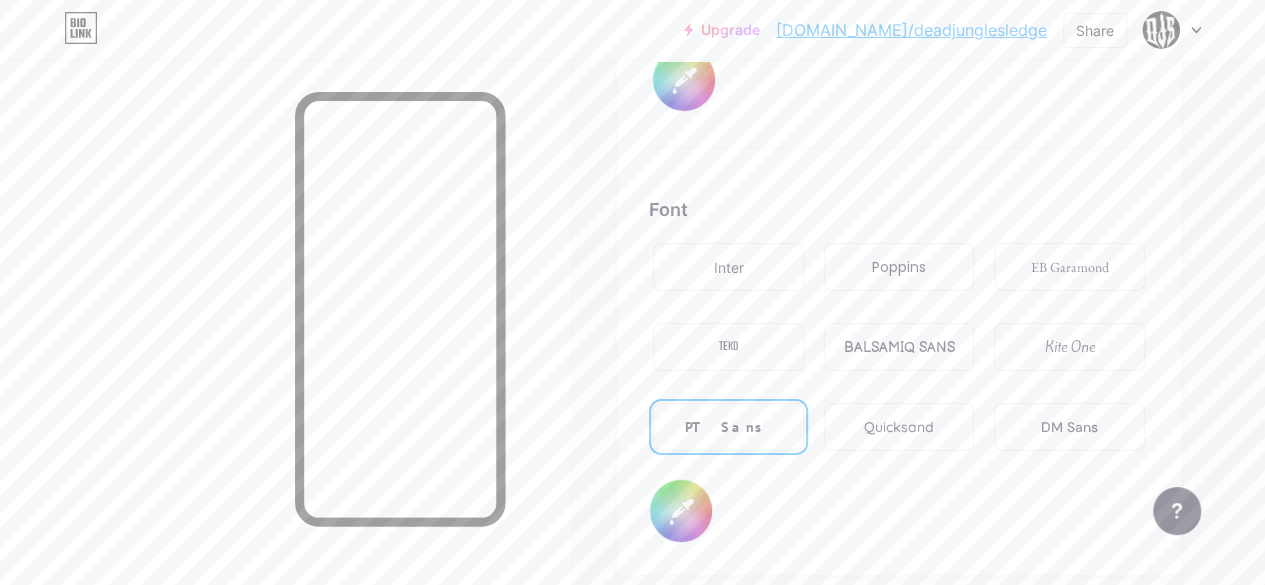click on "DM Sans" at bounding box center (1069, 427) 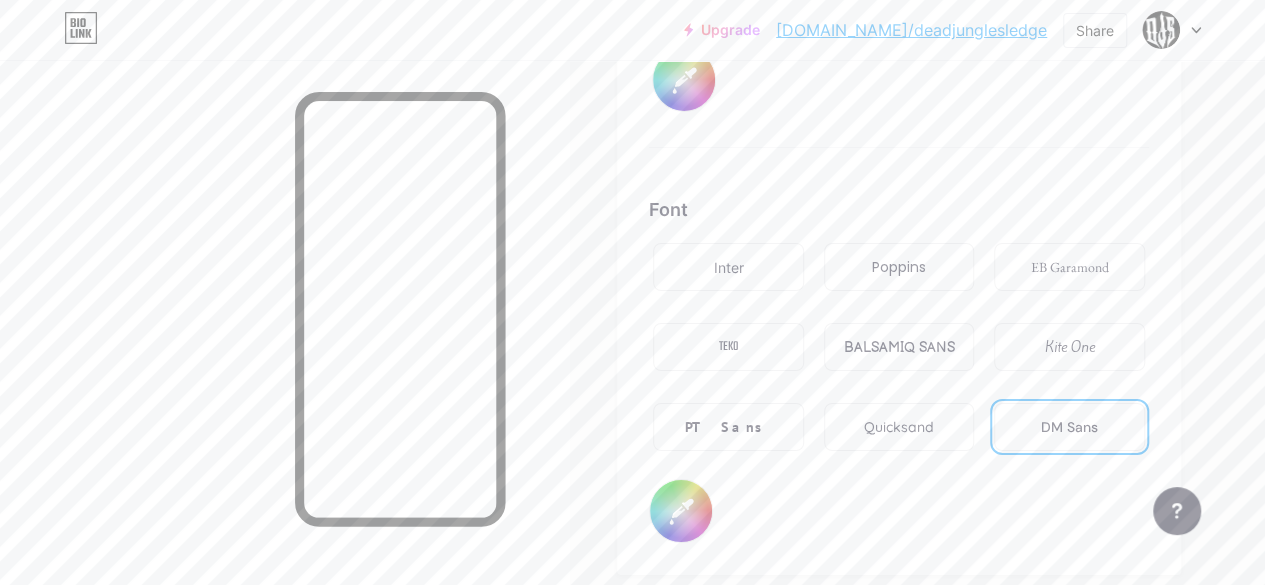 click on "PT Sans" at bounding box center (729, 427) 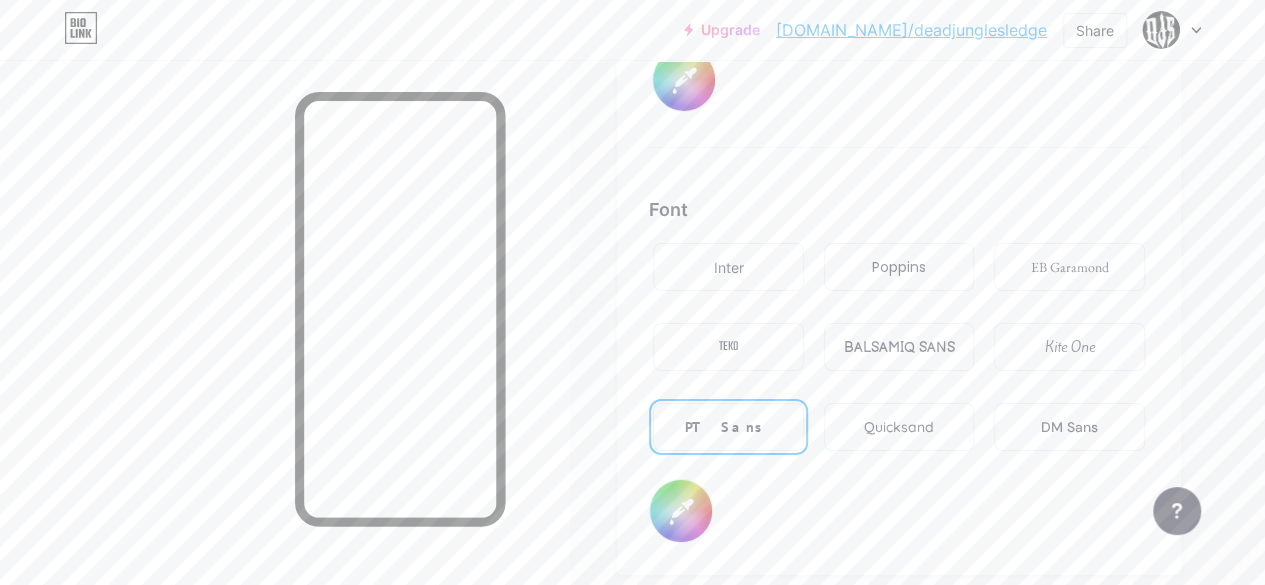 drag, startPoint x: 1259, startPoint y: 449, endPoint x: 1263, endPoint y: 499, distance: 50.159744 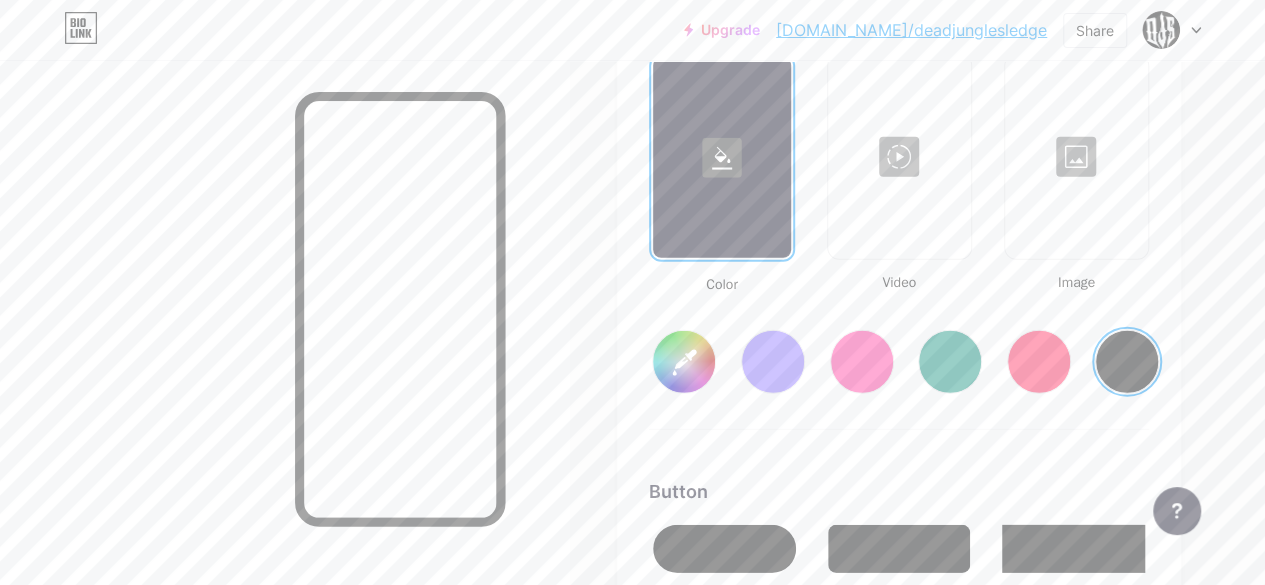 scroll, scrollTop: 2775, scrollLeft: 0, axis: vertical 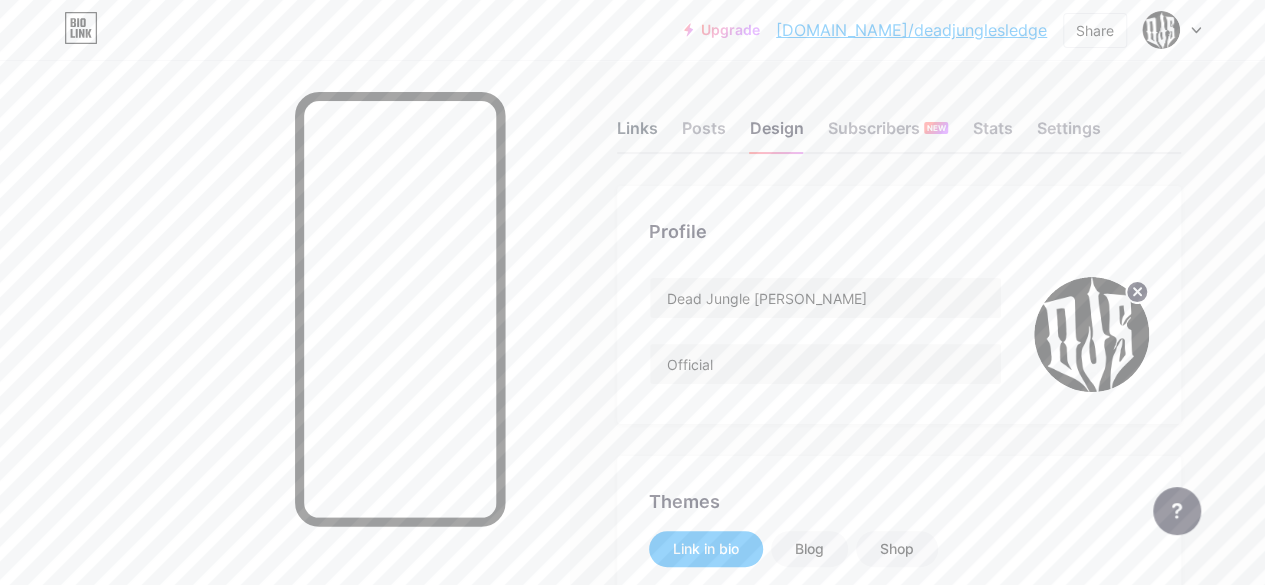 click on "Links" at bounding box center (637, 134) 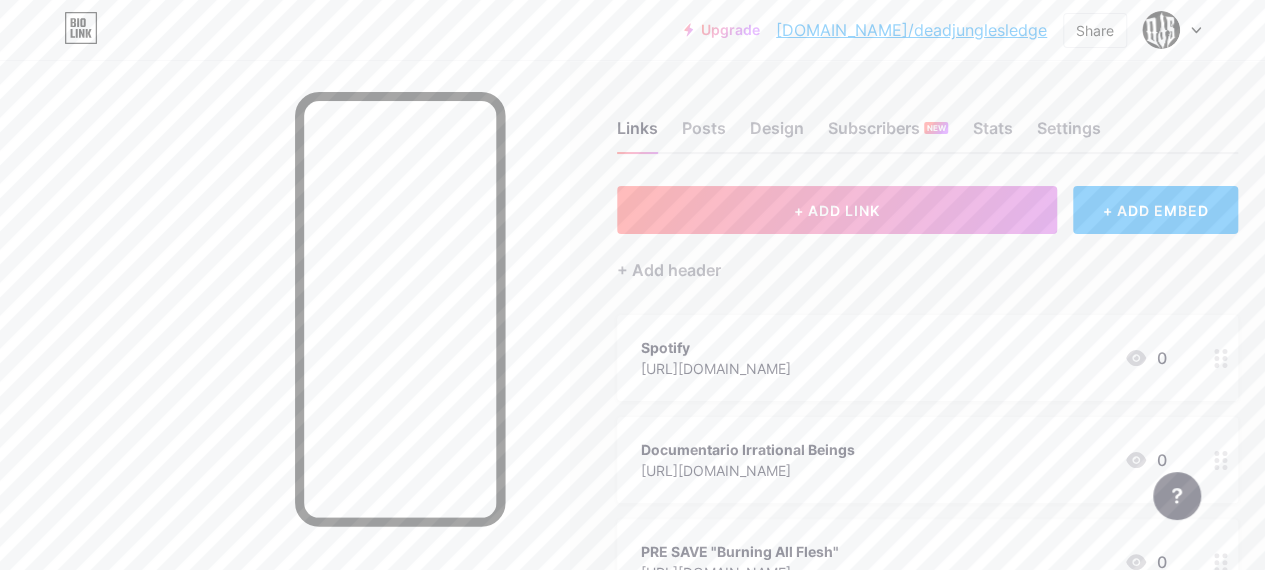 click 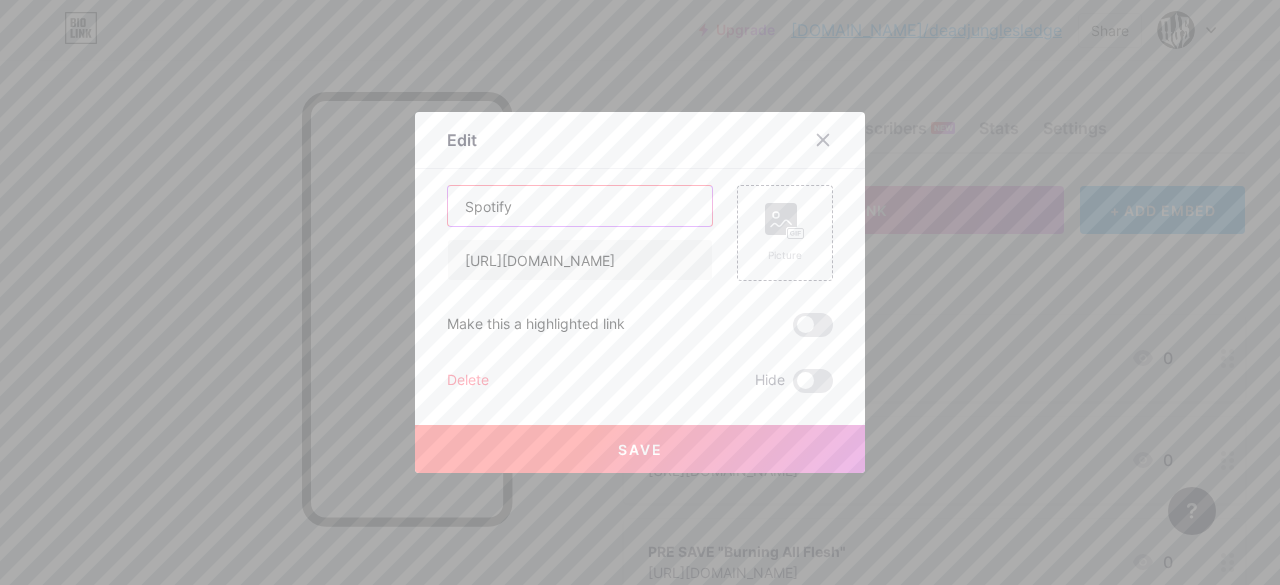 click on "Spotify" at bounding box center (580, 206) 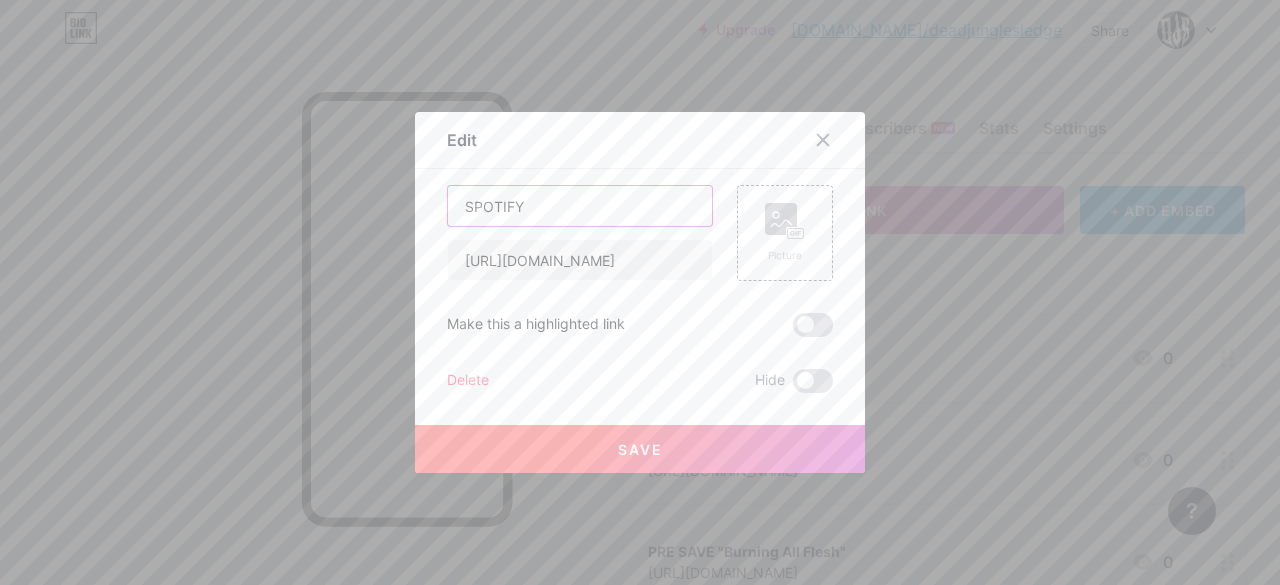 type on "SPOTIFY" 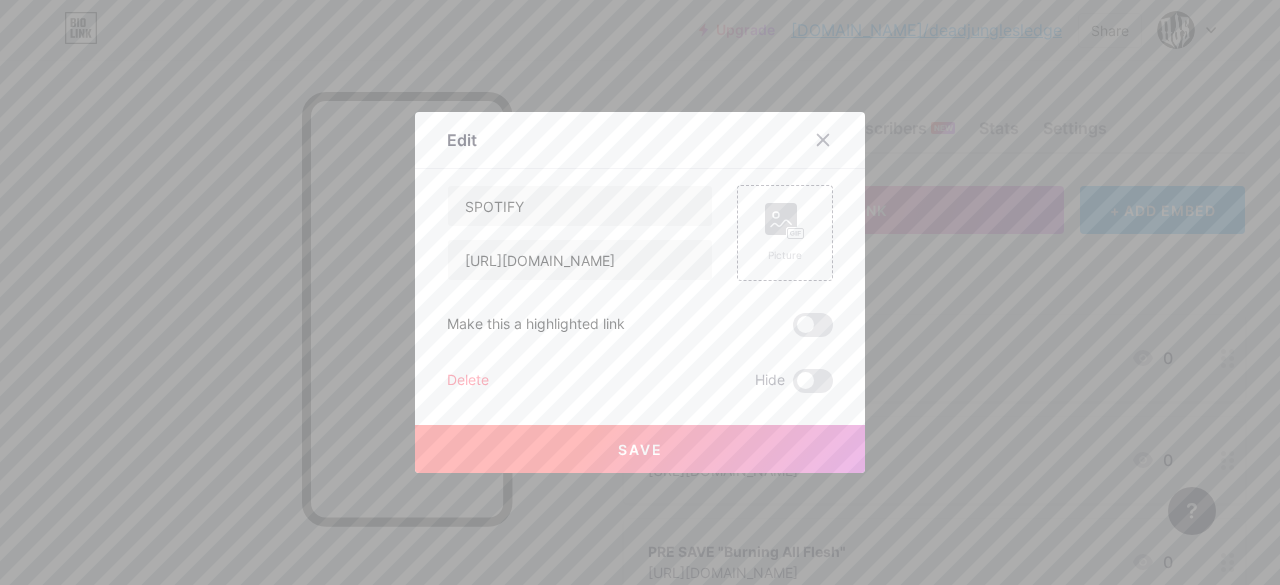 click on "Save" at bounding box center [640, 449] 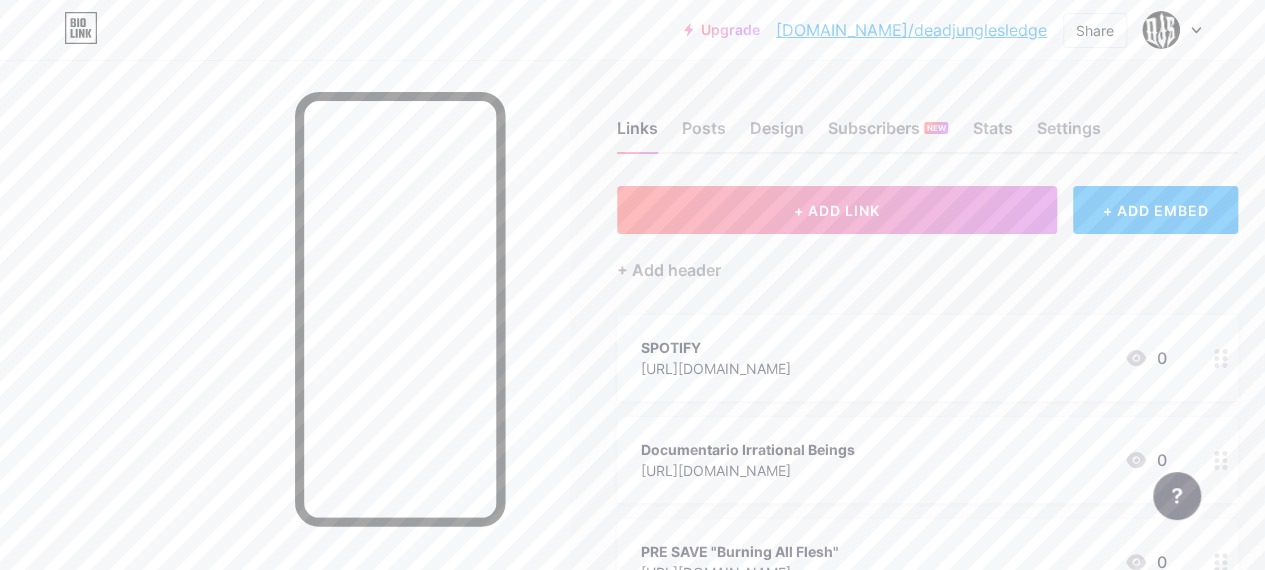 click 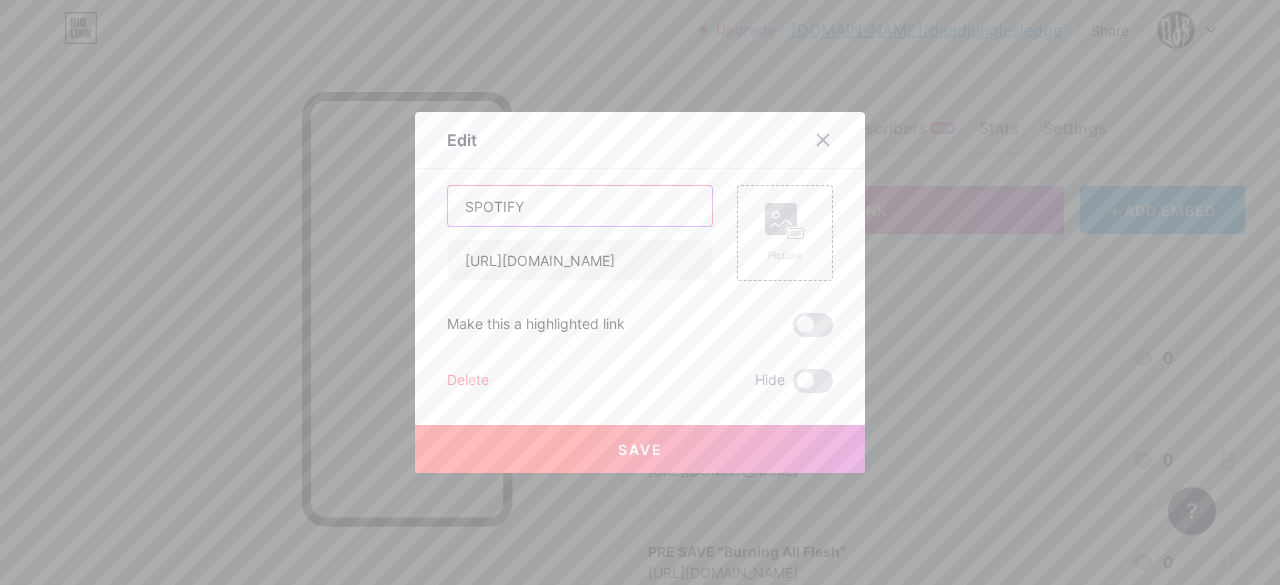 click on "SPOTIFY" at bounding box center [580, 206] 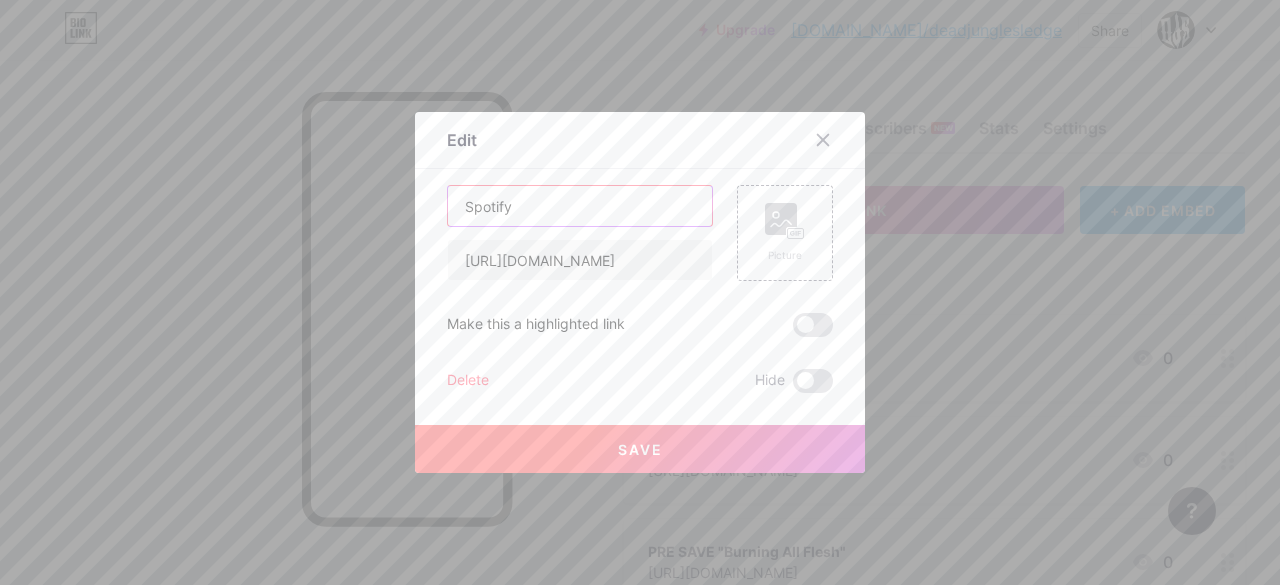 type on "Spotify" 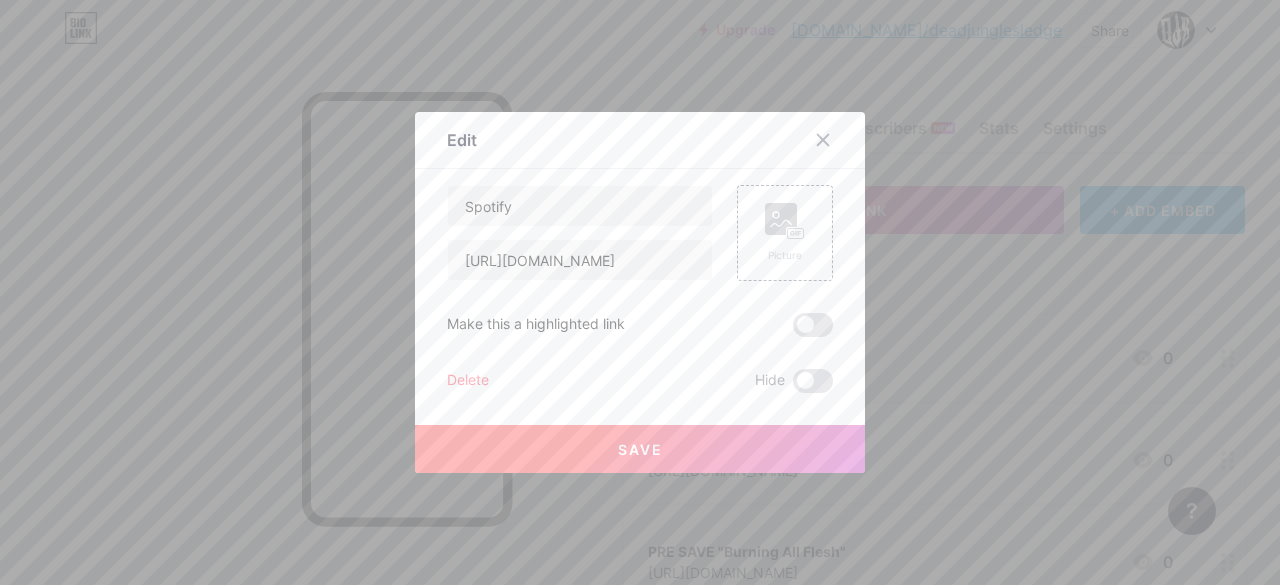 click on "Save" at bounding box center [640, 449] 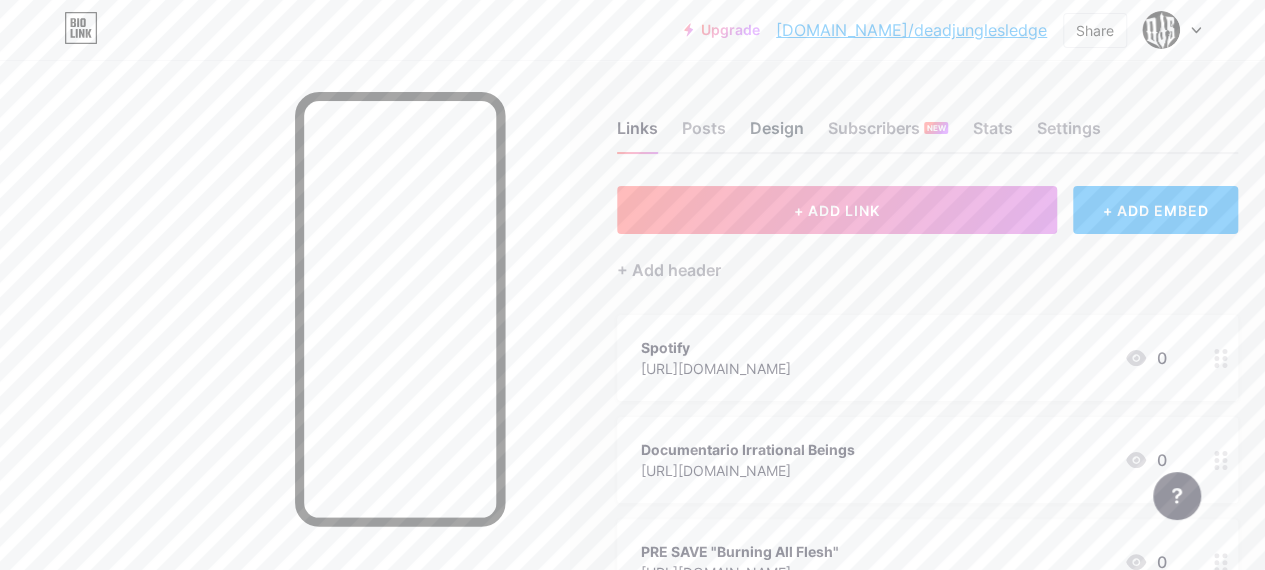 click on "Design" at bounding box center (777, 134) 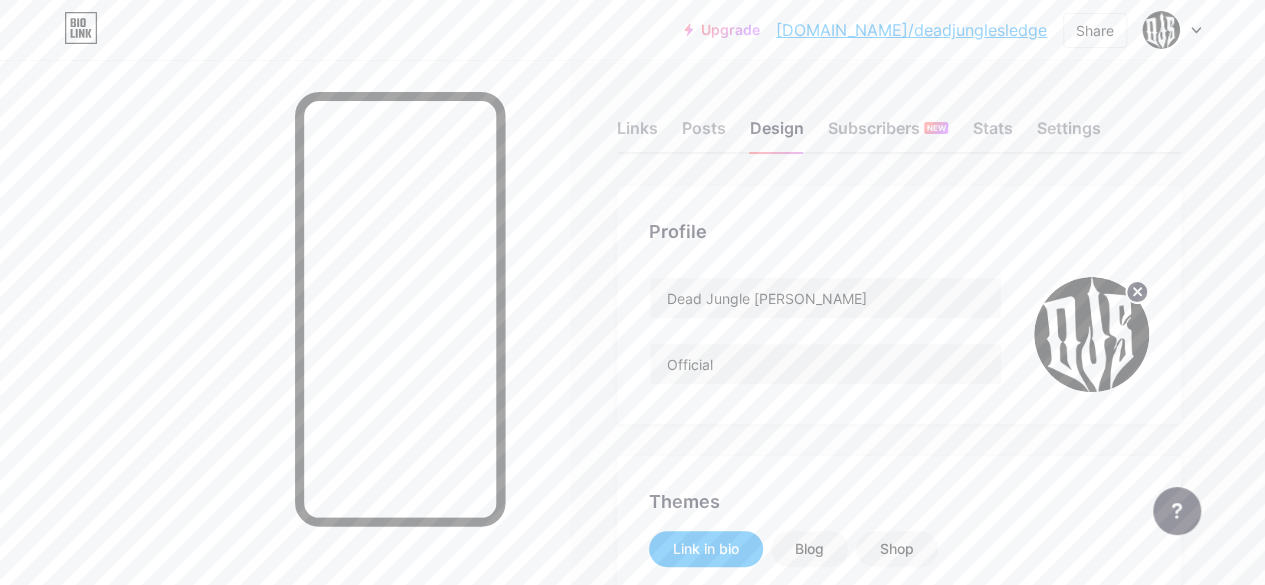 type on "#000000" 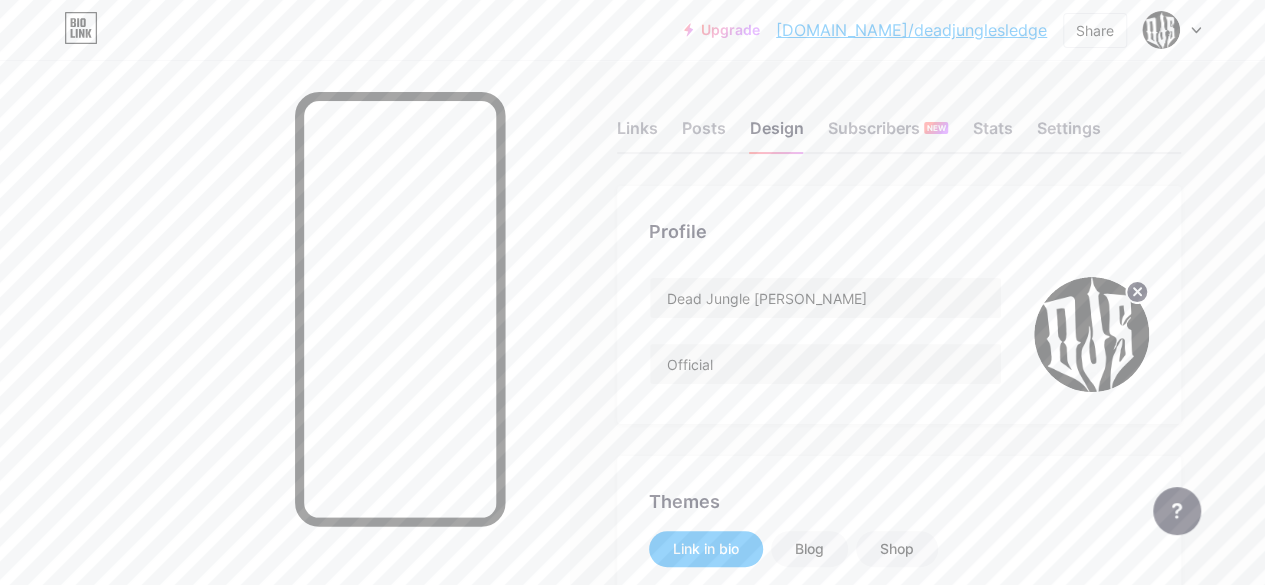 type on "#000000" 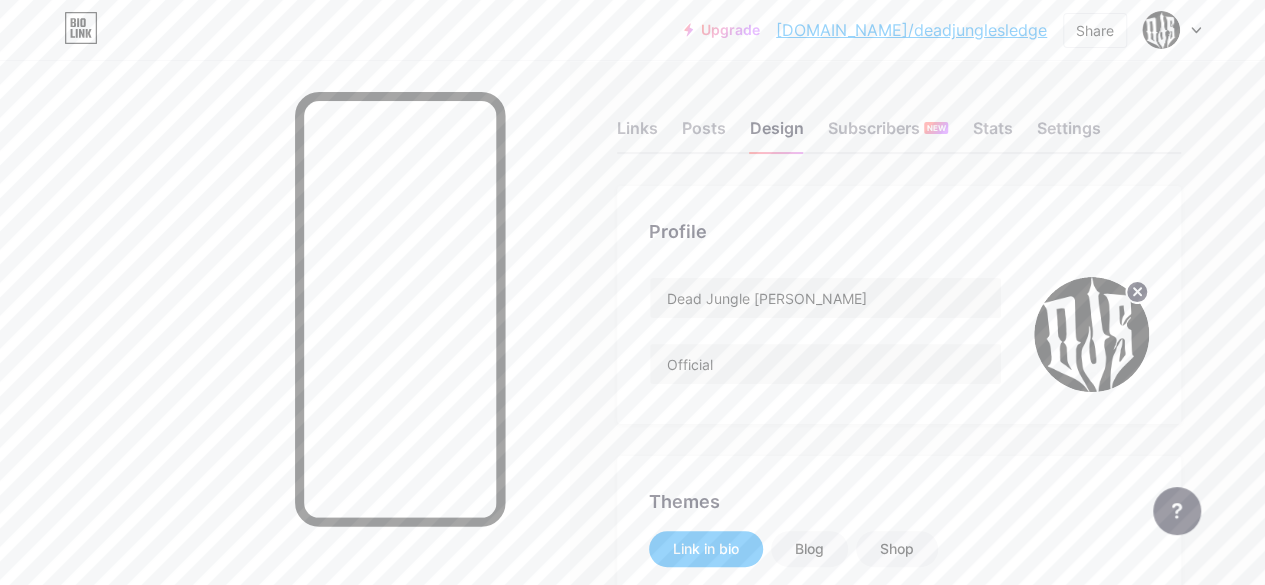 type on "#ffffff" 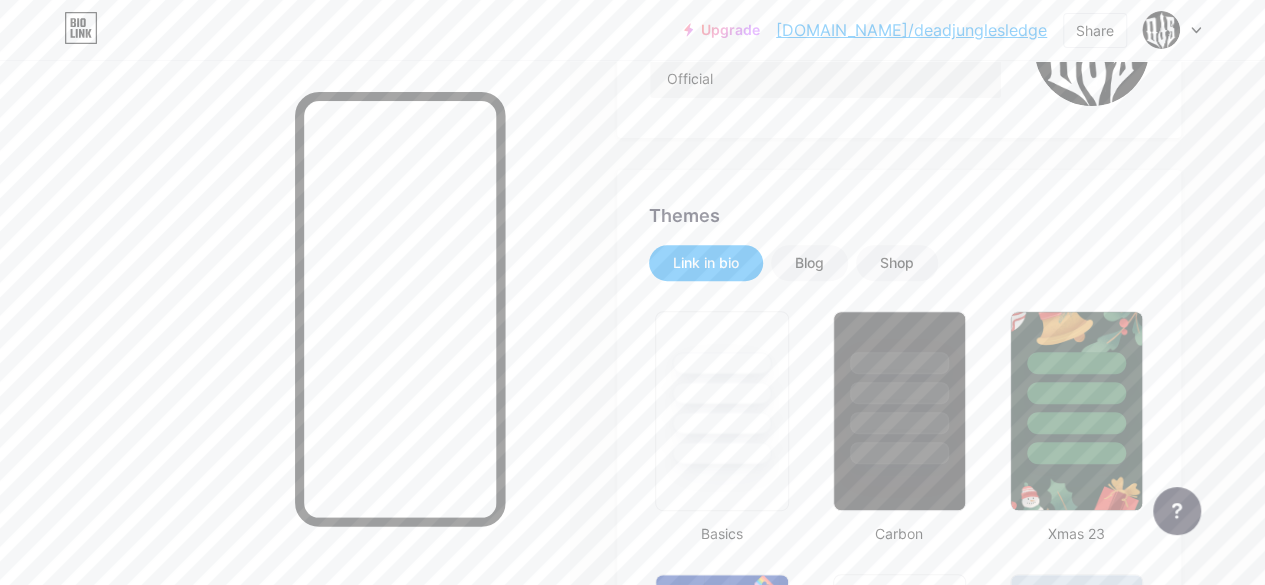 scroll, scrollTop: 292, scrollLeft: 0, axis: vertical 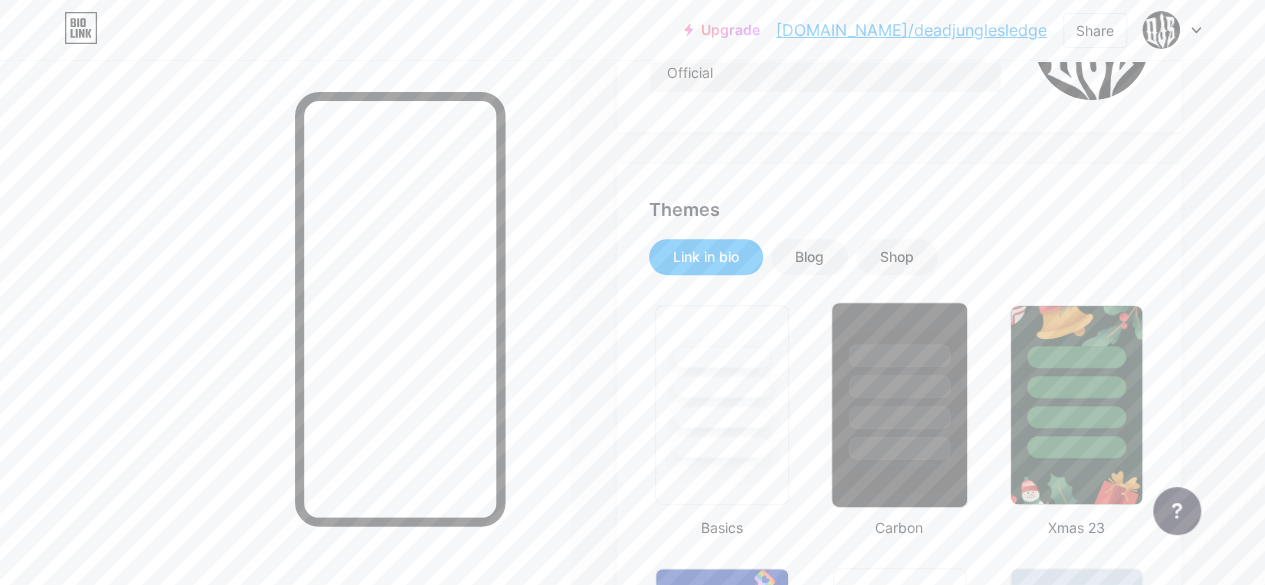 click at bounding box center (899, 386) 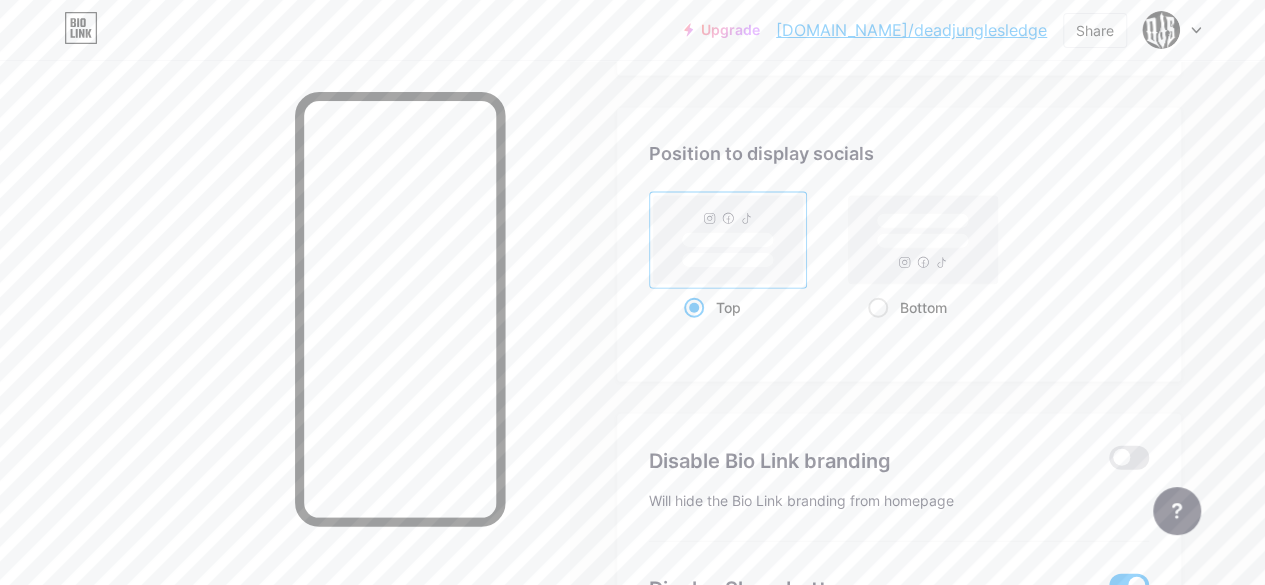 scroll, scrollTop: 2623, scrollLeft: 0, axis: vertical 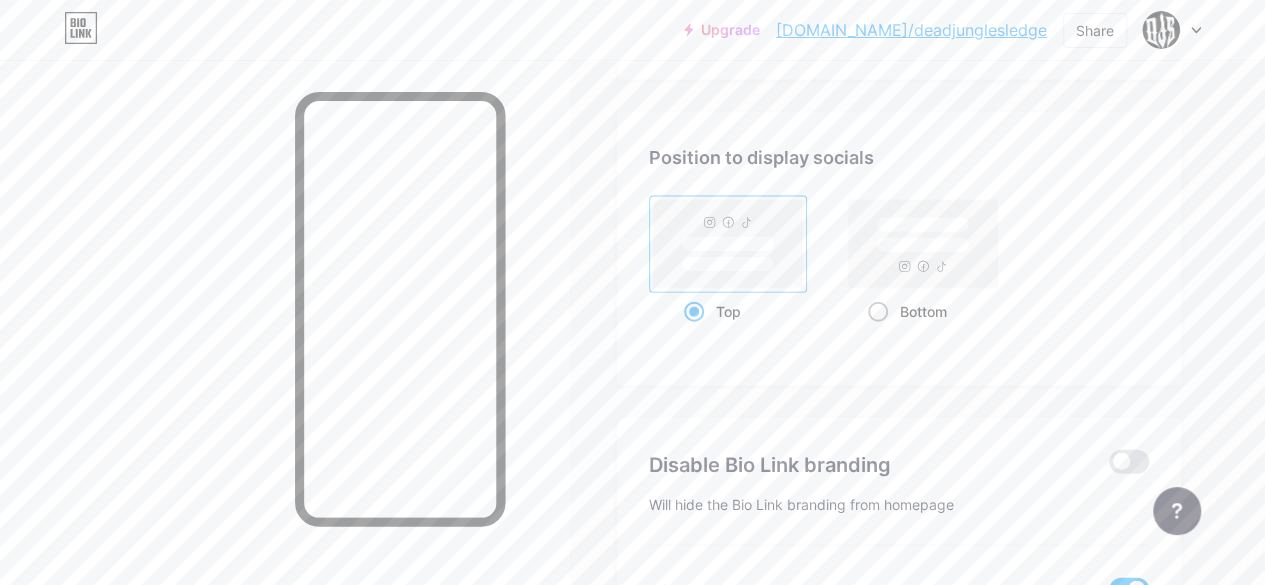click 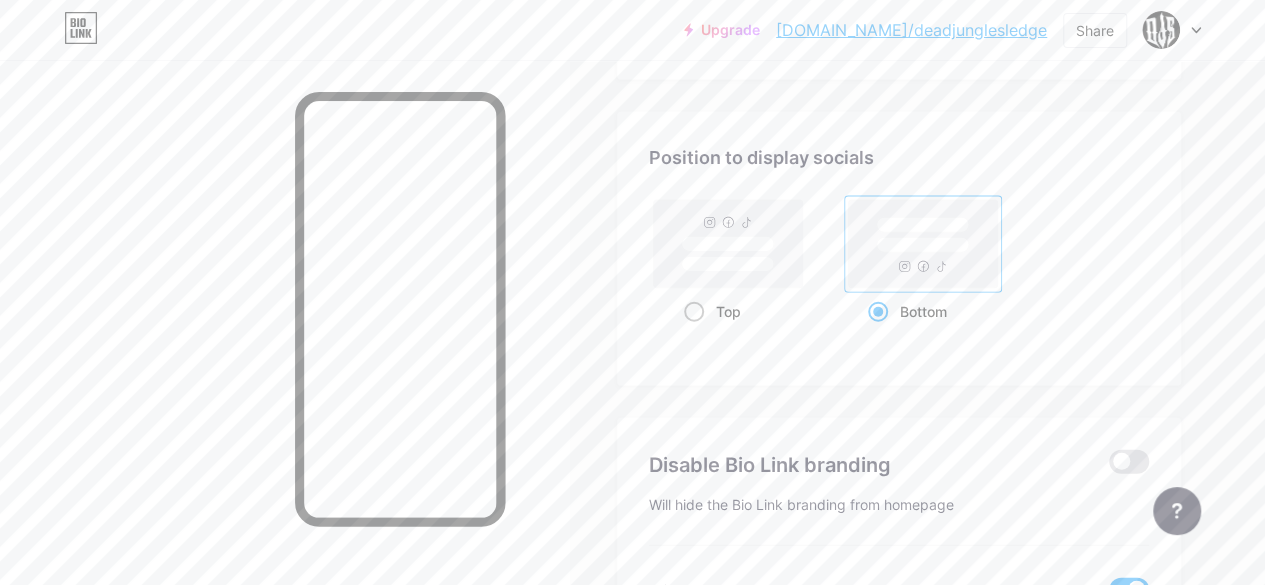 click 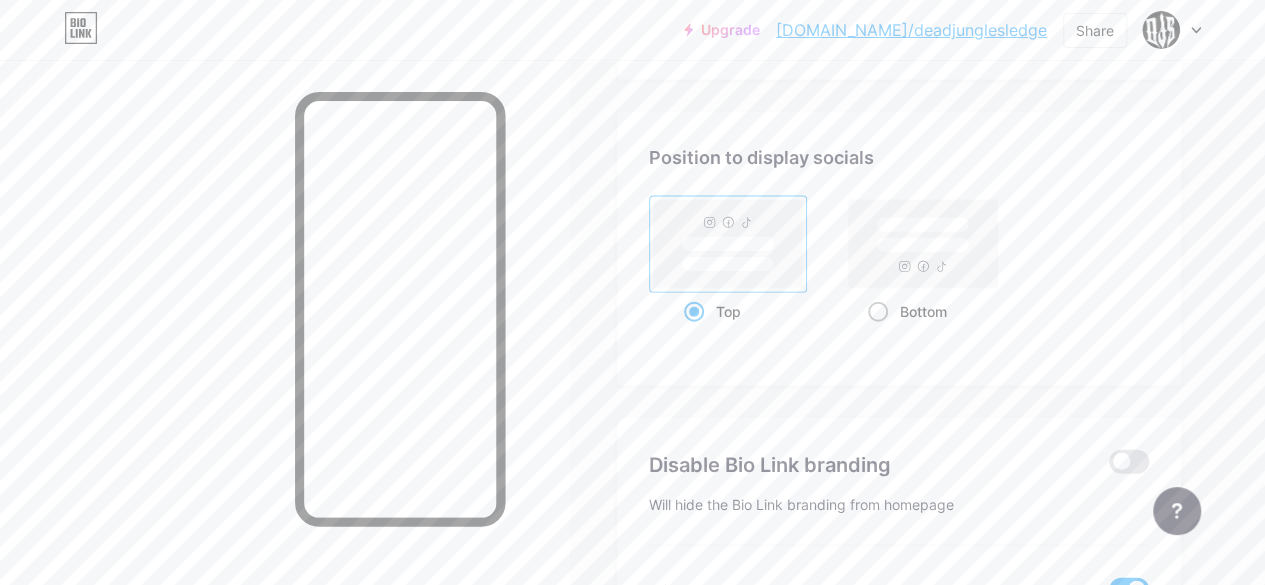 click 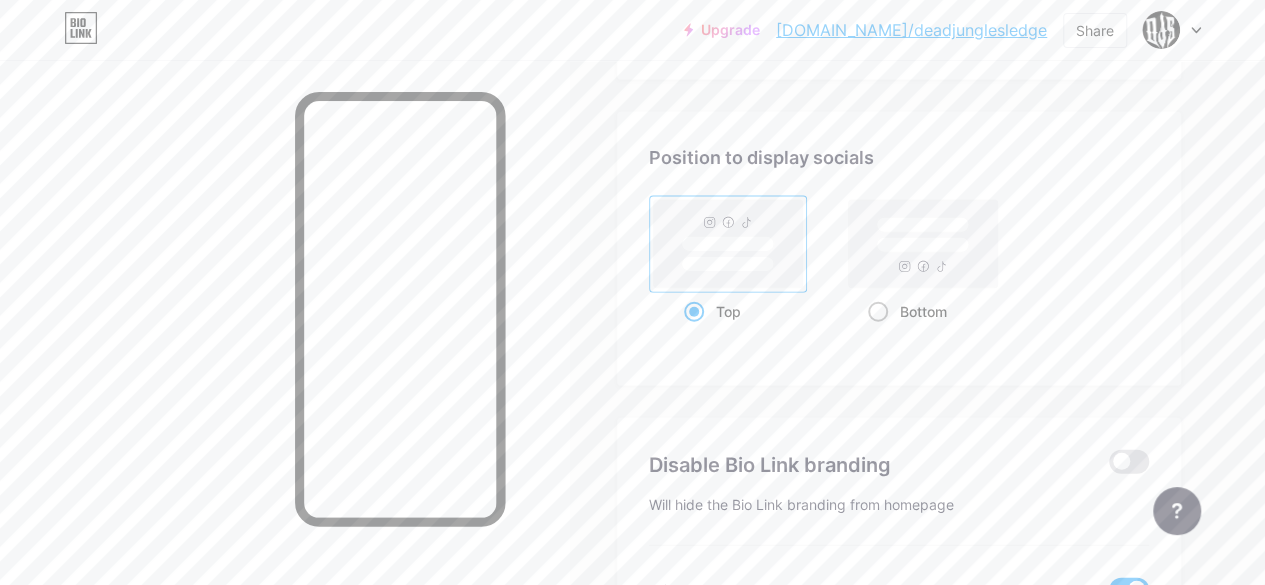 click on "Bottom" at bounding box center (874, 336) 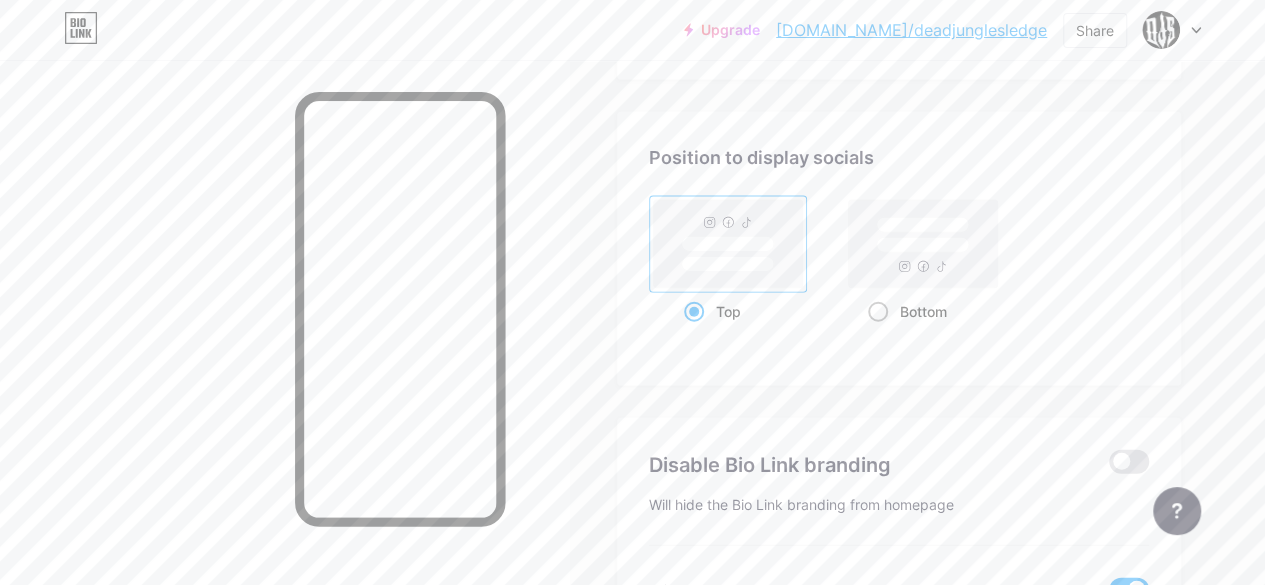 radio on "true" 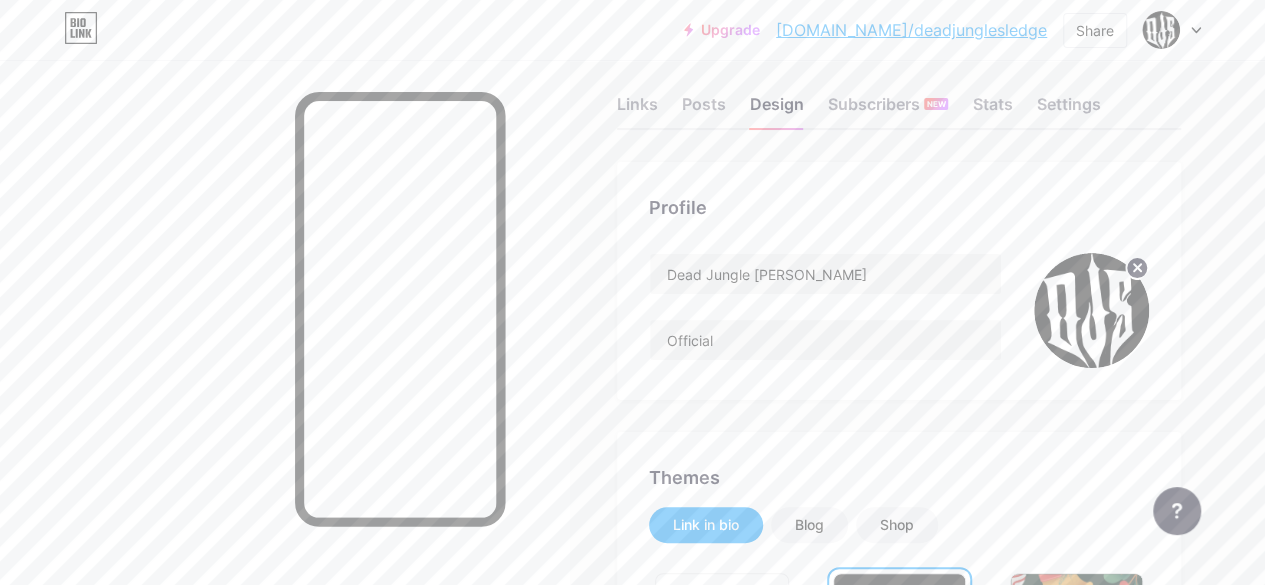 scroll, scrollTop: 0, scrollLeft: 0, axis: both 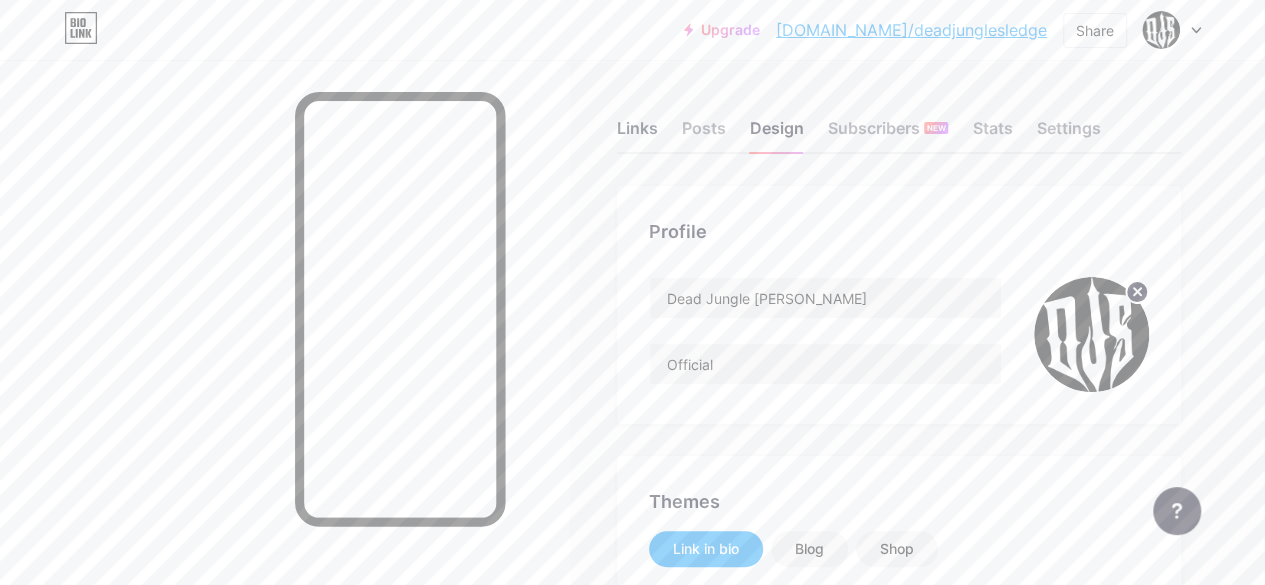 click on "Links" at bounding box center (637, 134) 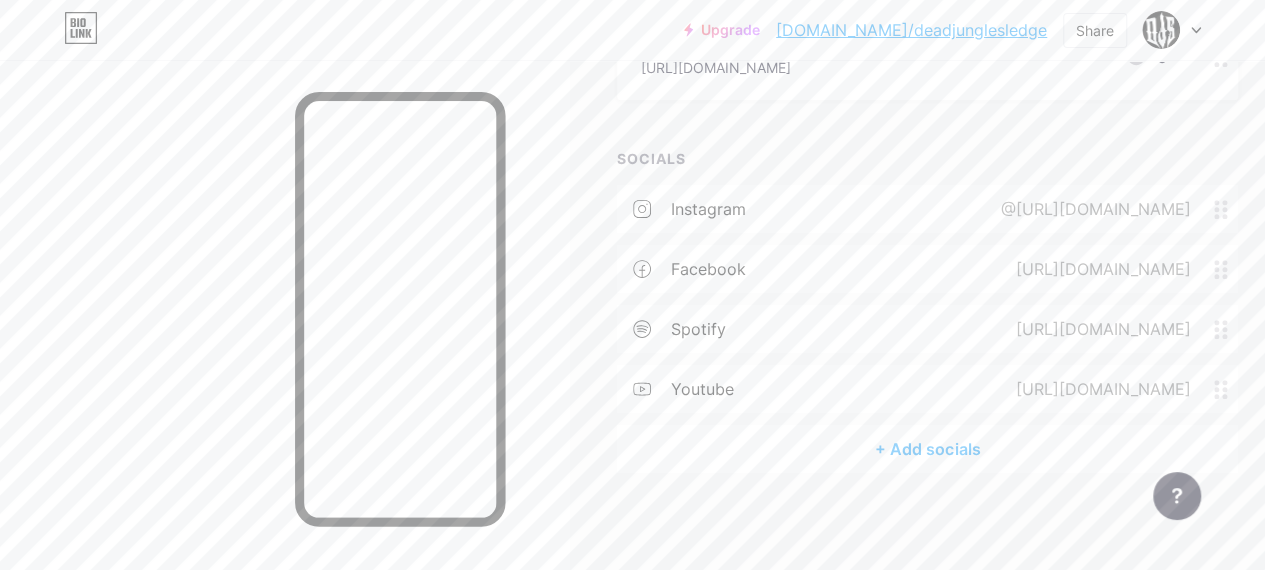 scroll, scrollTop: 507, scrollLeft: 0, axis: vertical 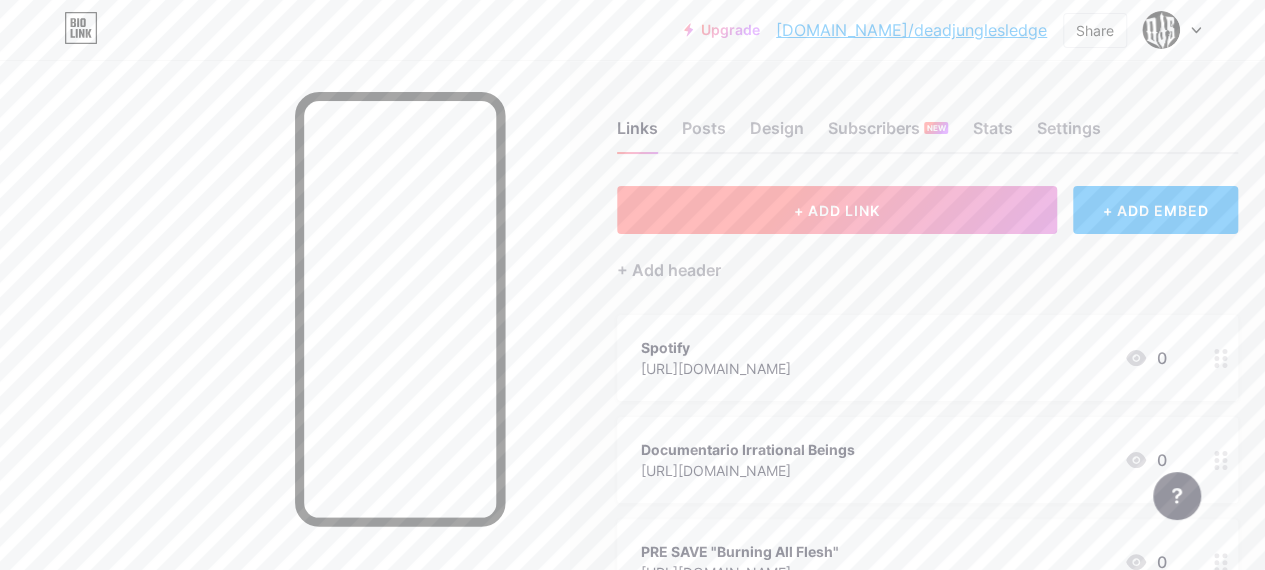 click on "+ ADD LINK" at bounding box center (837, 210) 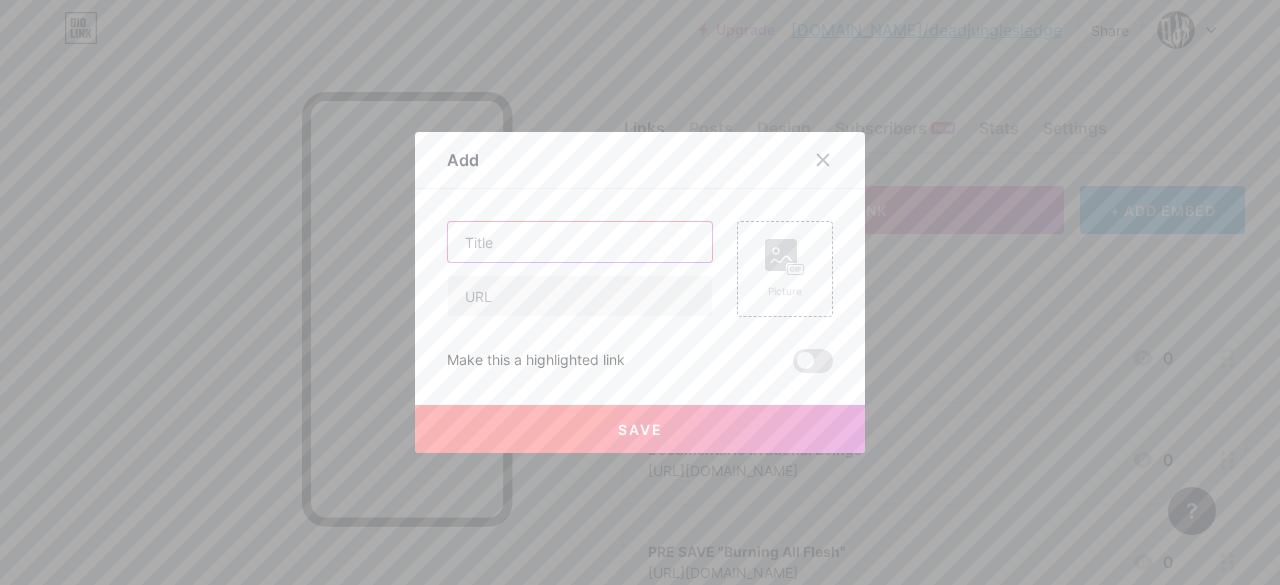 click at bounding box center [580, 242] 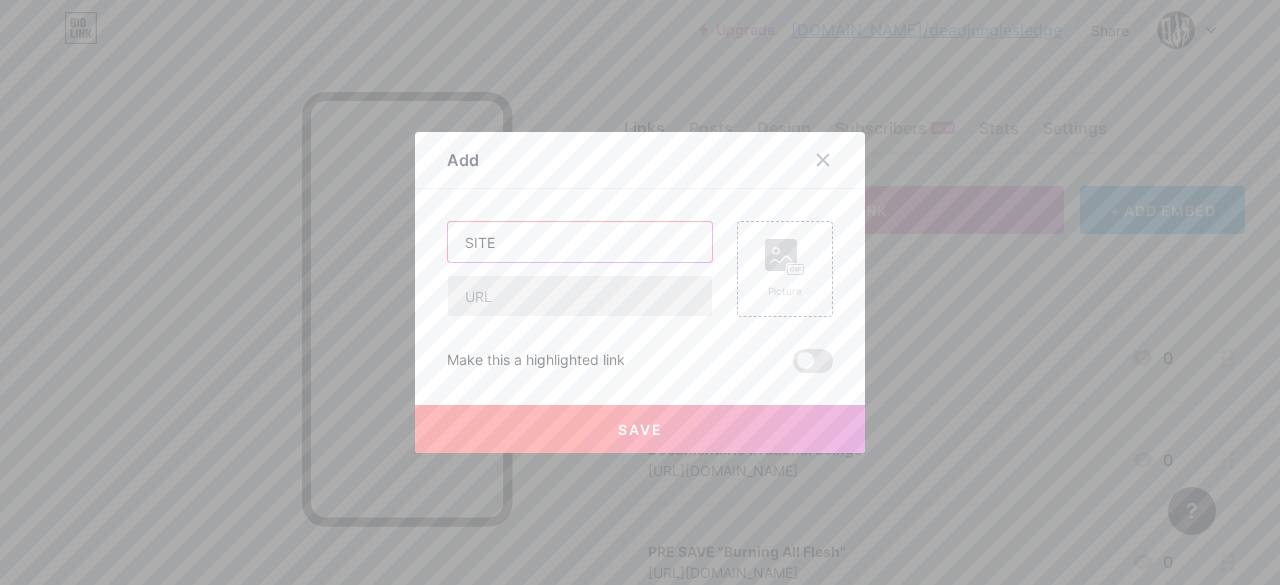 type on "SITE" 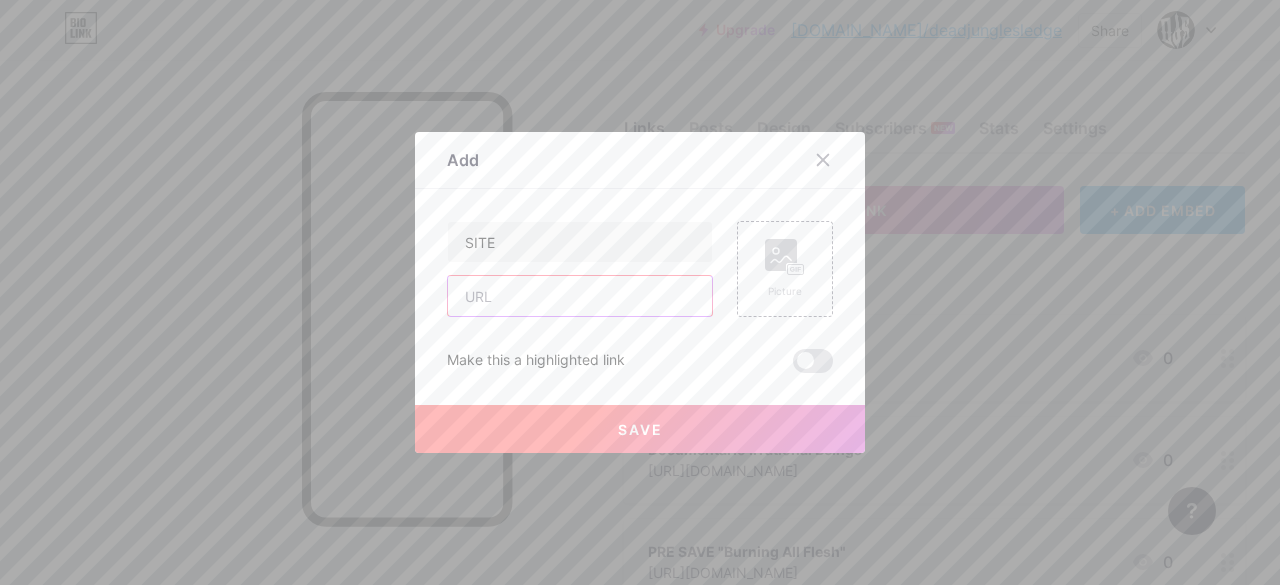 click at bounding box center [580, 296] 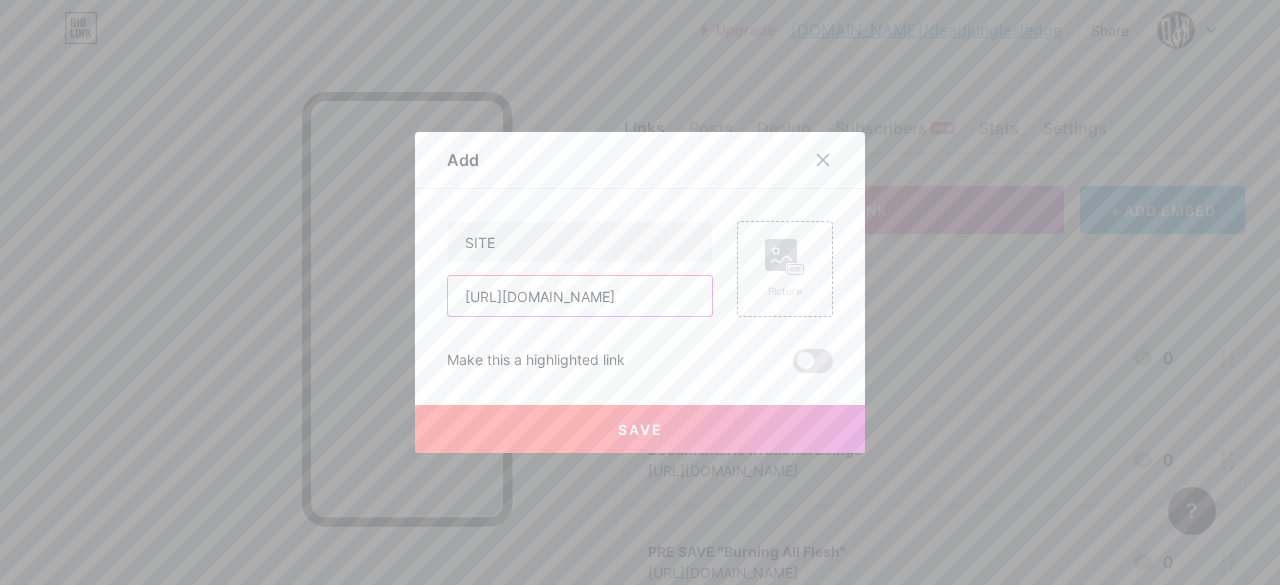 type on "[URL][DOMAIN_NAME]" 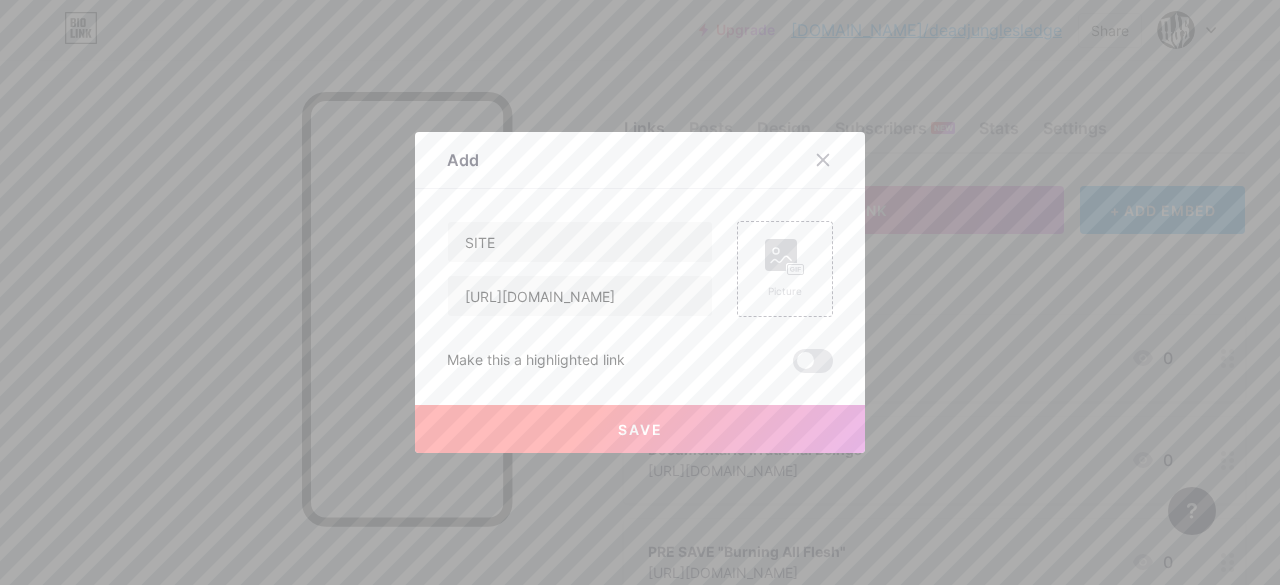 click on "Save" at bounding box center [640, 429] 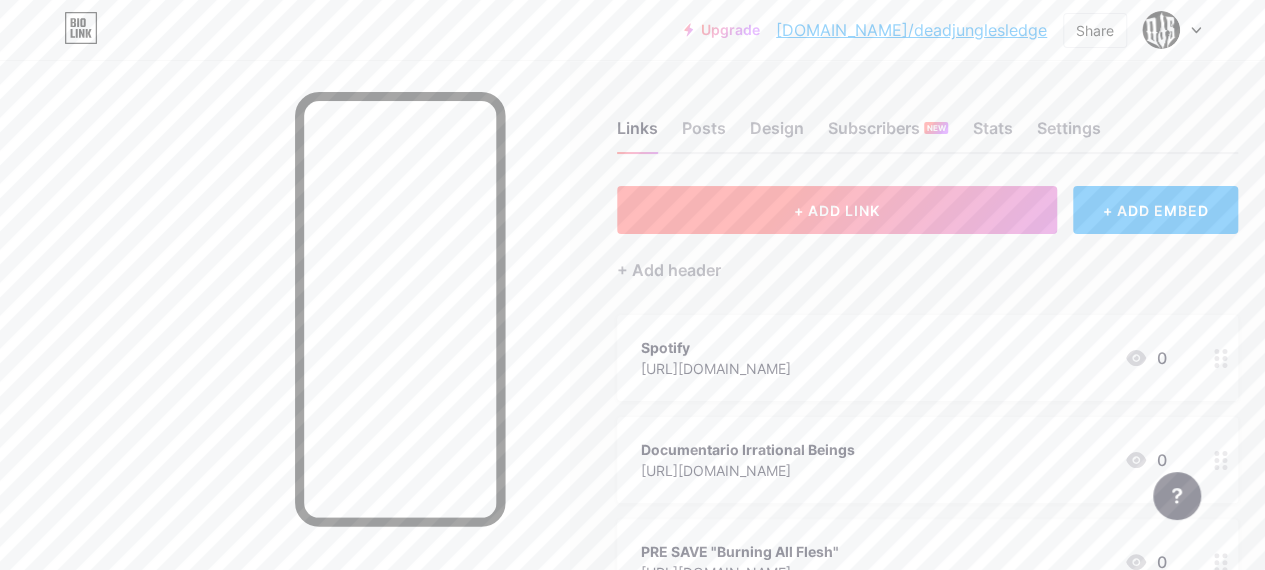 click on "+ ADD LINK" at bounding box center (837, 210) 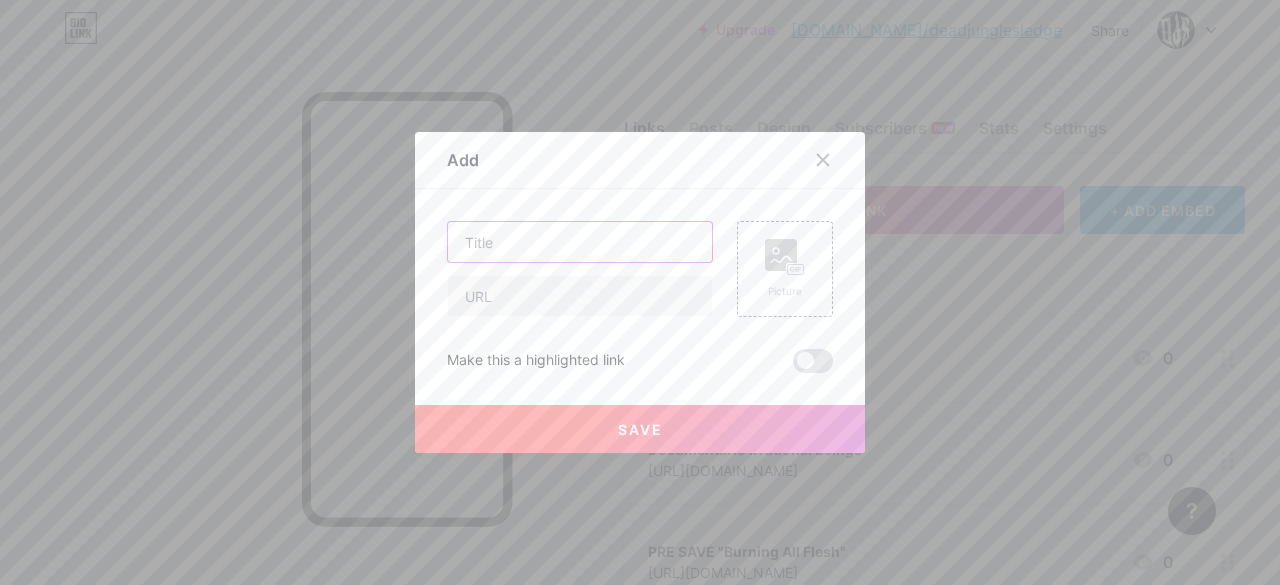 click at bounding box center (580, 242) 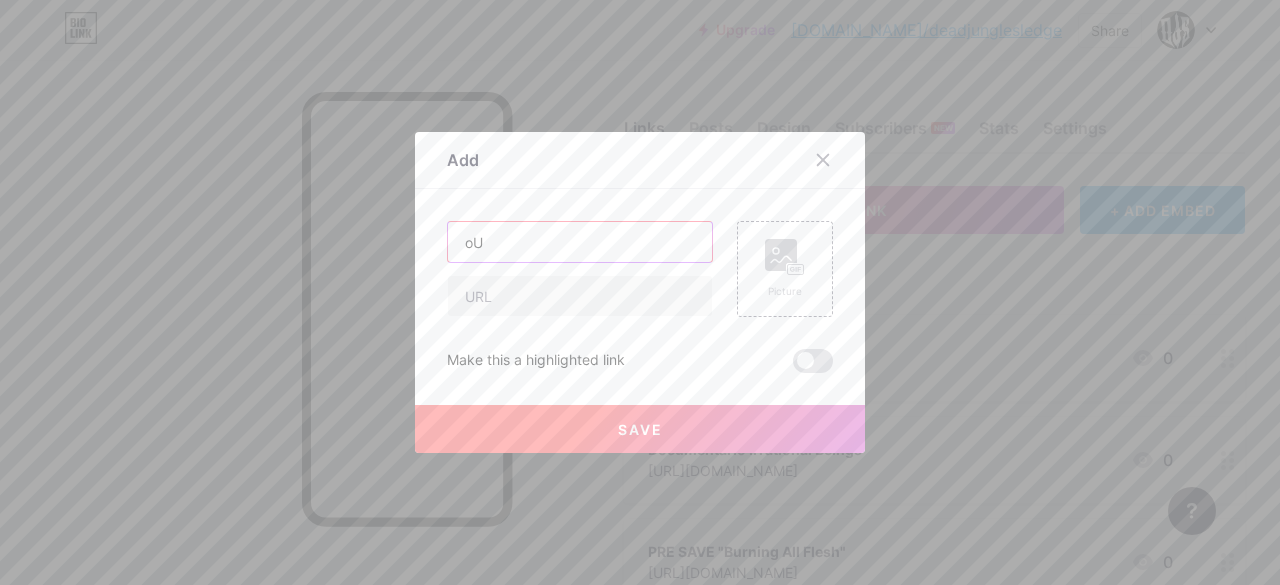 type on "o" 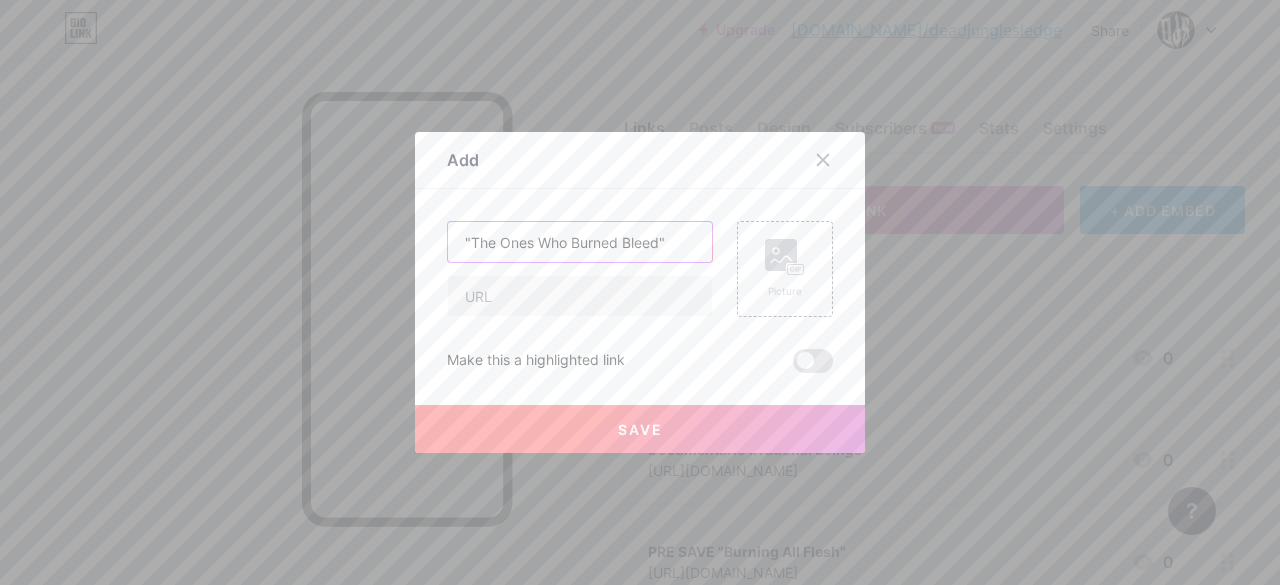 click on ""The Ones Who Burned Bleed"" at bounding box center (580, 242) 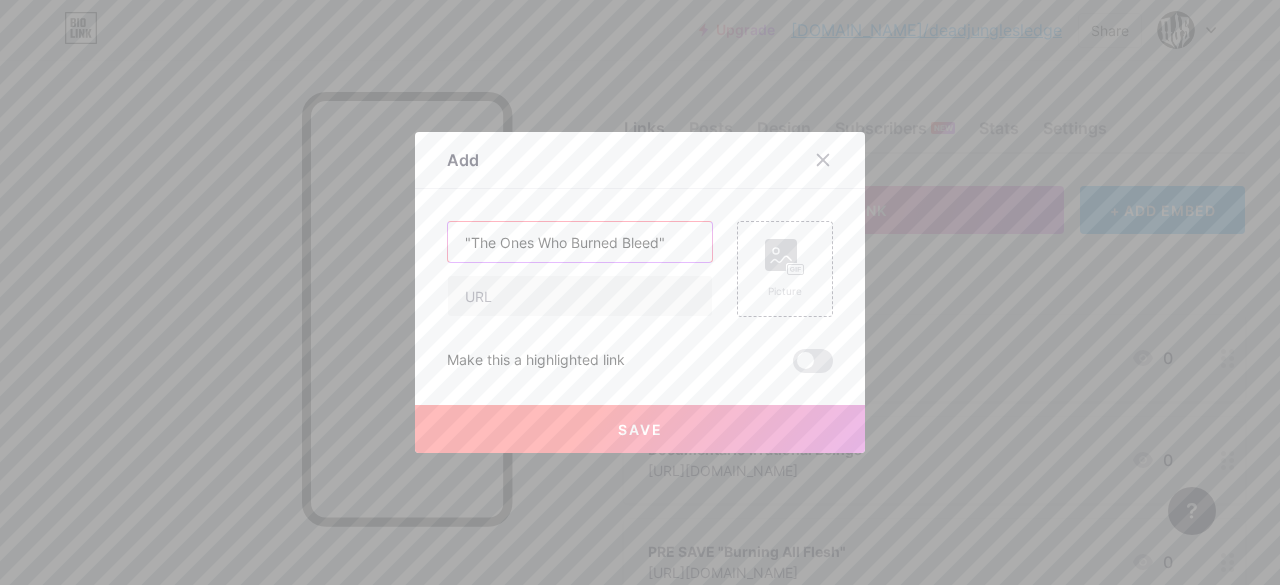 paste on "Ouça" 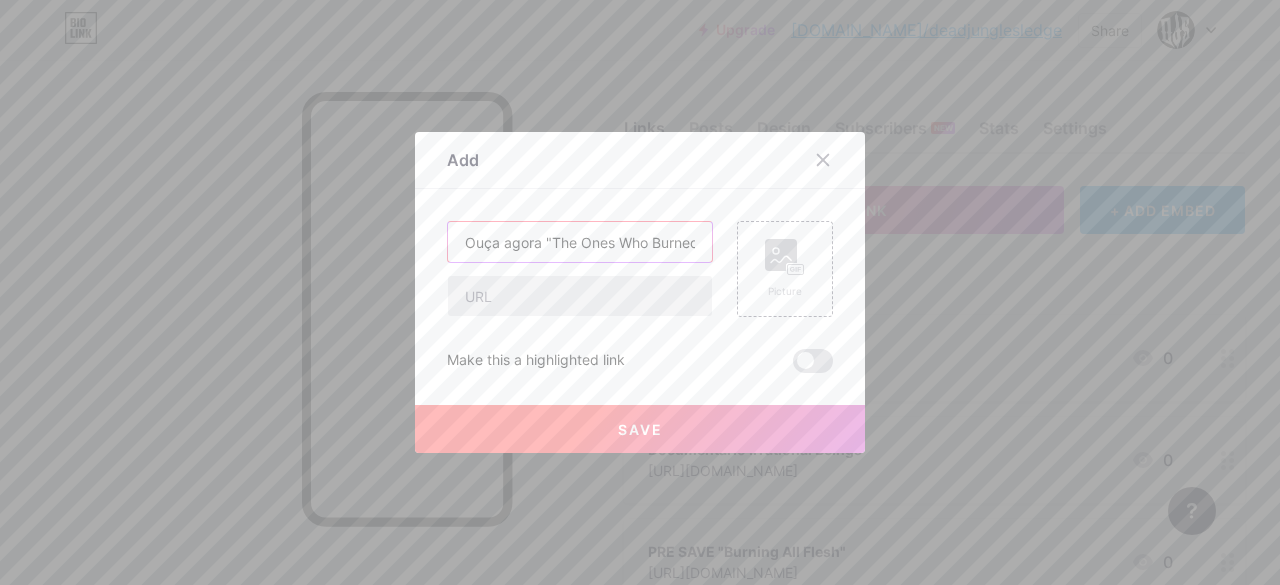 type on "Ouça agora "The Ones Who Burned Bleed"" 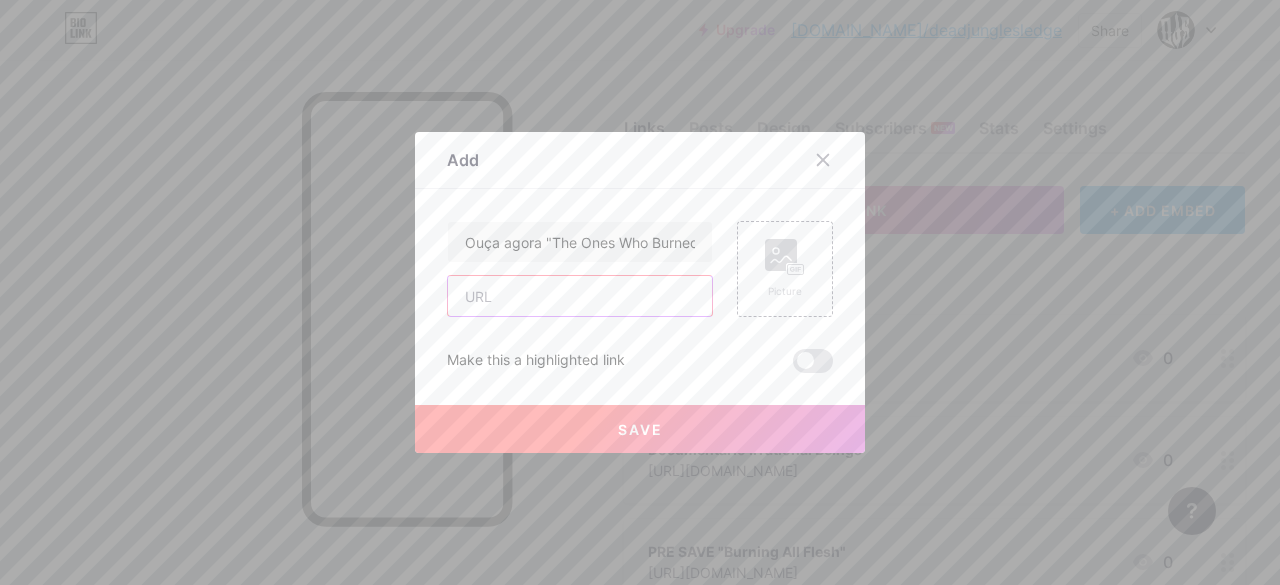 click at bounding box center (580, 296) 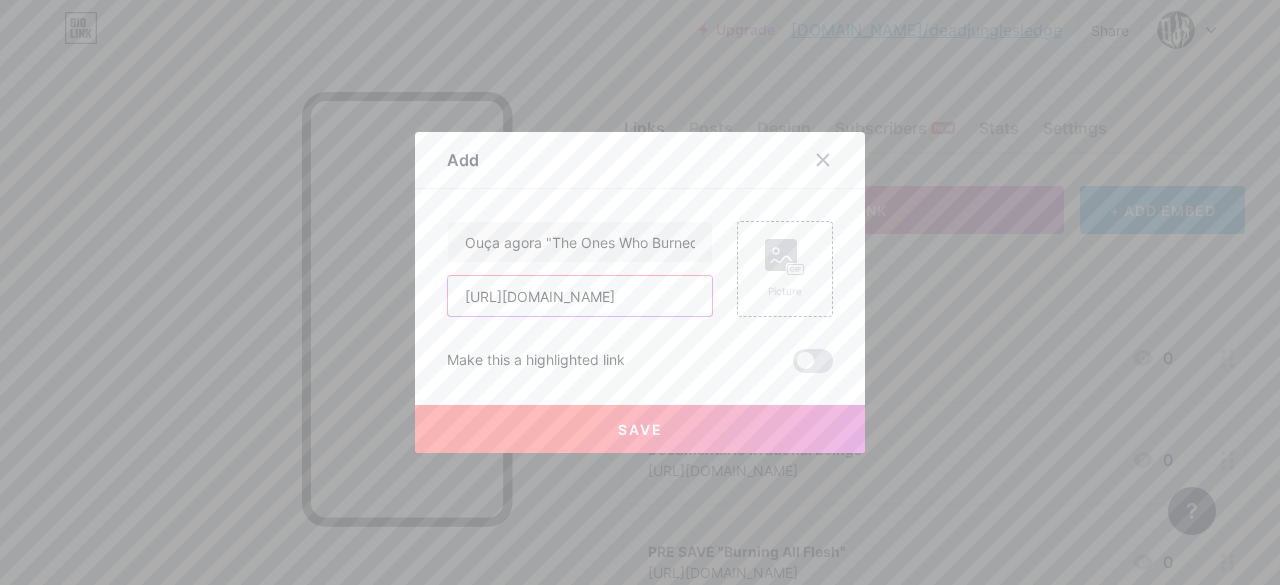 scroll, scrollTop: 0, scrollLeft: 372, axis: horizontal 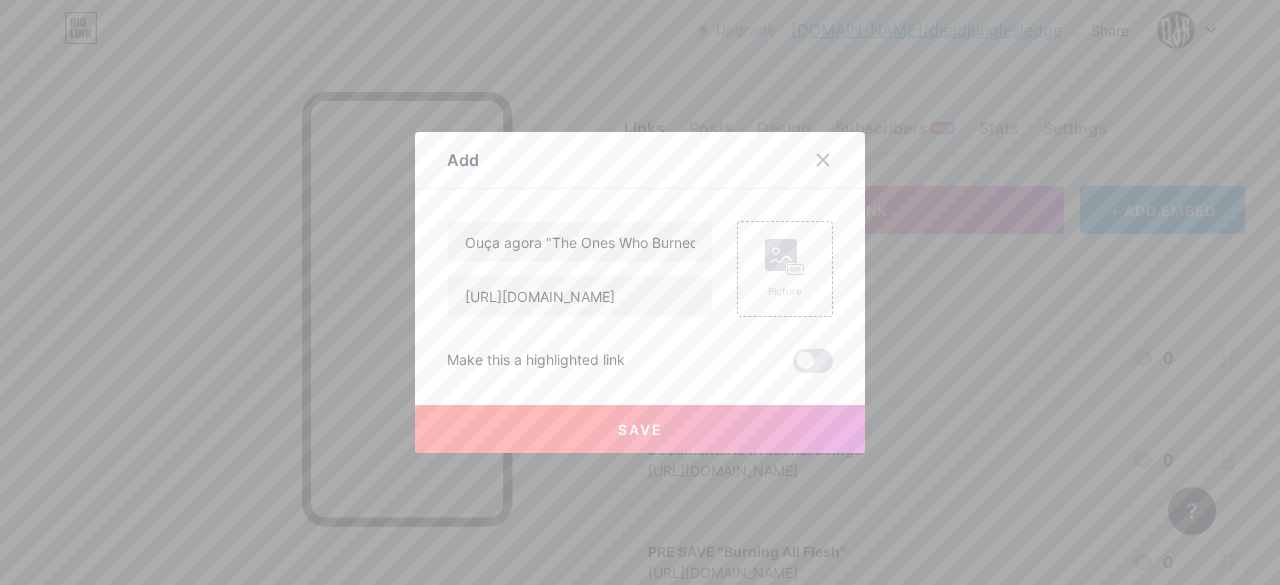 click on "Save" at bounding box center (640, 429) 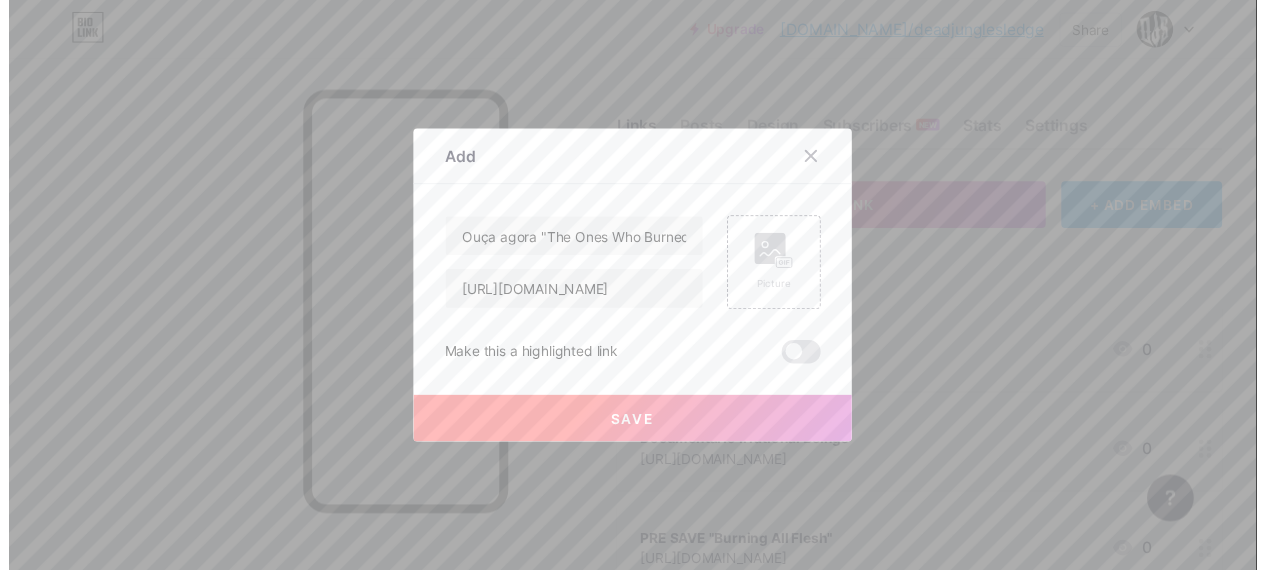scroll, scrollTop: 0, scrollLeft: 0, axis: both 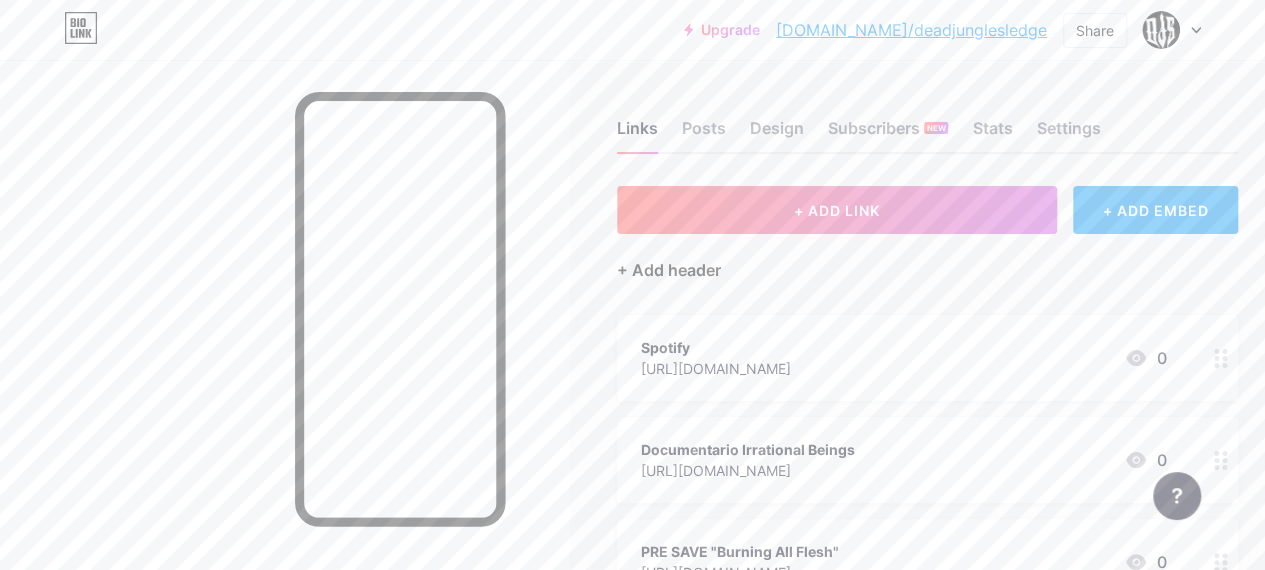 click on "+ Add header" at bounding box center [669, 270] 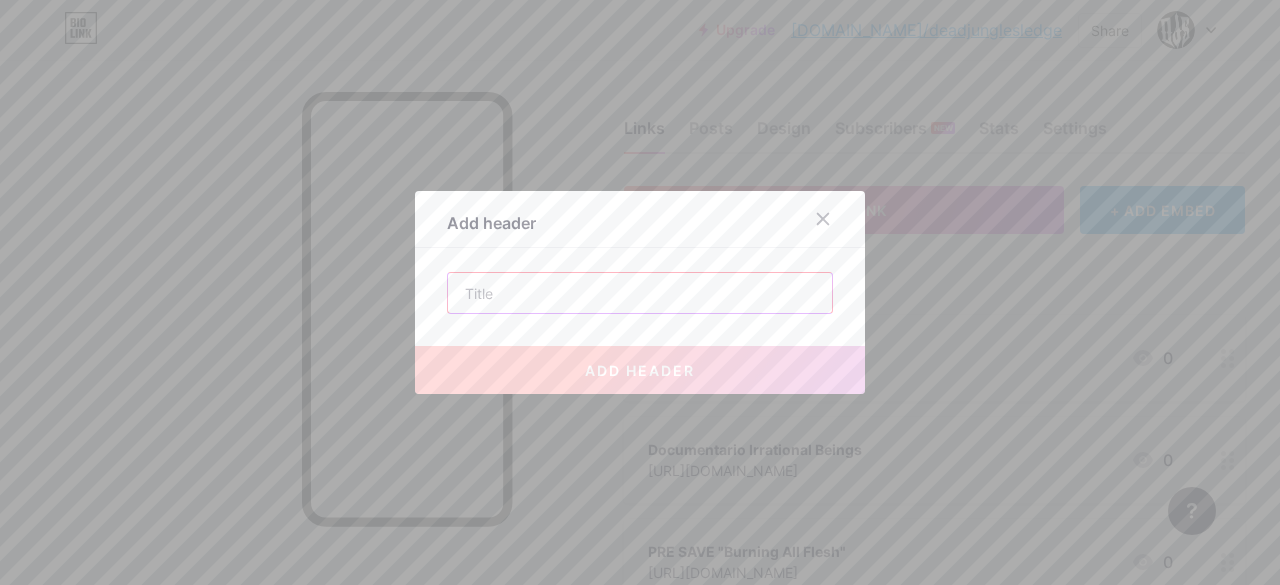 click at bounding box center [640, 293] 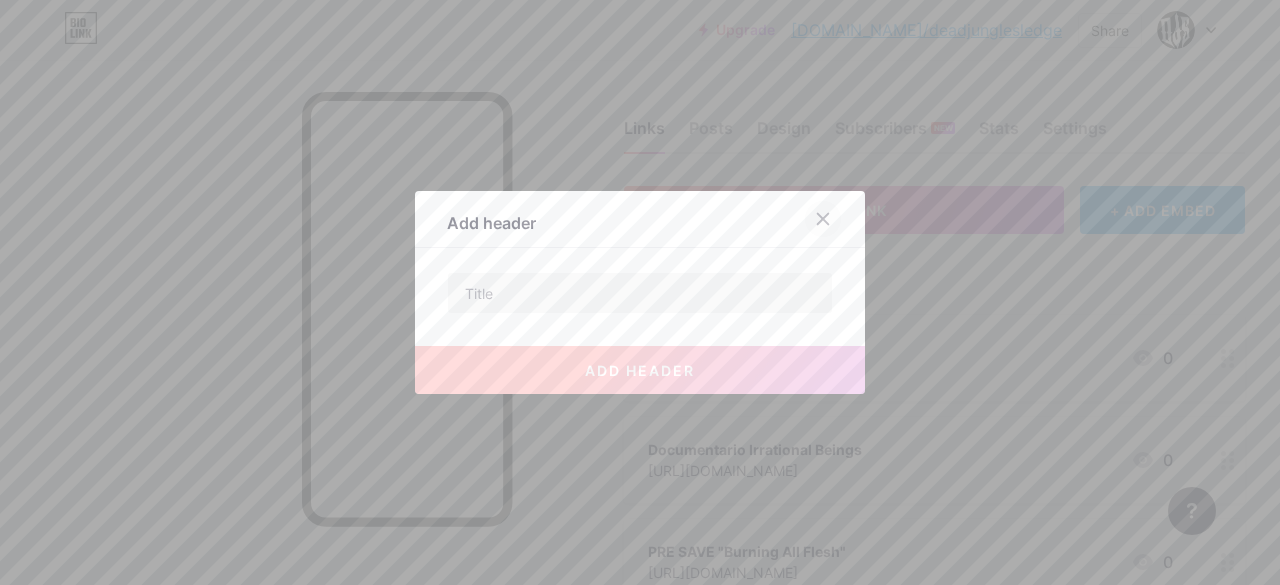 click 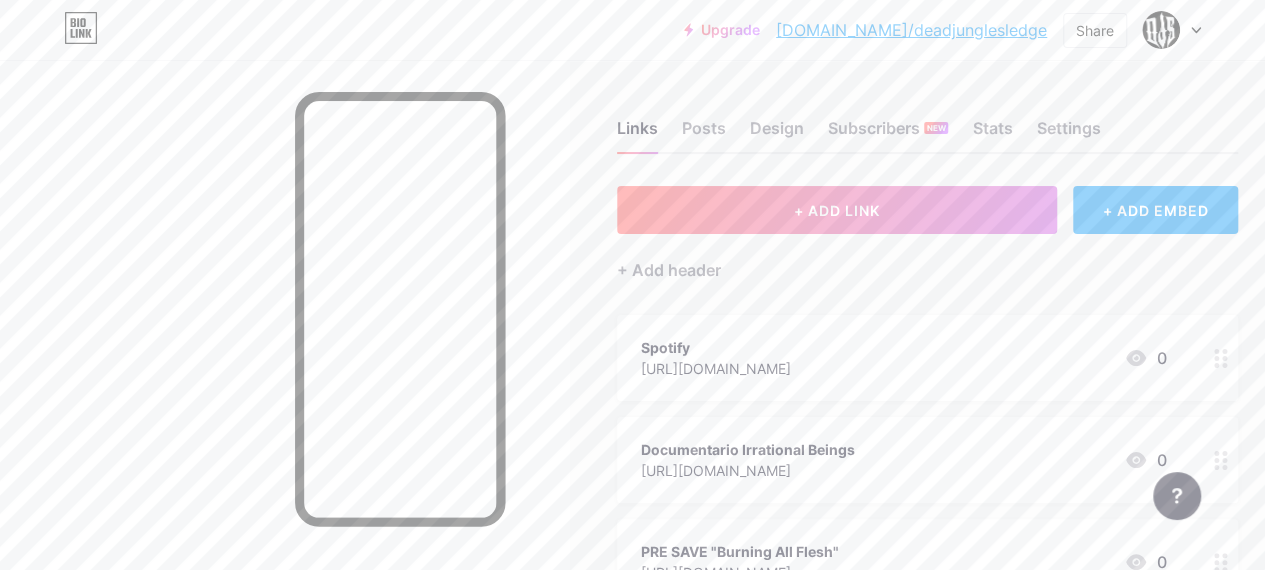 click on "+ ADD LINK     + ADD EMBED
+ Add header
Spotify
[URL][DOMAIN_NAME]
0
Documentario Irrational Beings
[URL][DOMAIN_NAME]
0
PRE SAVE "Burning All Flesh"
[URL][DOMAIN_NAME]
0
SITE
[URL][DOMAIN_NAME]
0
Ouça agora "The Ones Who Burned Bleed"
[URL][DOMAIN_NAME]
0
SOCIALS
instagram
@[URL][DOMAIN_NAME]" at bounding box center (927, 684) 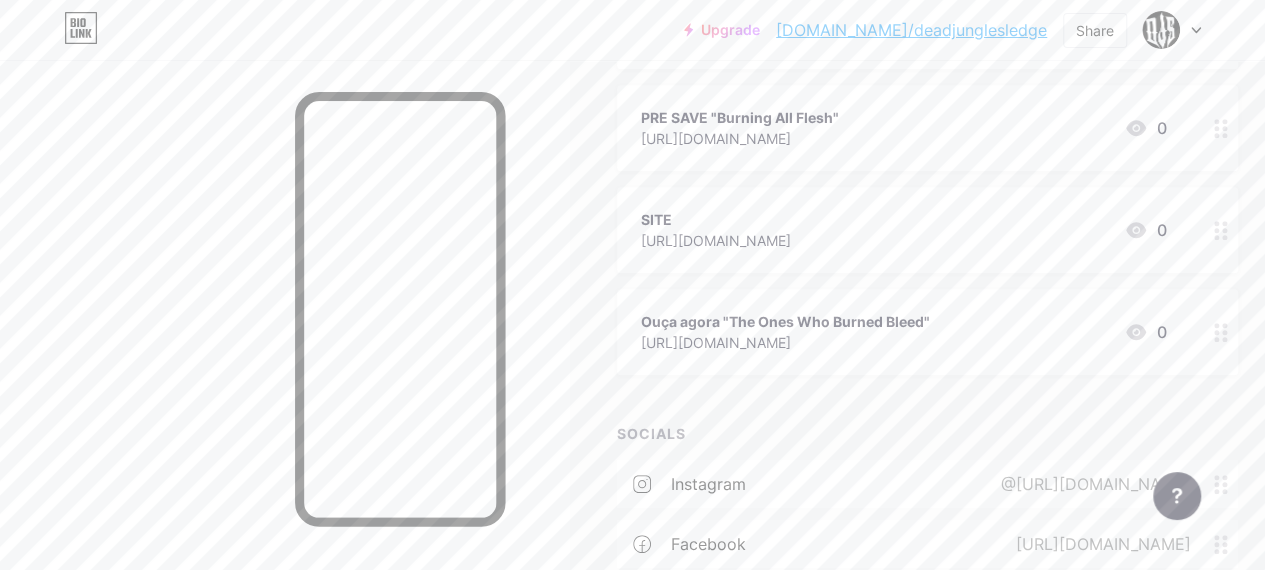 scroll, scrollTop: 442, scrollLeft: 0, axis: vertical 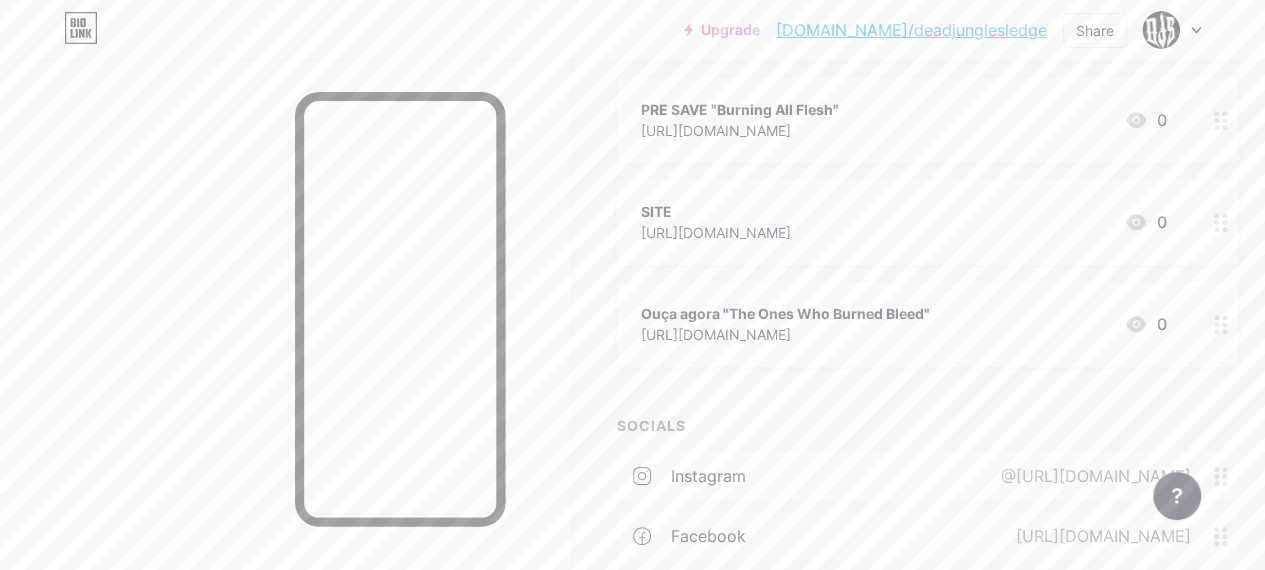click at bounding box center [1221, 324] 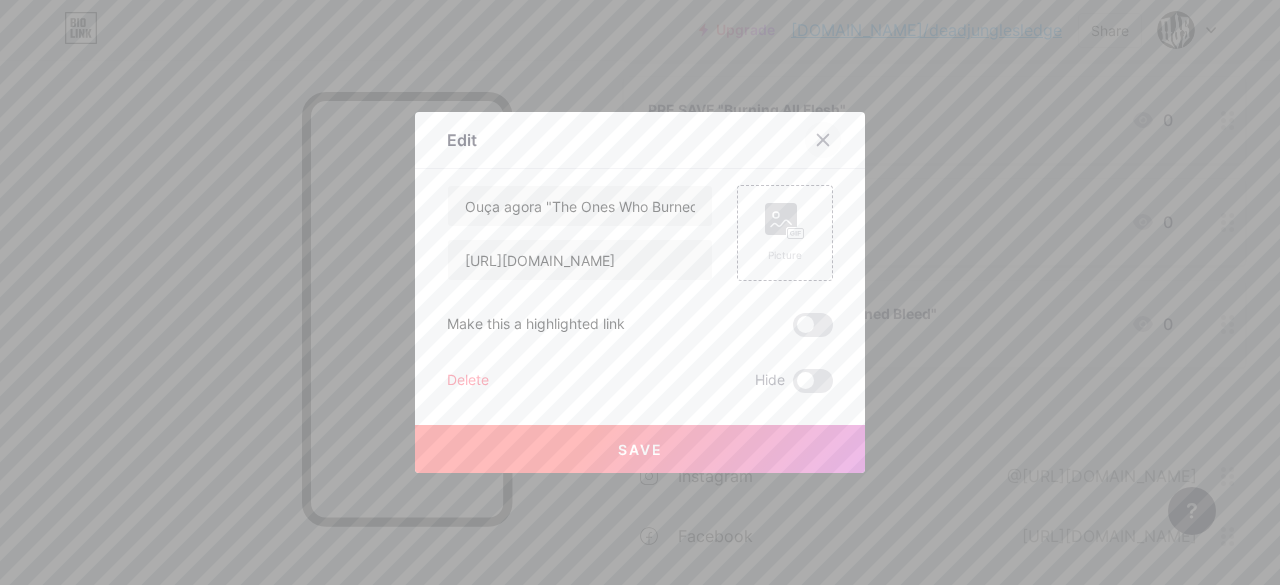 click 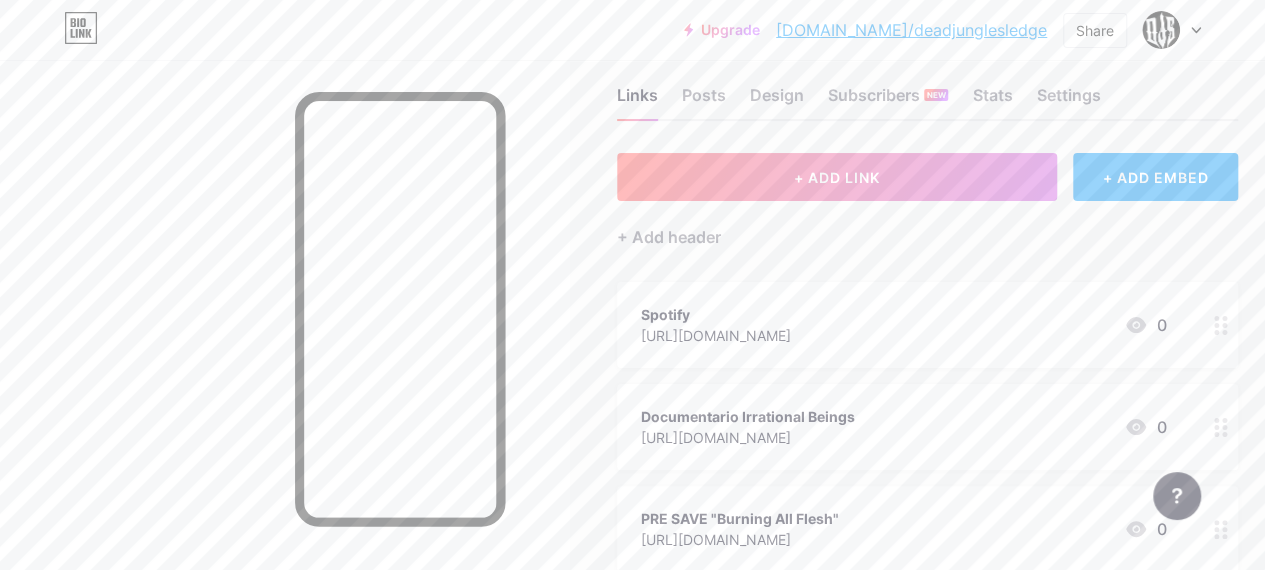 scroll, scrollTop: 0, scrollLeft: 0, axis: both 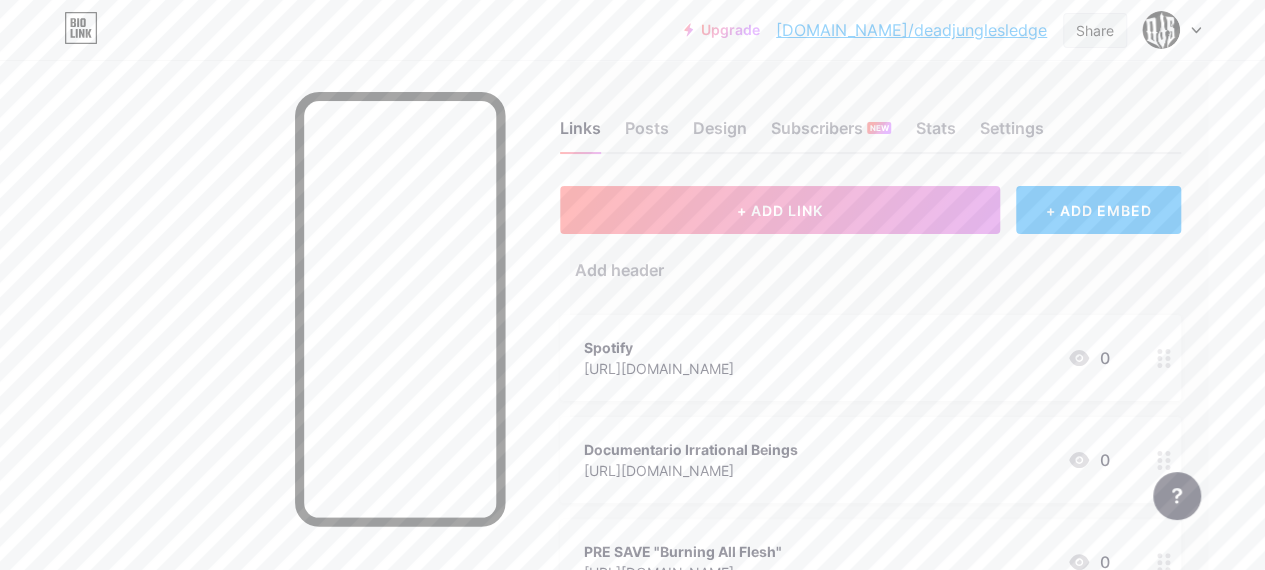 click on "Share" at bounding box center [1095, 30] 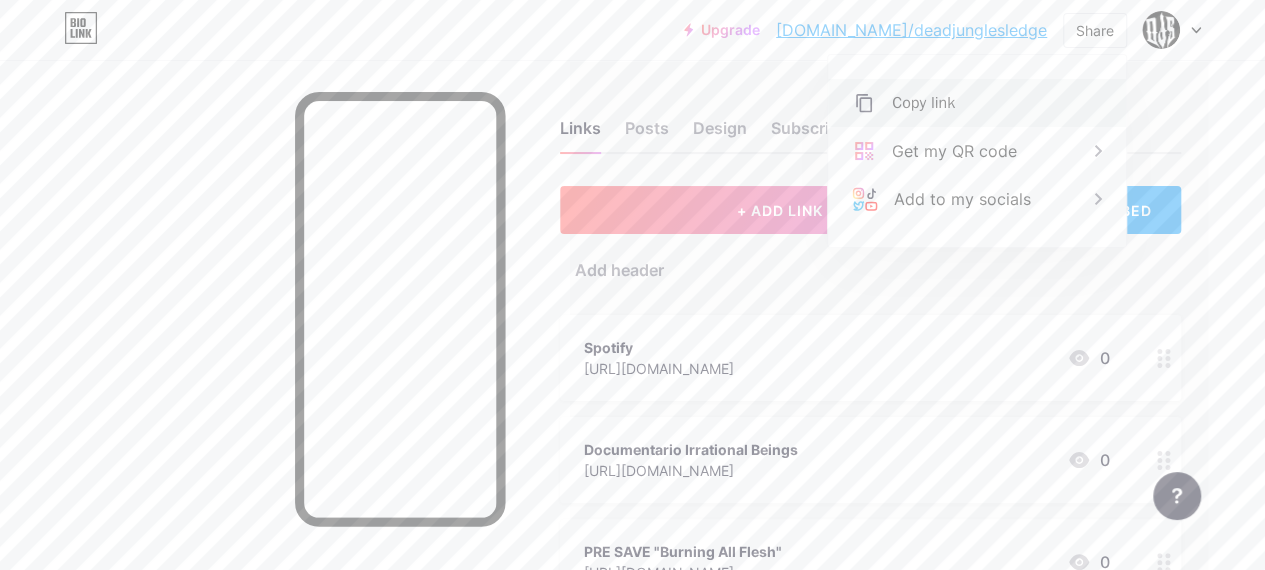 click on "Copy link" at bounding box center (977, 103) 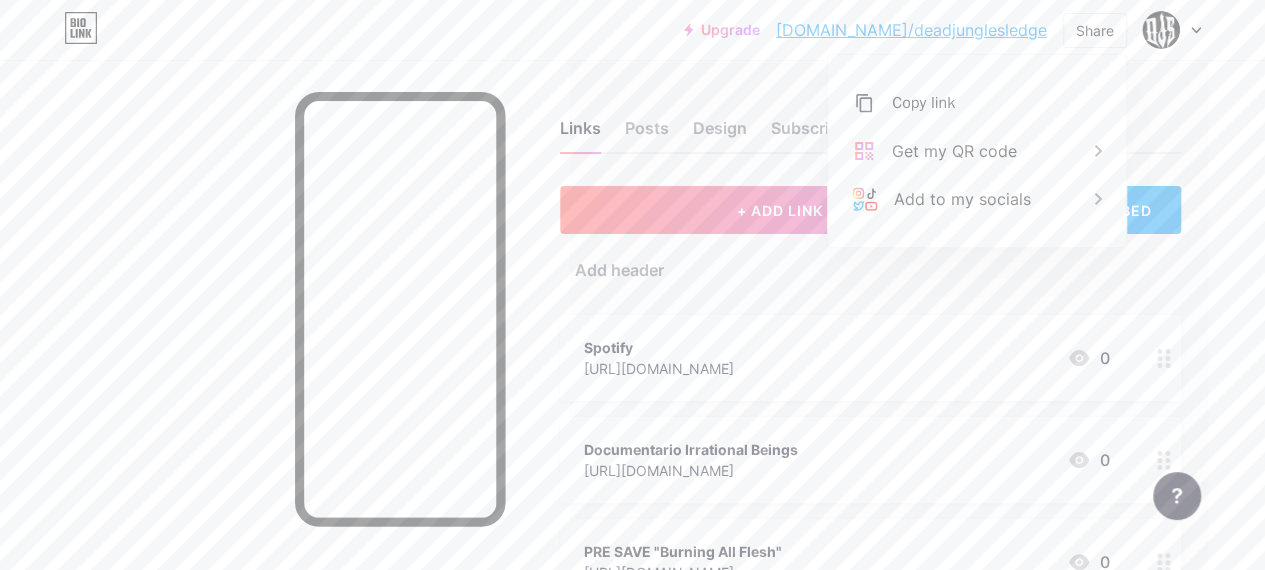 click on "+ Add header" at bounding box center [870, 258] 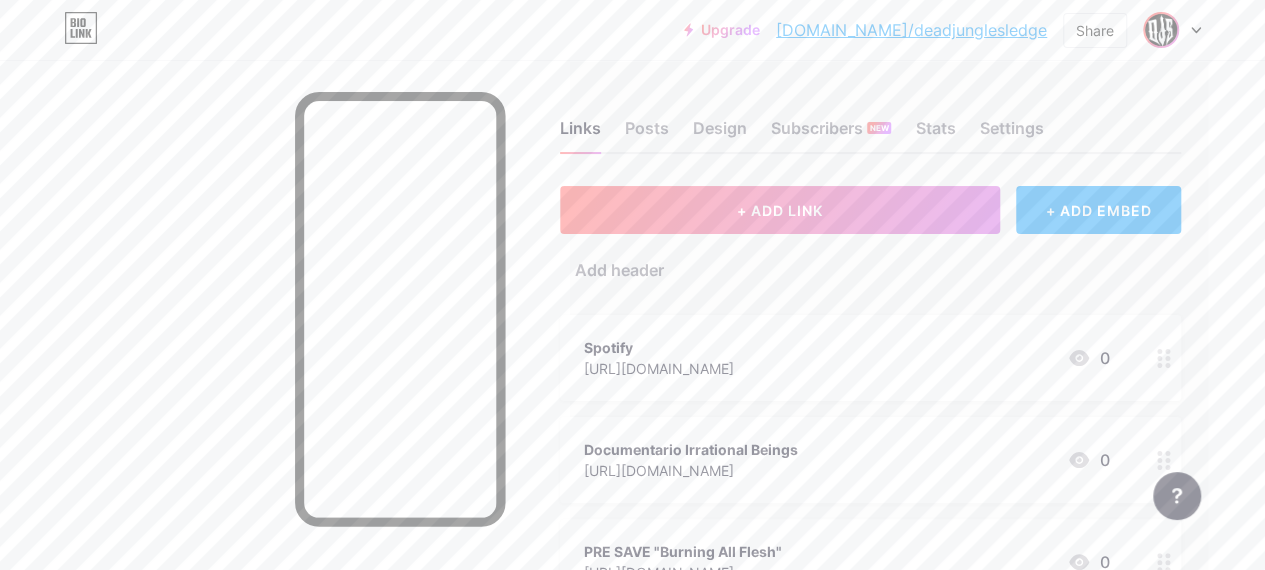 click at bounding box center [1161, 30] 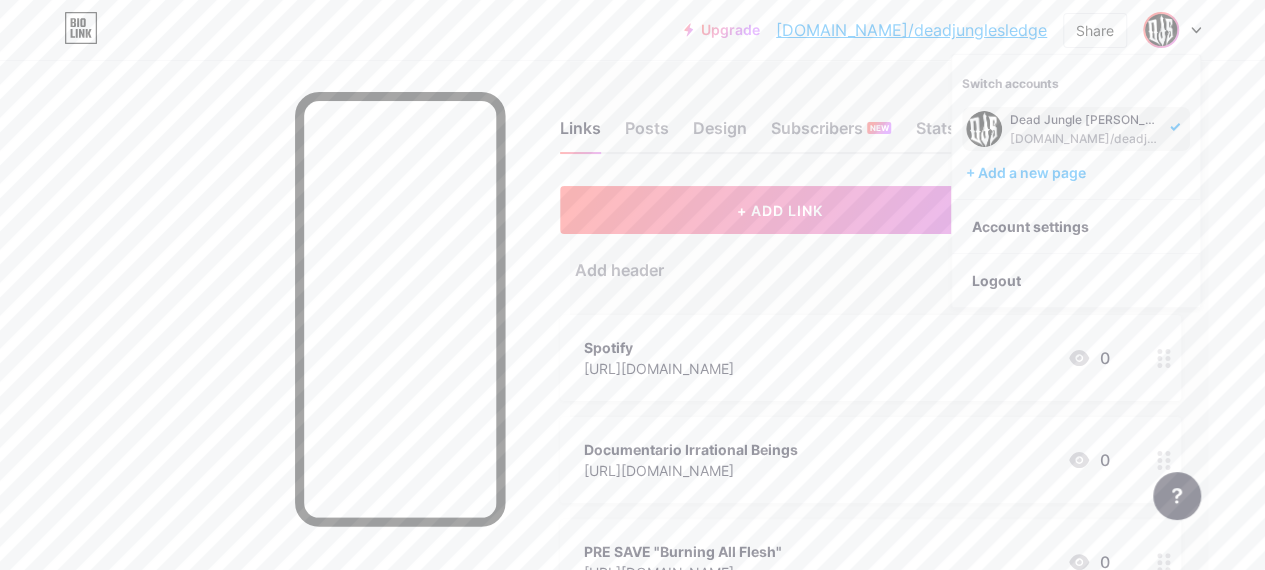 click on "Dead Jungle [PERSON_NAME]   [DOMAIN_NAME]/deadjunglesledge" at bounding box center (1087, 129) 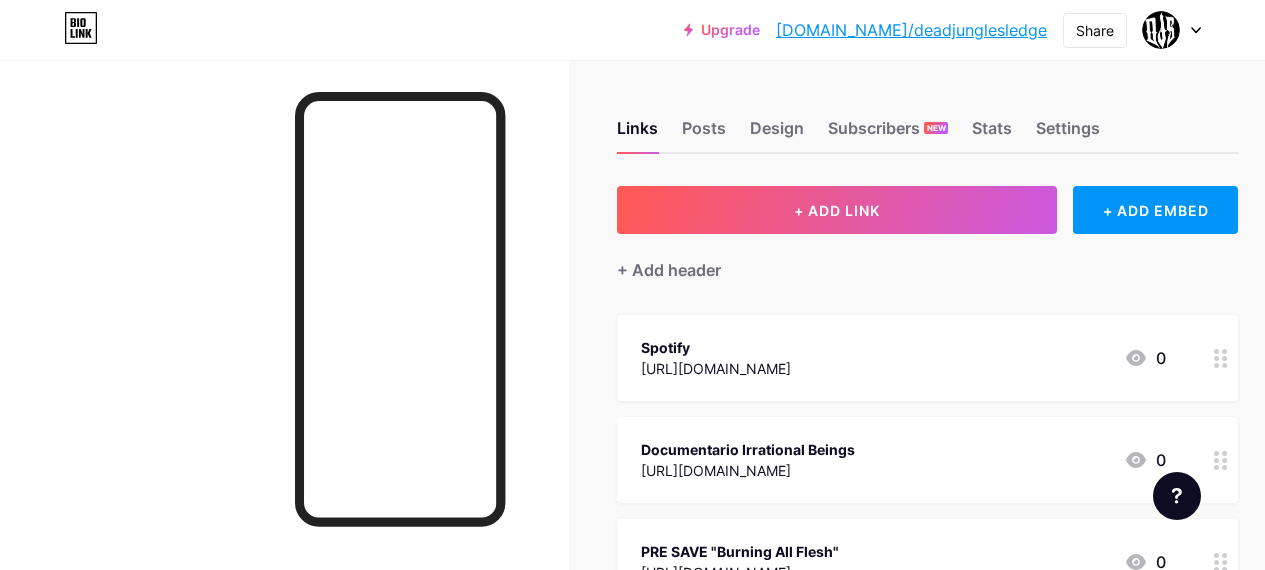 scroll, scrollTop: 0, scrollLeft: 0, axis: both 